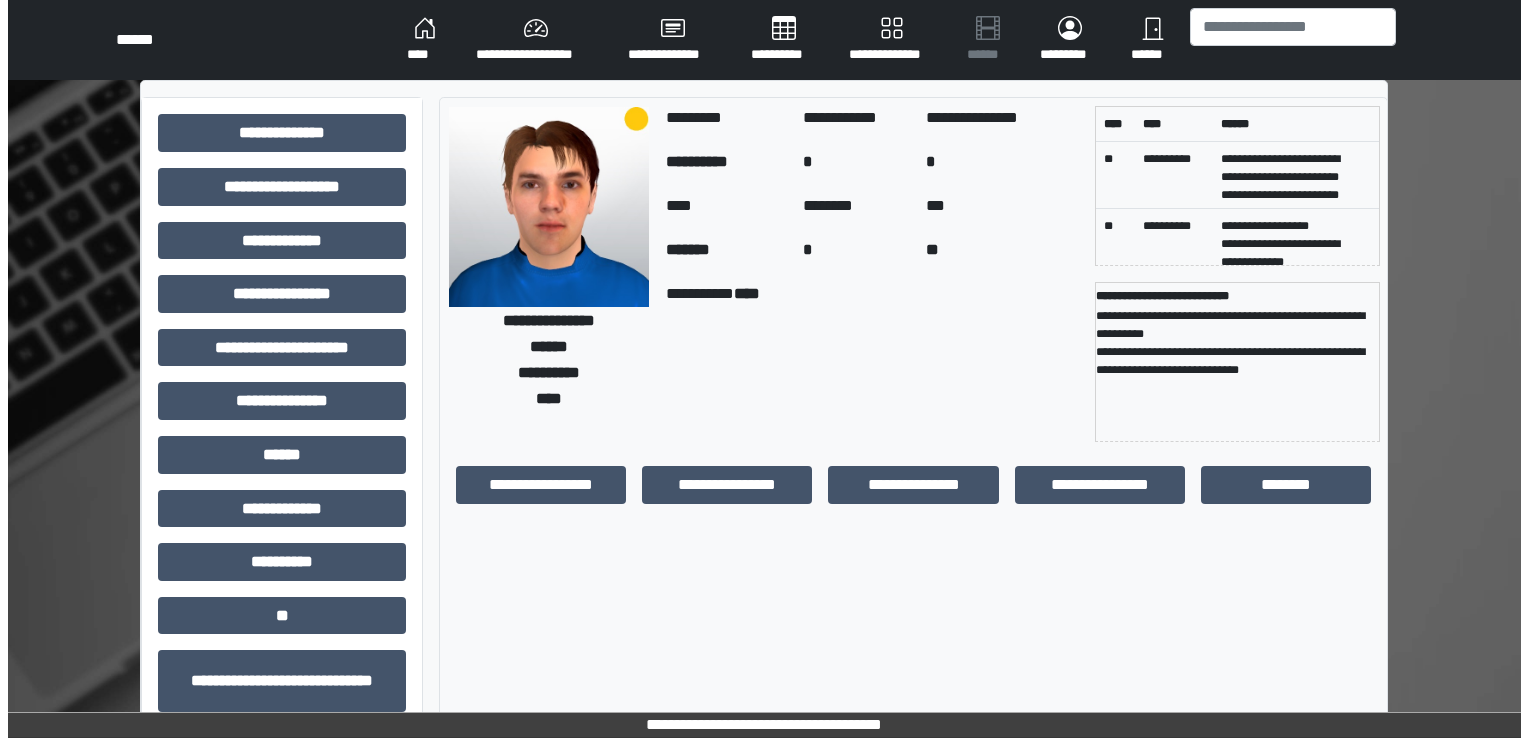 scroll, scrollTop: 0, scrollLeft: 0, axis: both 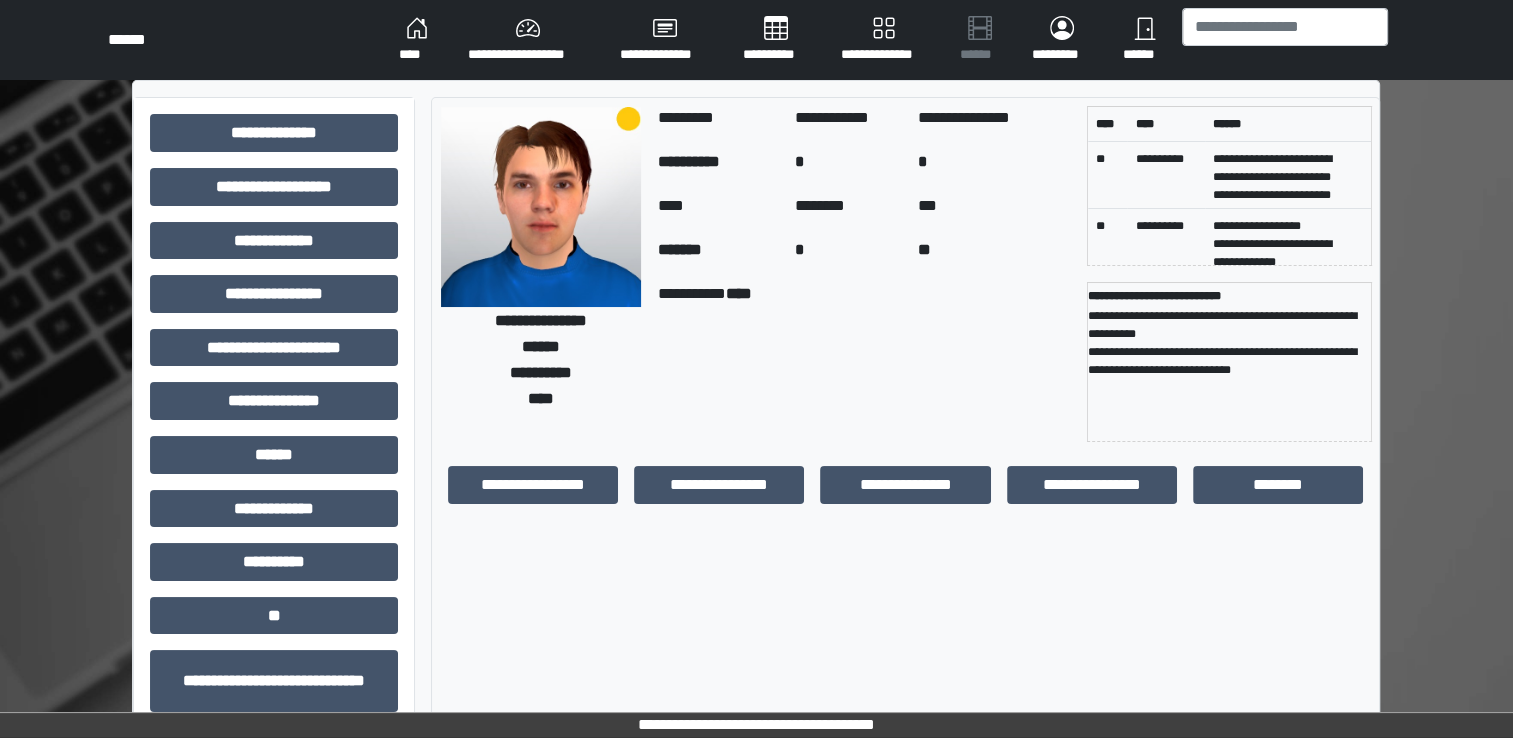 click on "**********" at bounding box center [528, 40] 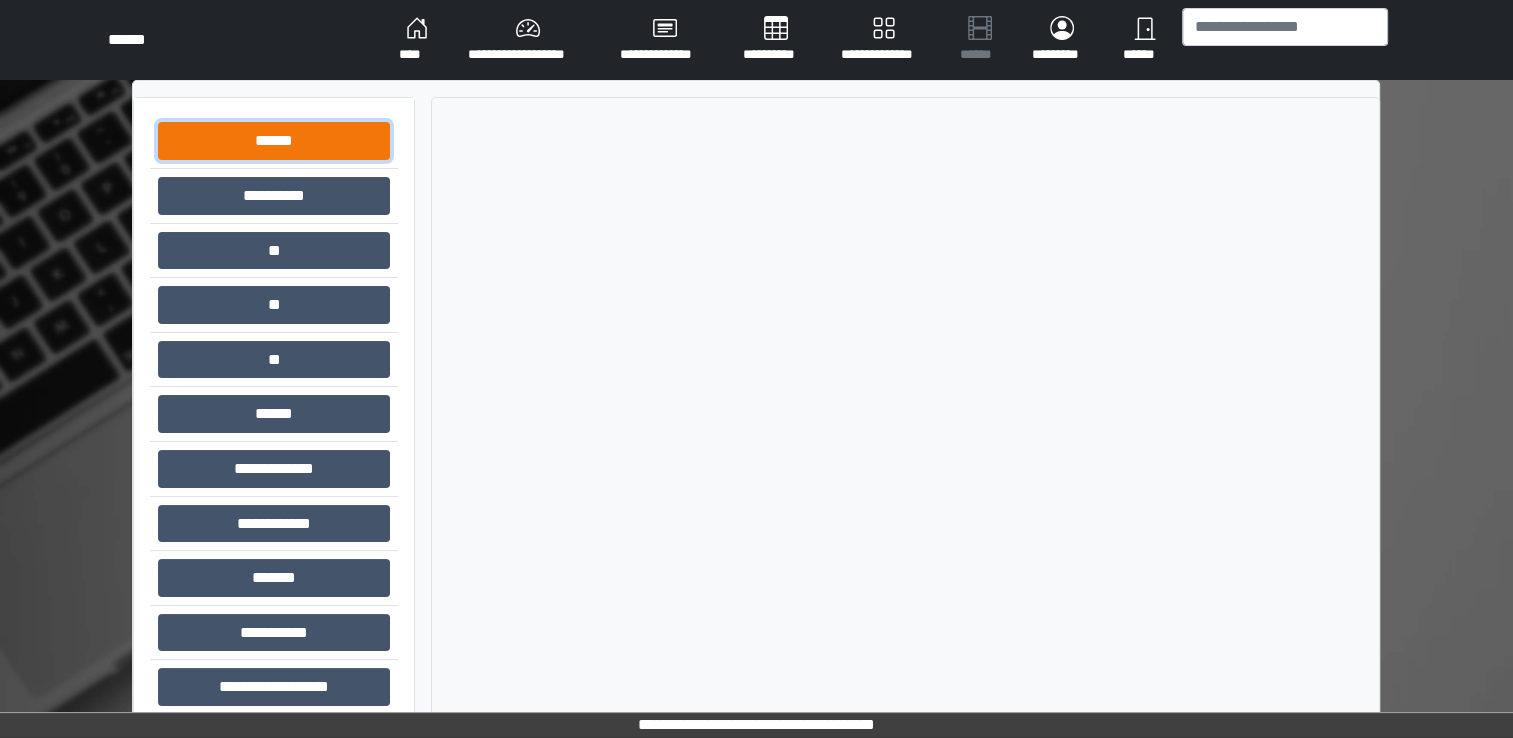 click on "******" at bounding box center (274, 141) 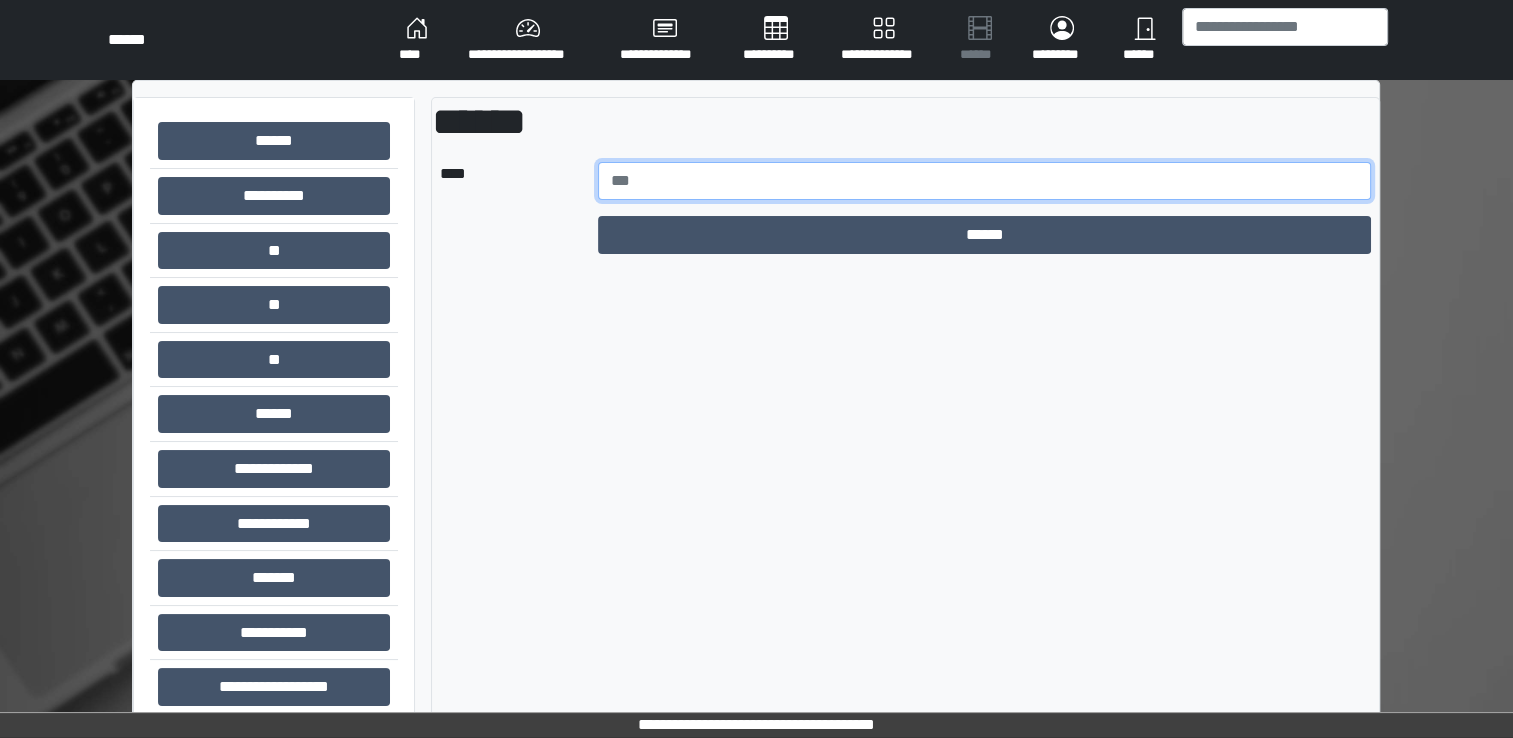 click at bounding box center [985, 181] 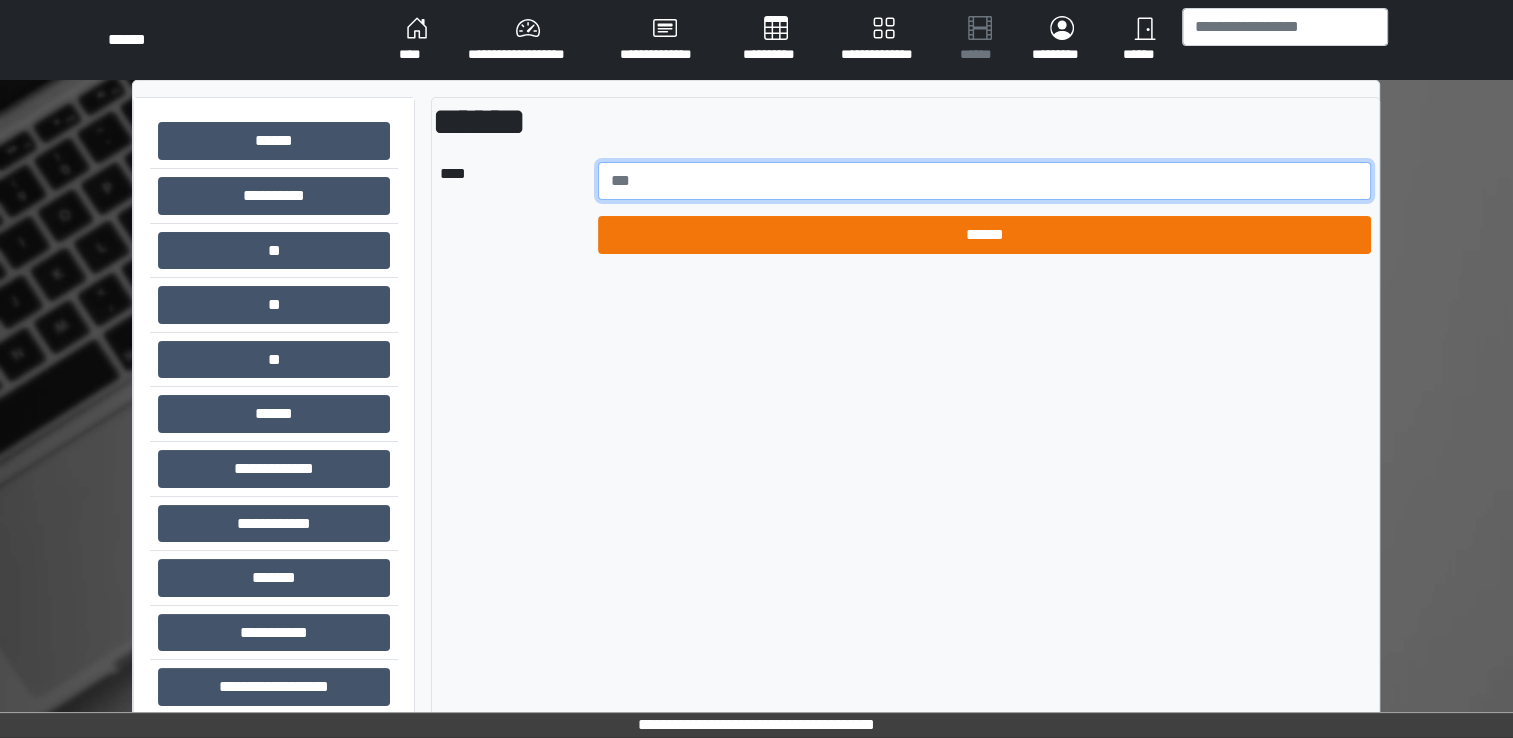 type on "******" 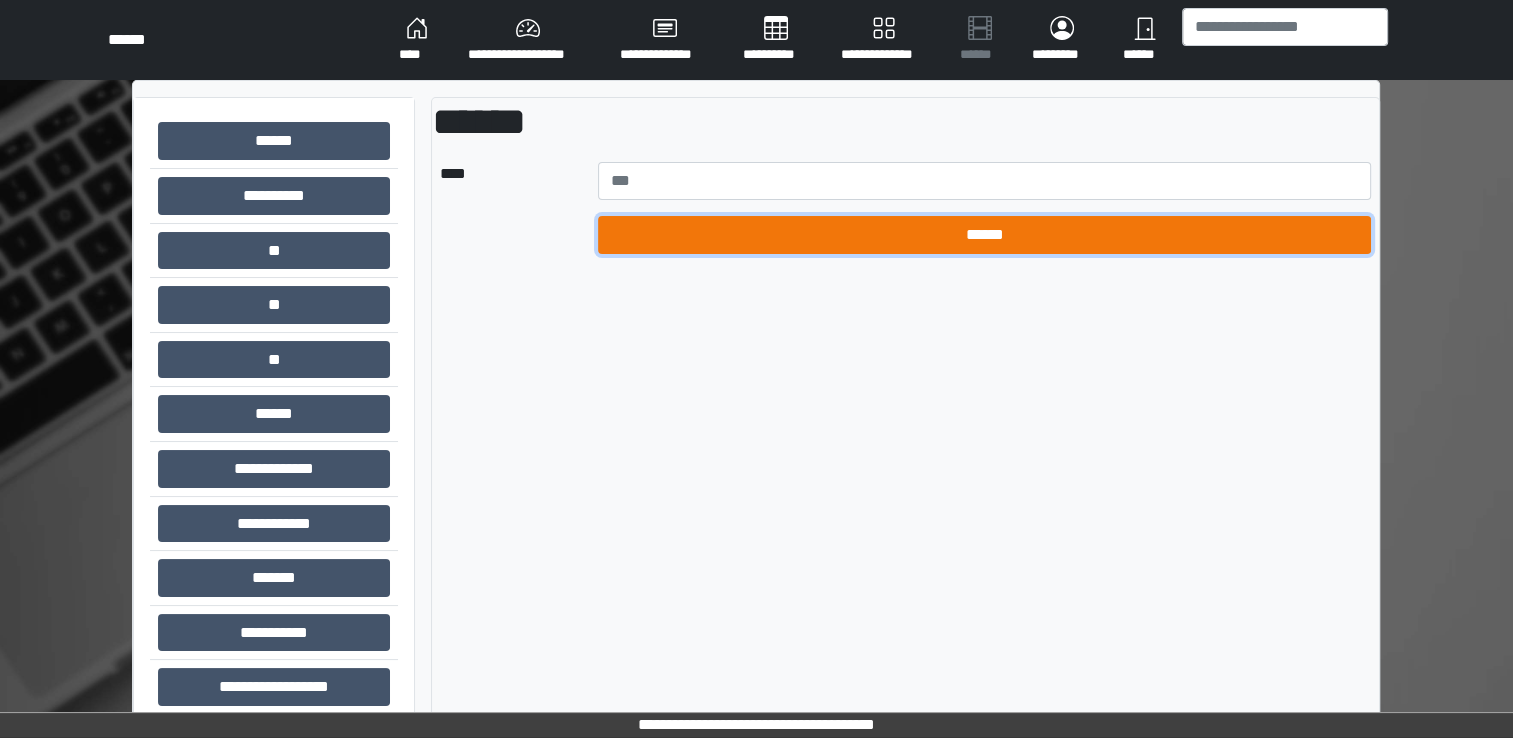 click on "******" at bounding box center [985, 235] 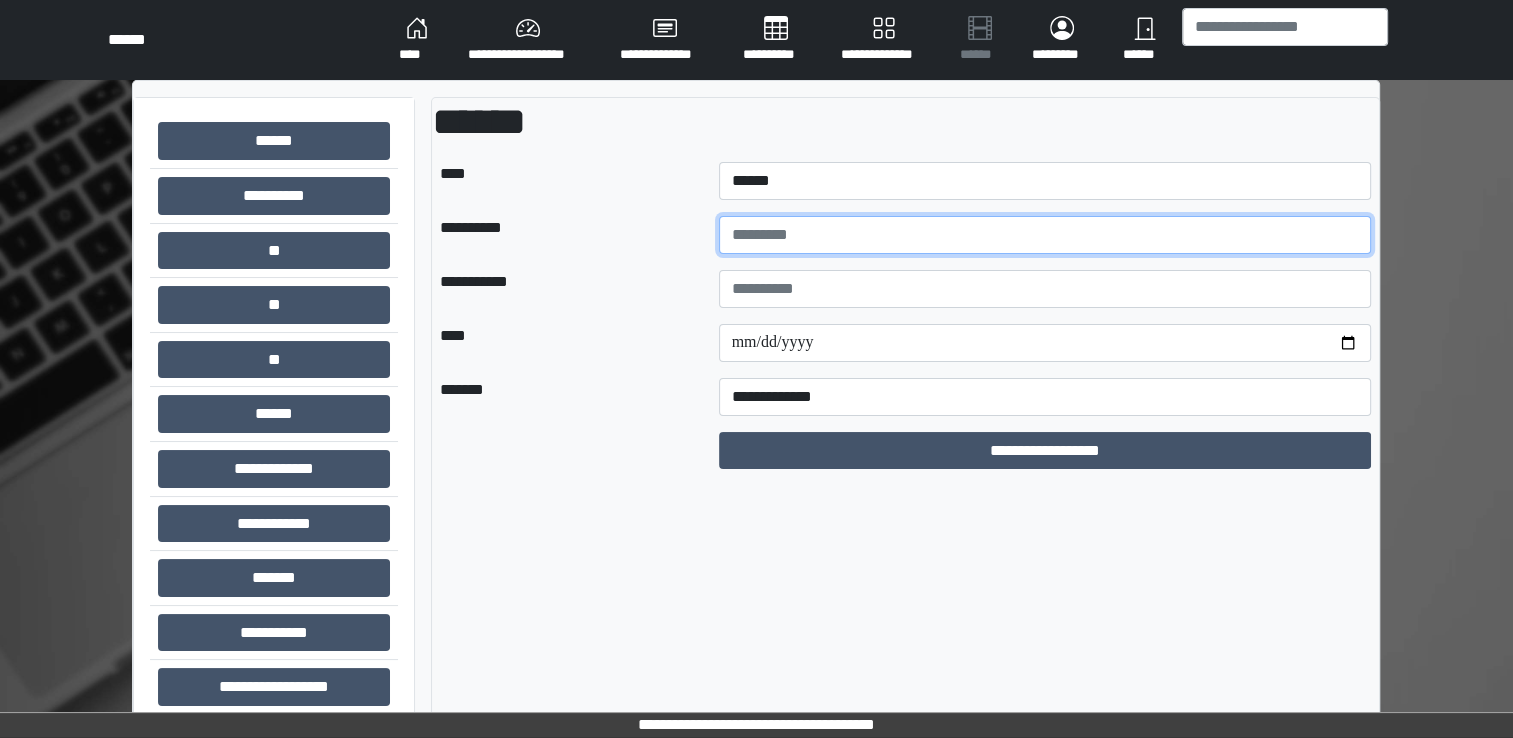 click at bounding box center (1045, 235) 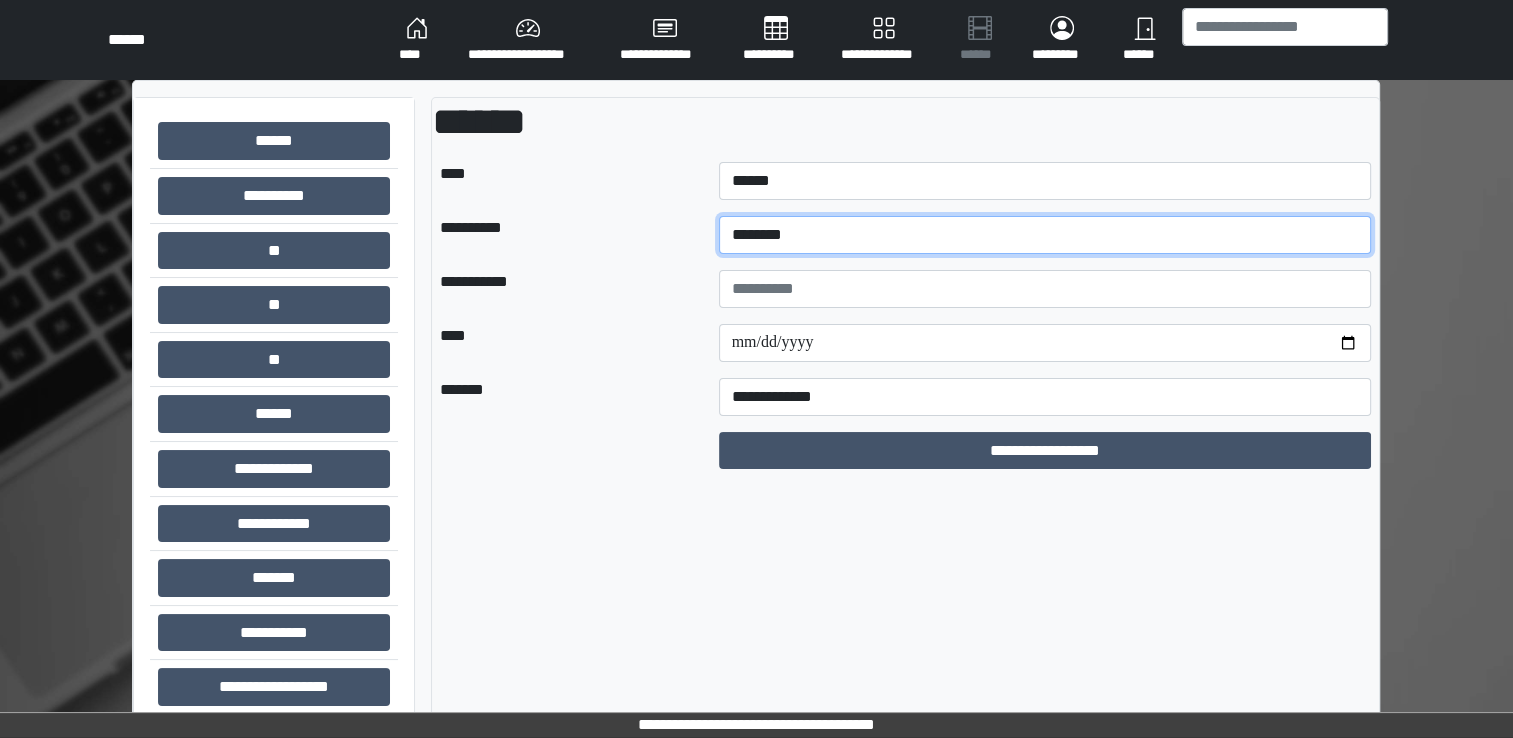 type on "********" 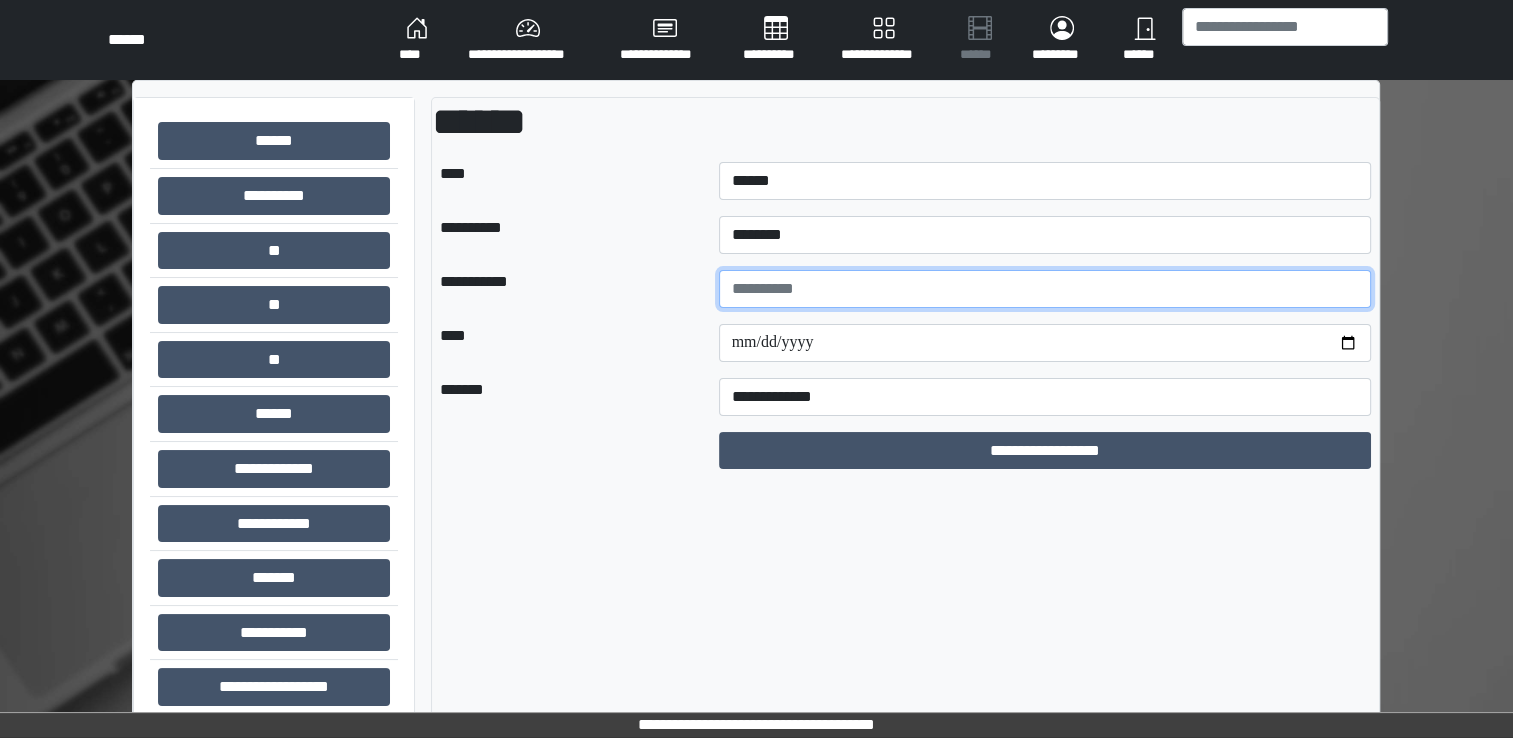 click at bounding box center [1045, 289] 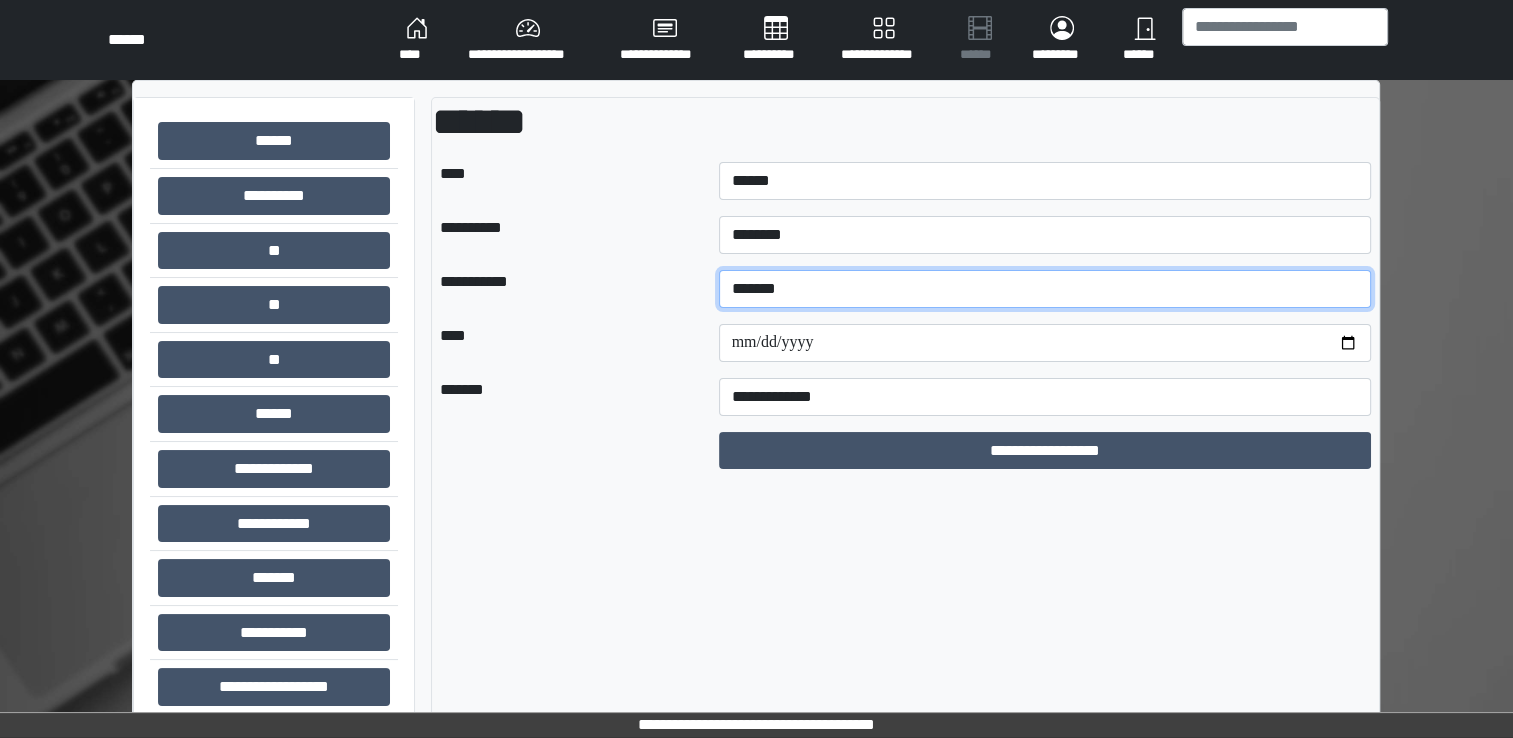 type on "*******" 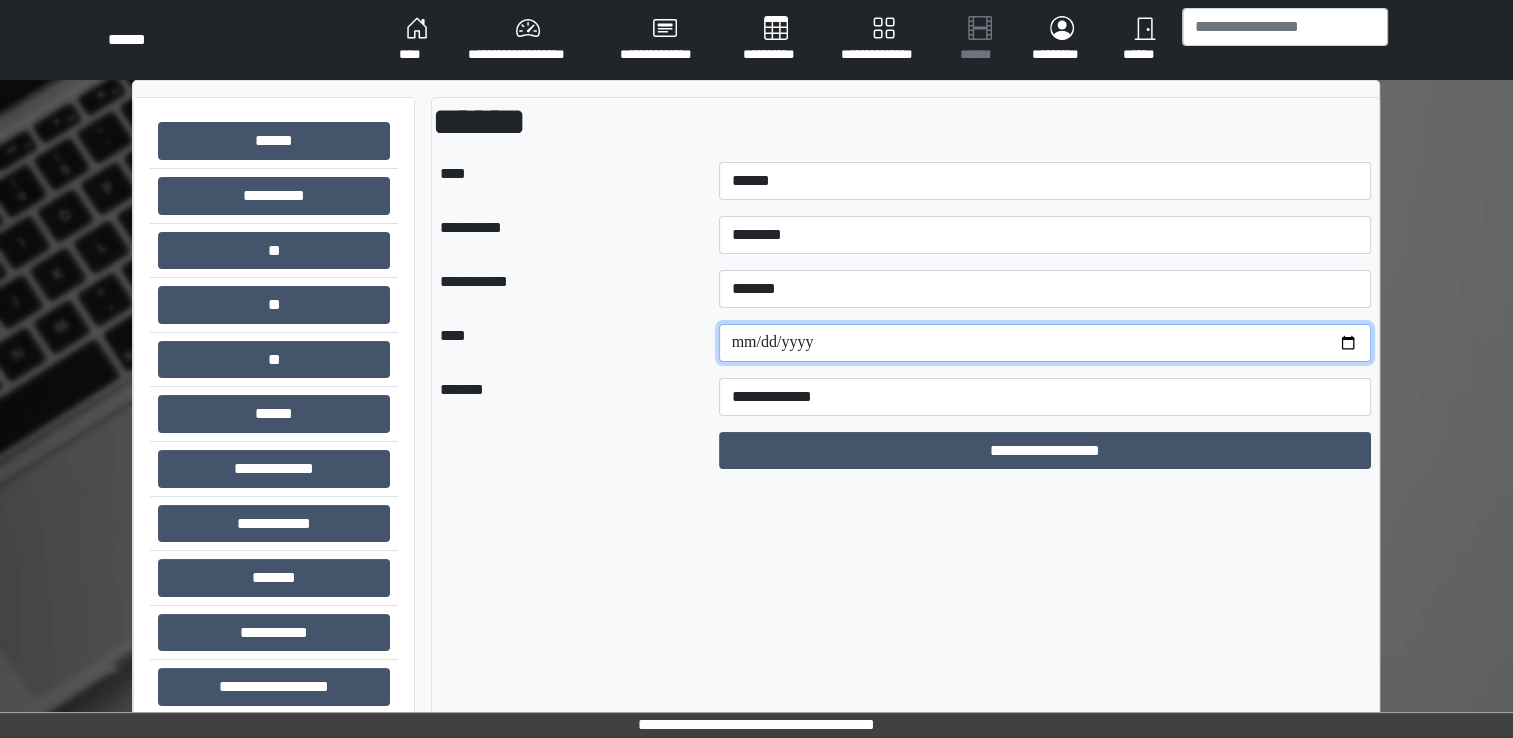 click at bounding box center (1045, 343) 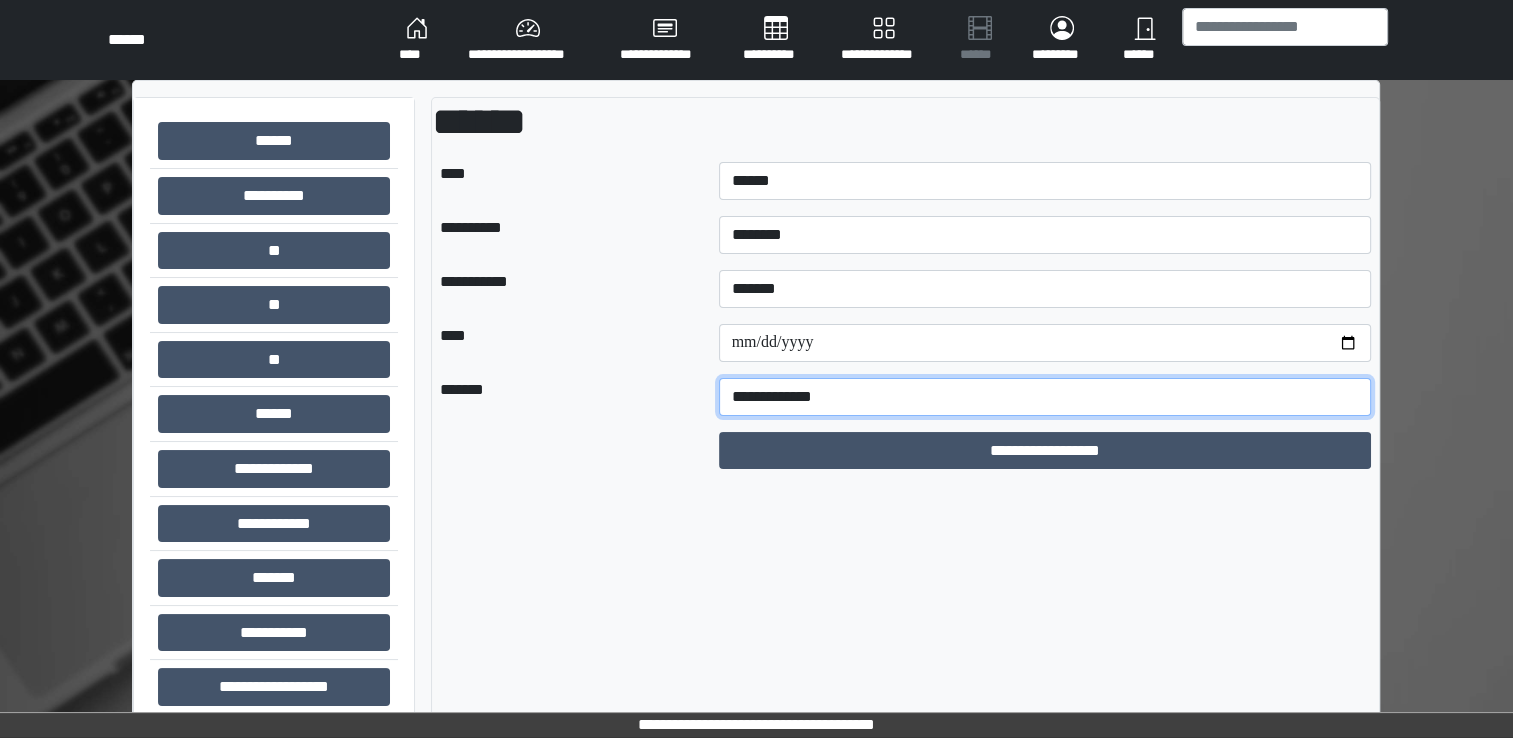 click on "**********" at bounding box center [1045, 397] 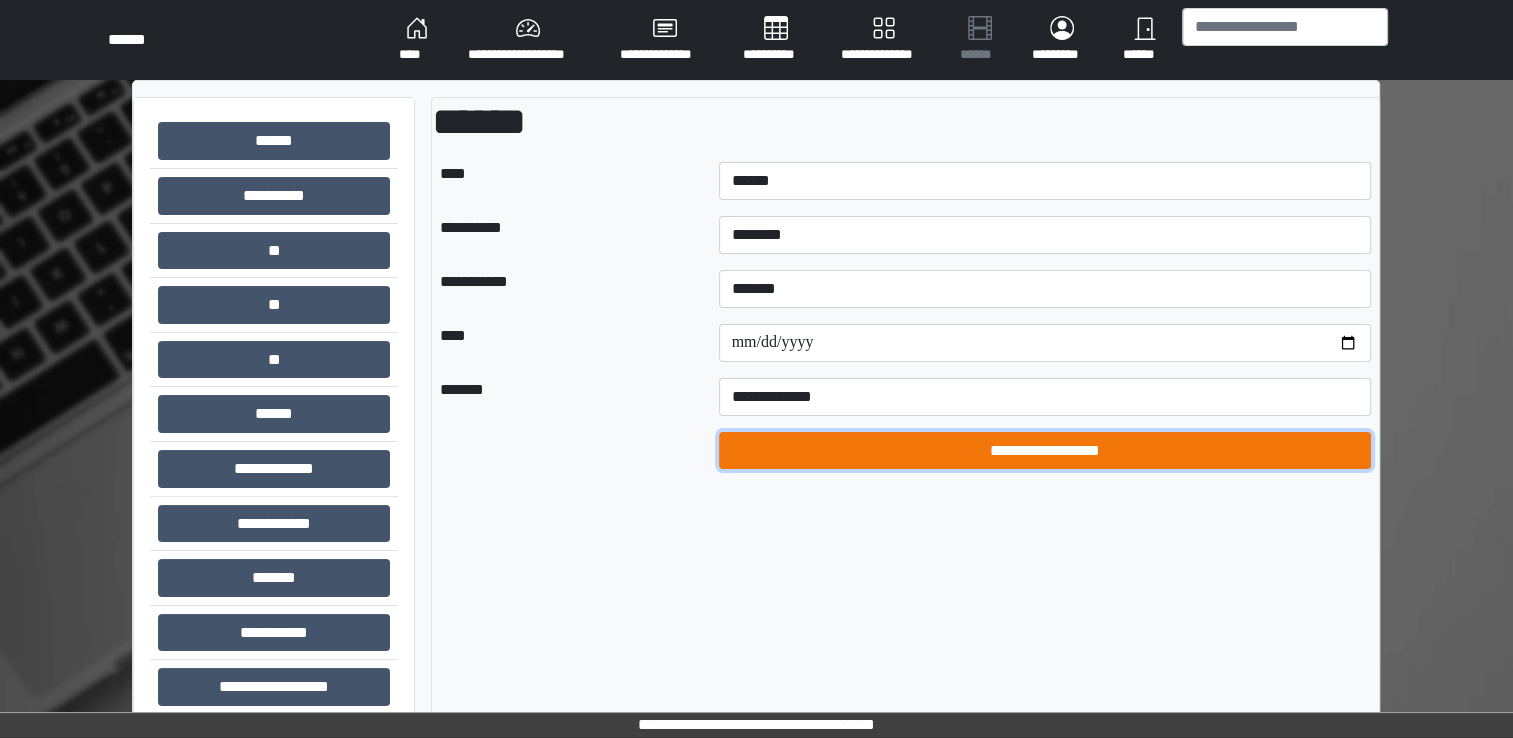 click on "**********" at bounding box center (1045, 451) 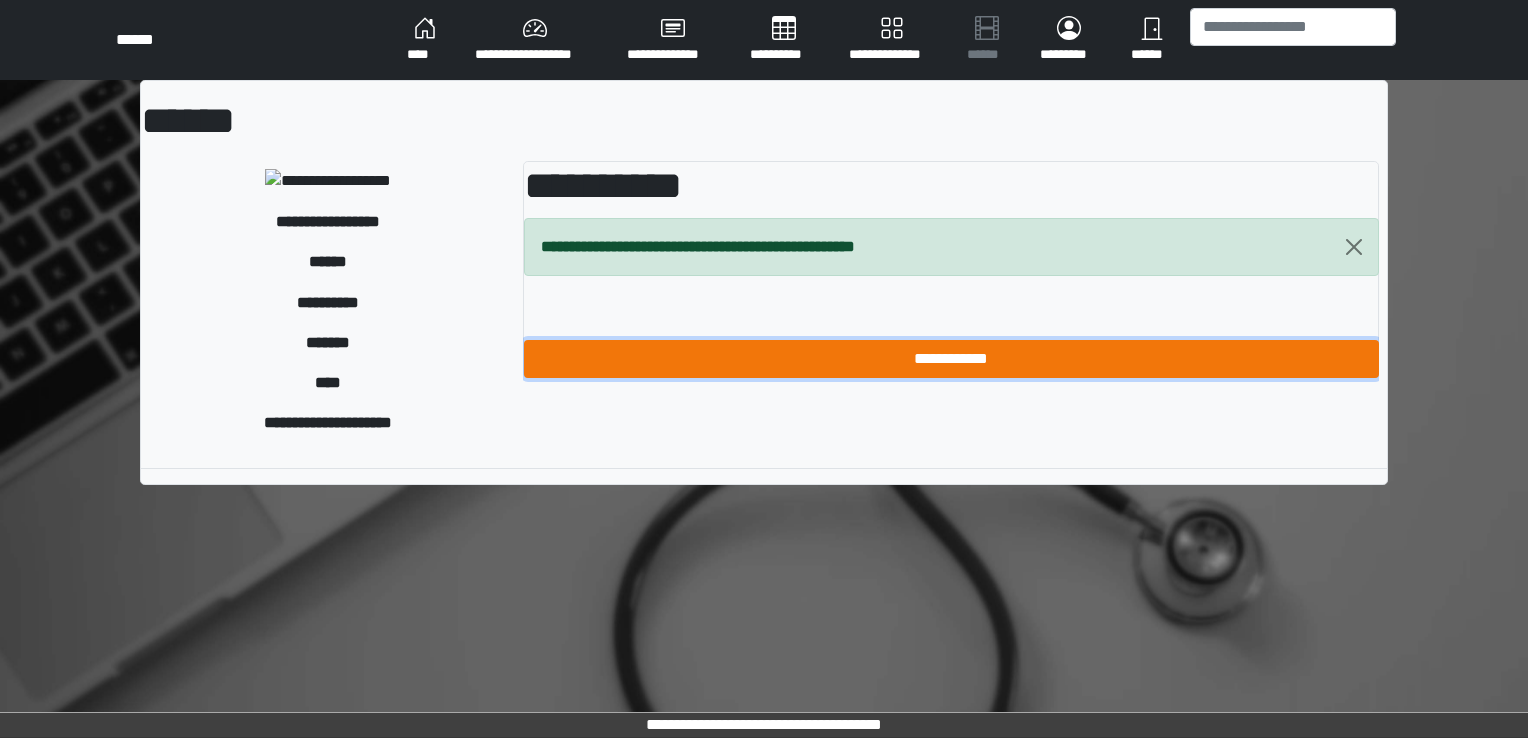 click on "**********" at bounding box center [951, 359] 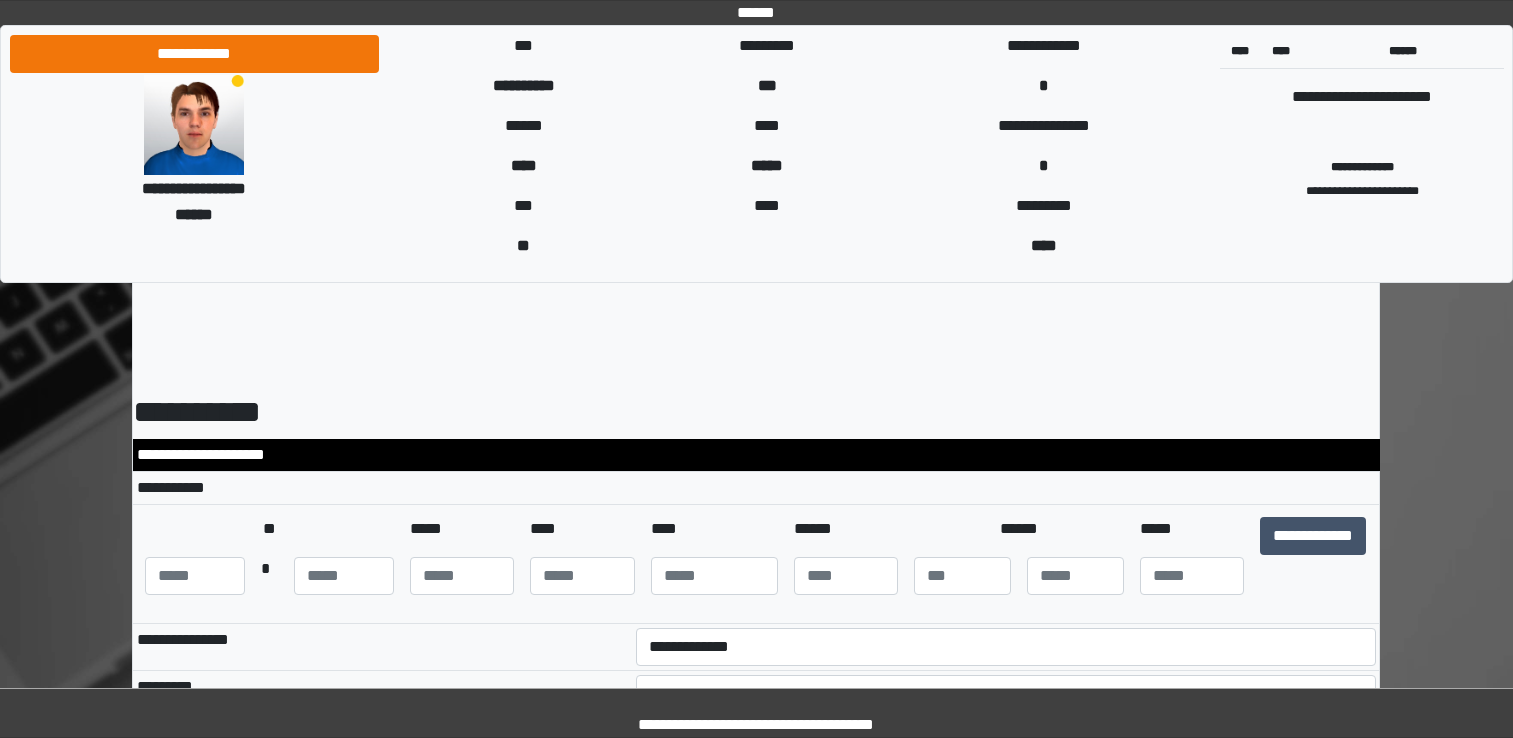 scroll, scrollTop: 0, scrollLeft: 0, axis: both 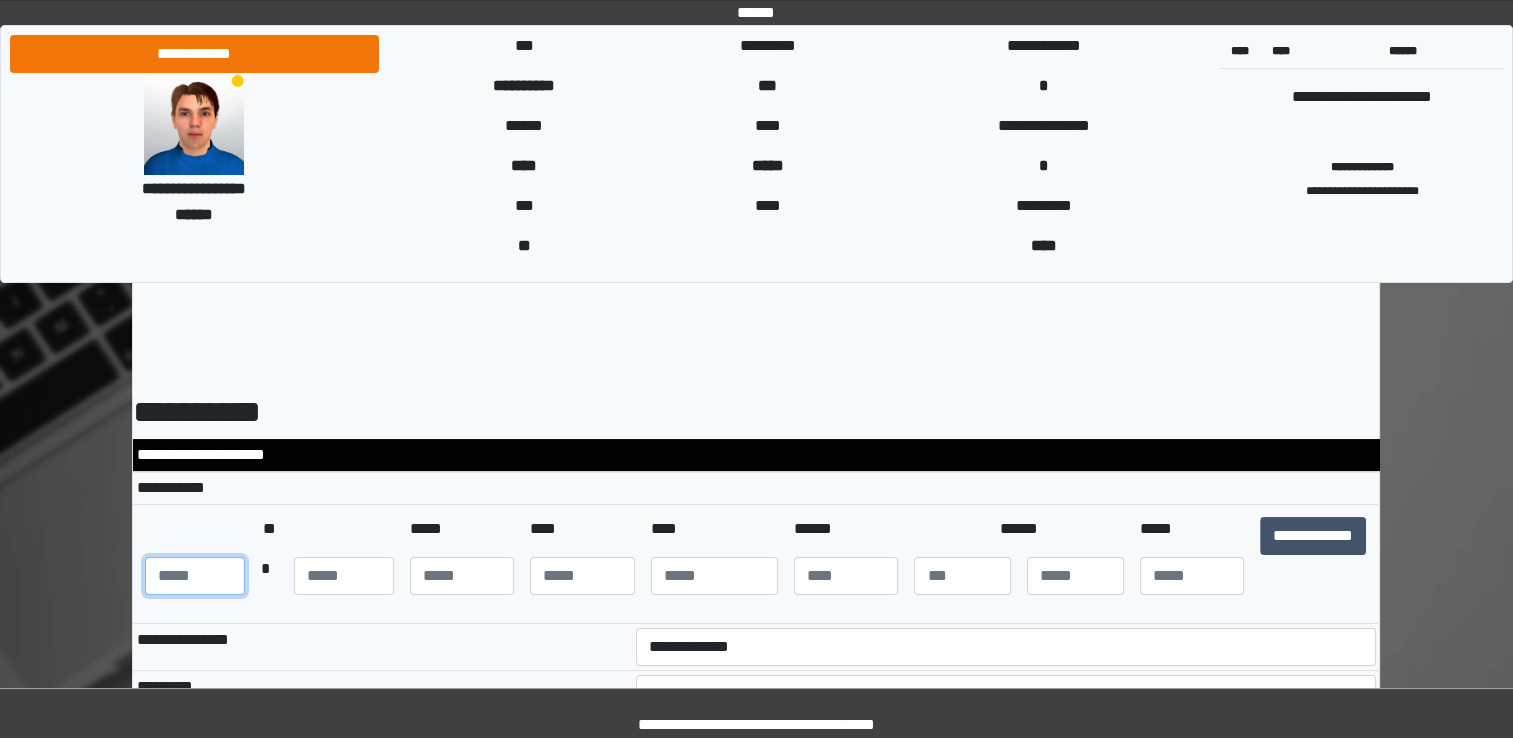 click at bounding box center (195, 576) 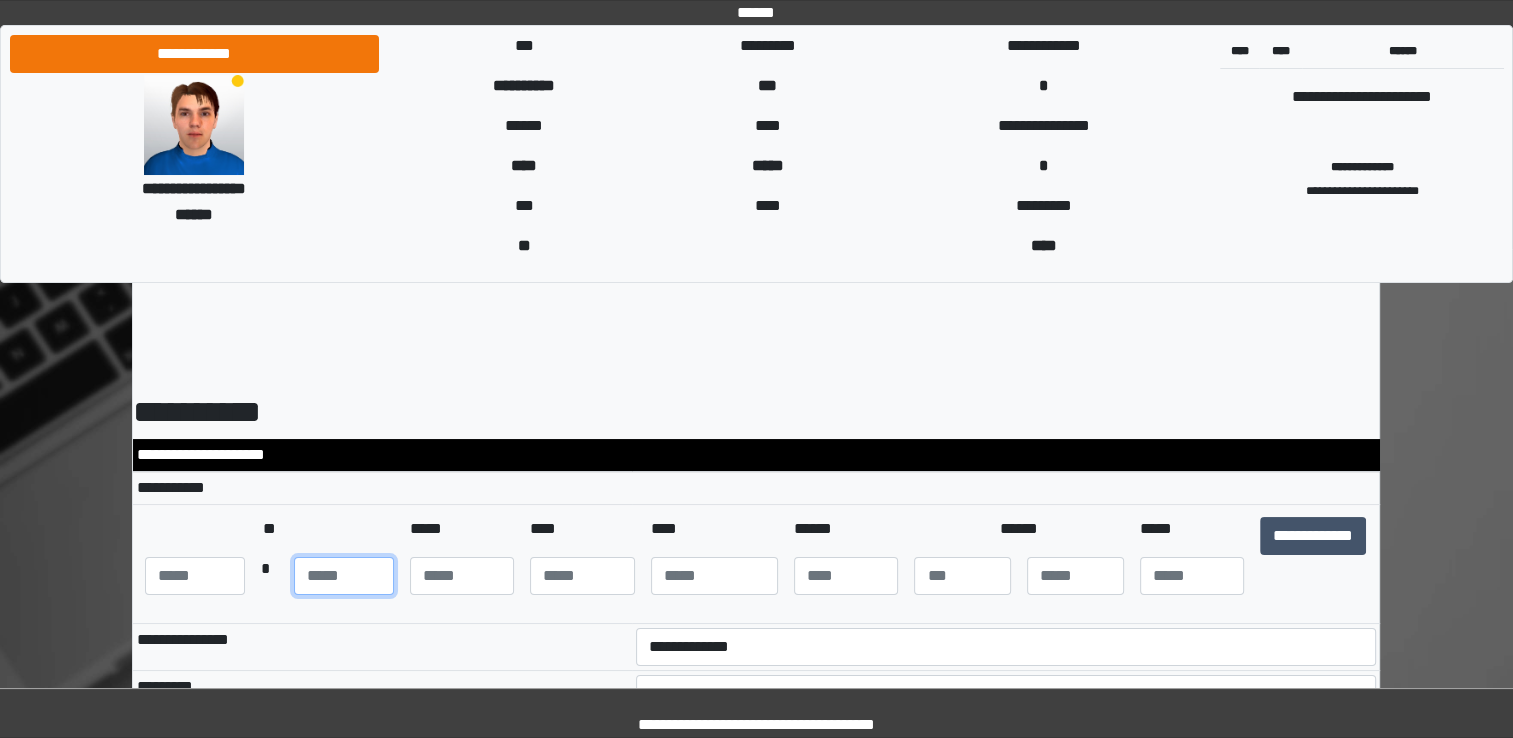 type on "**" 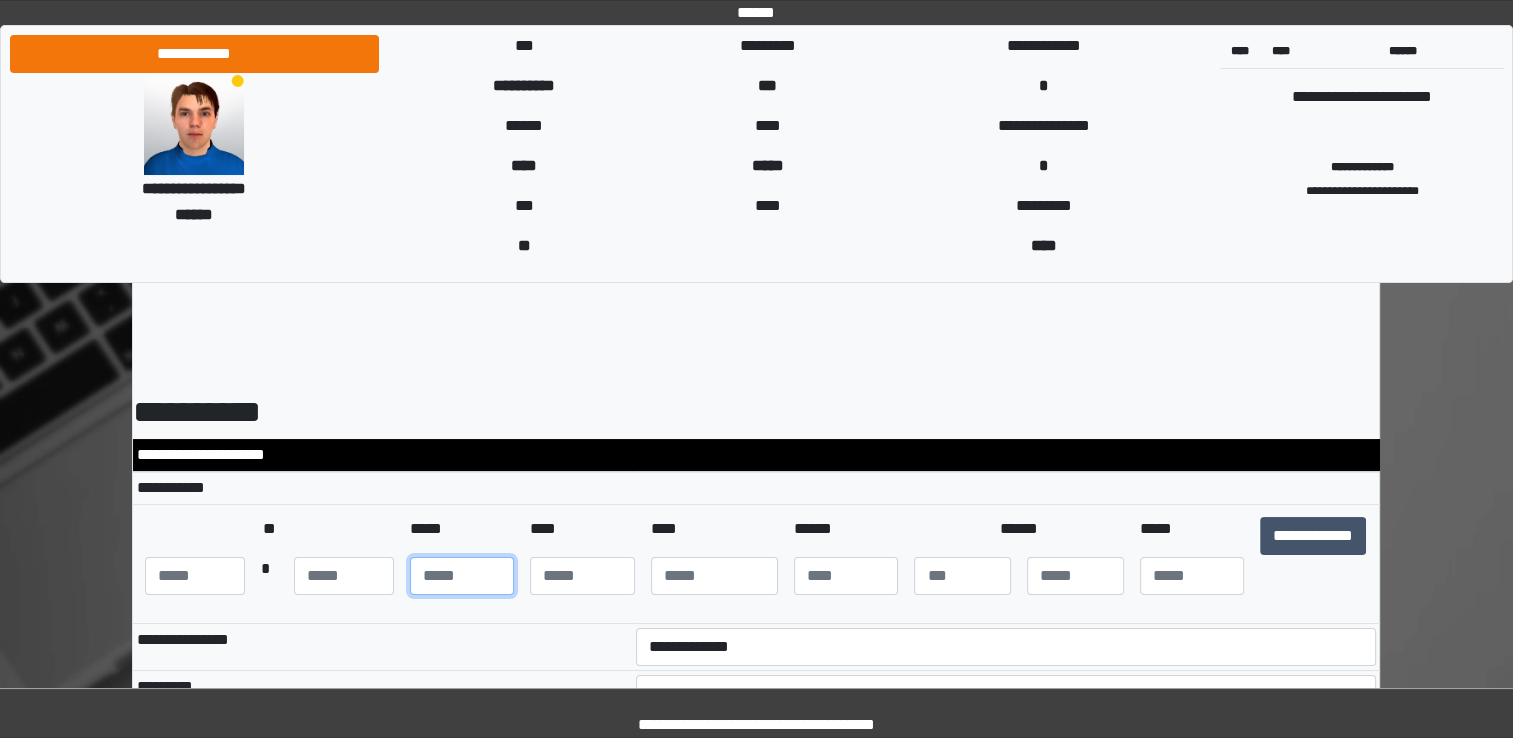 type on "**" 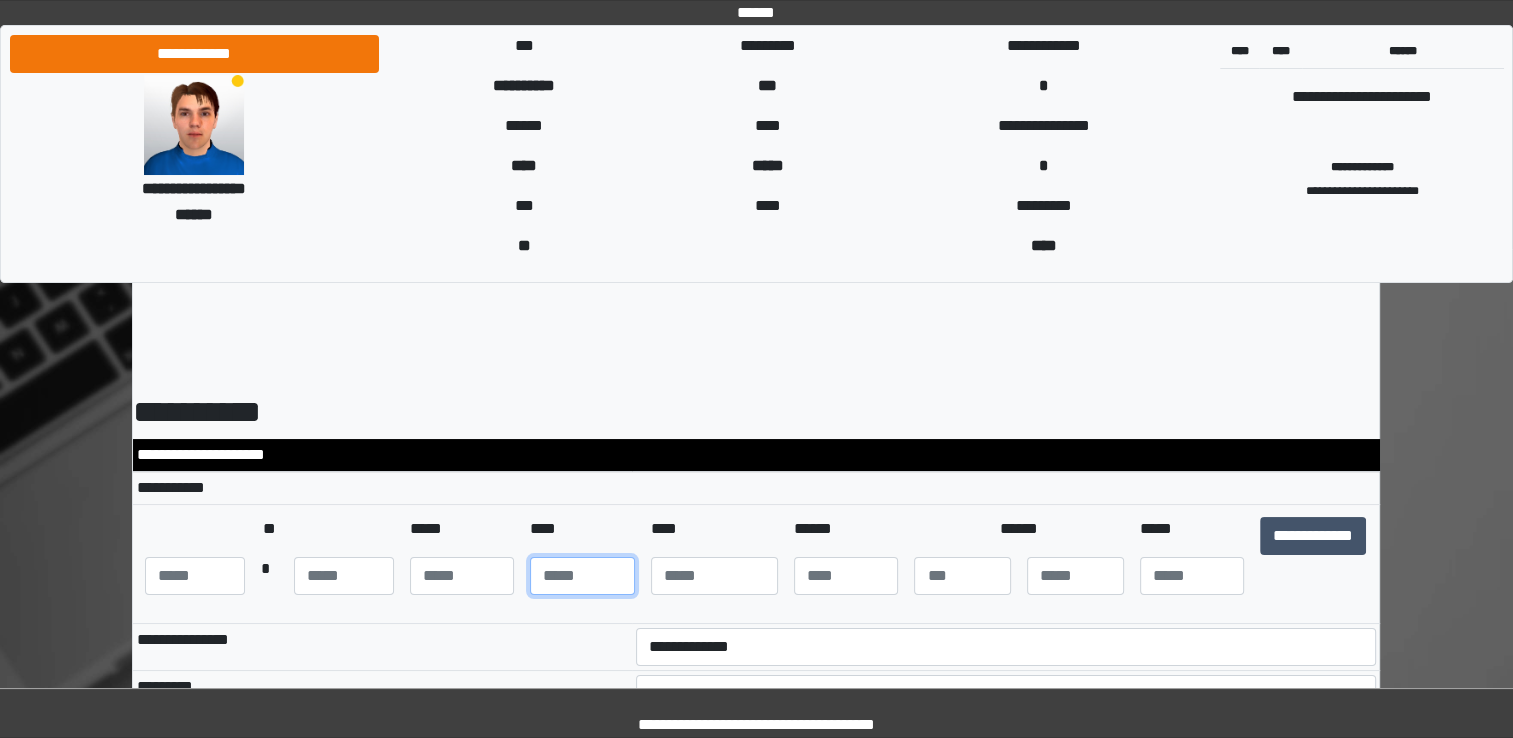 type on "**" 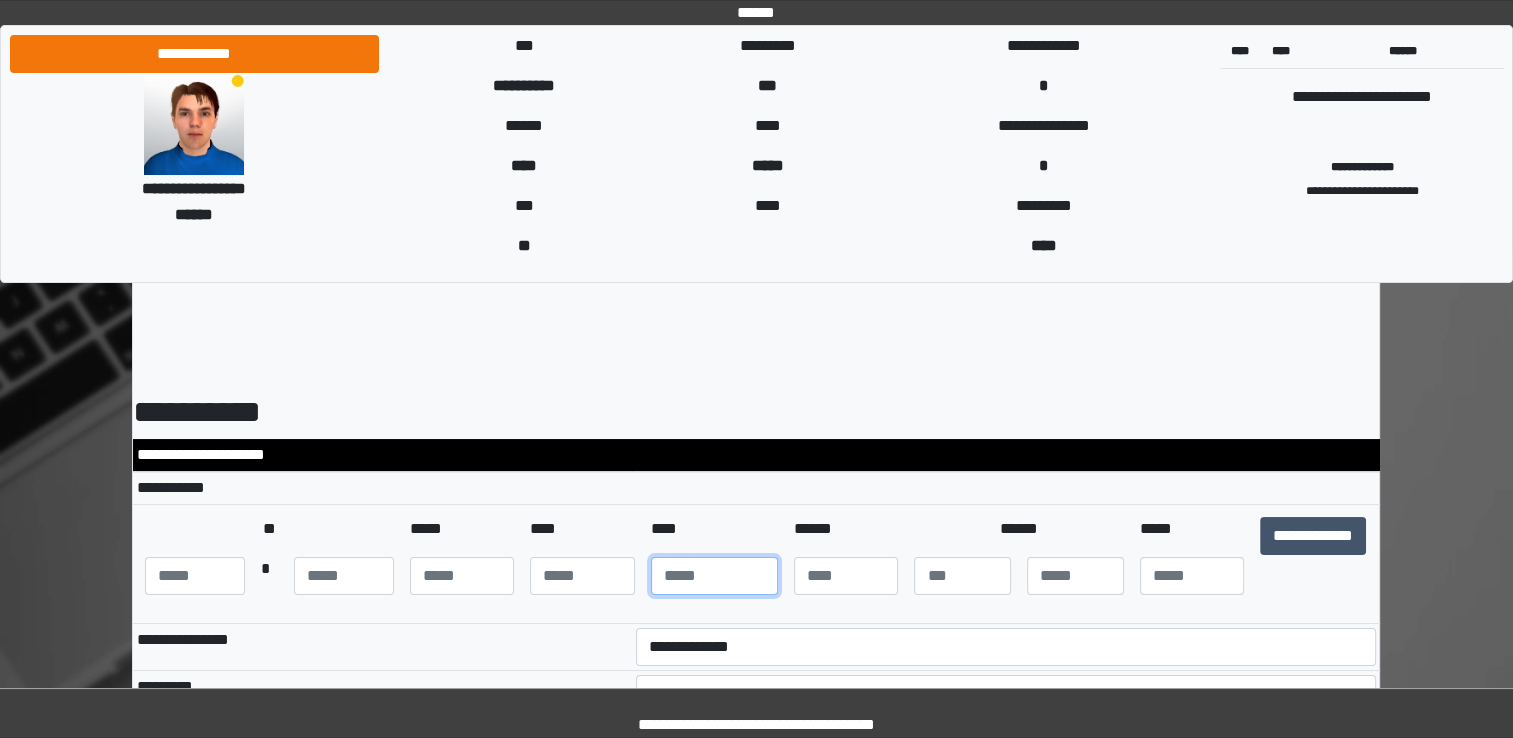 type on "****" 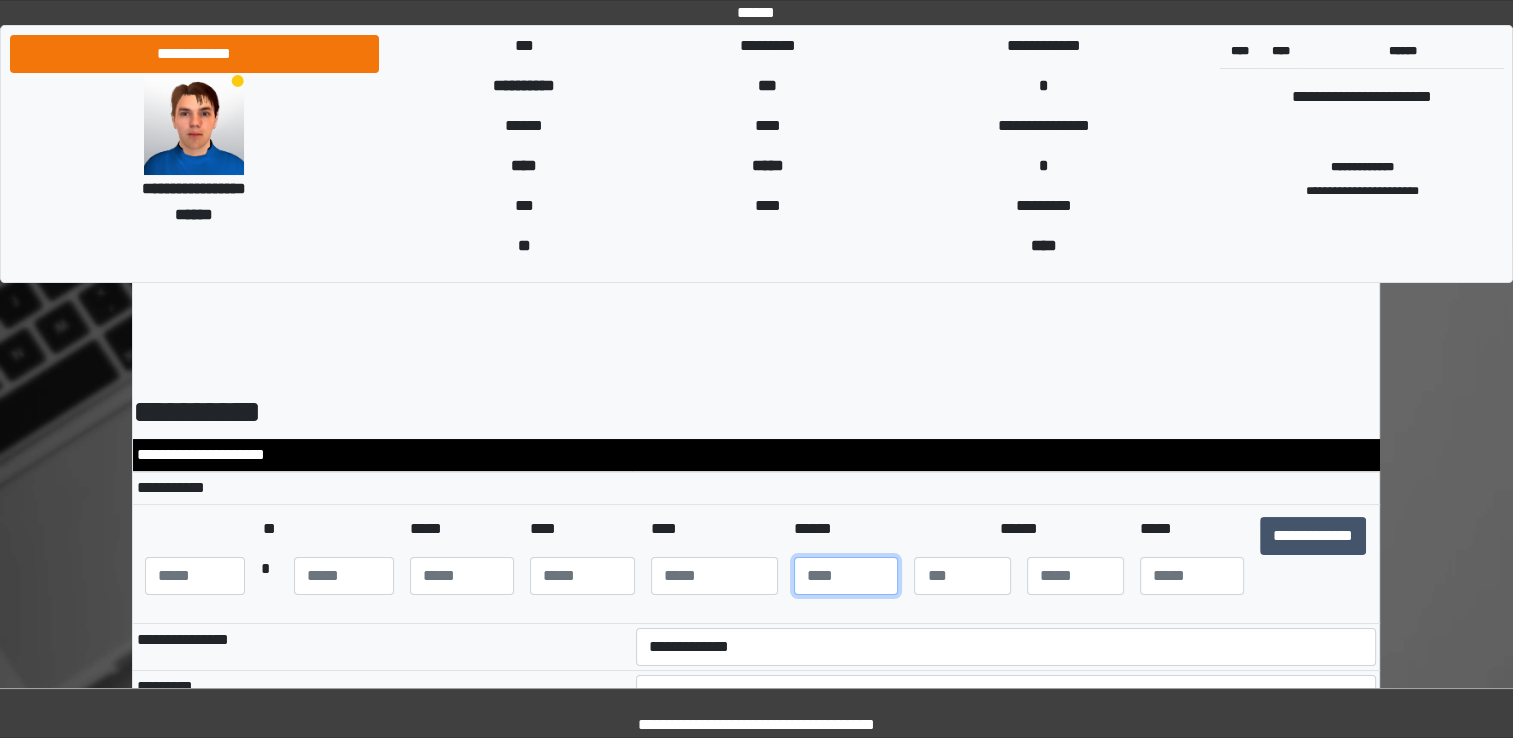 type on "***" 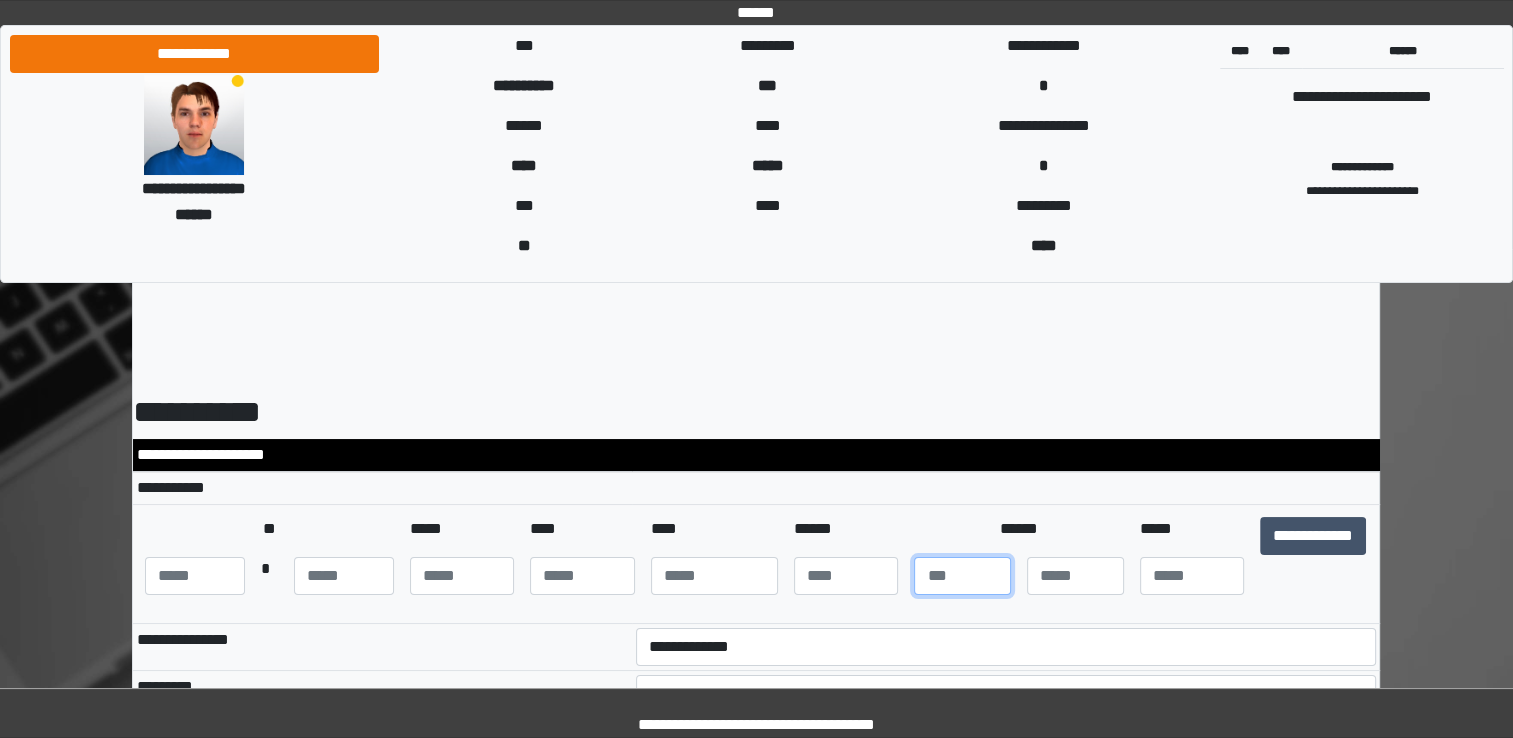 type on "*" 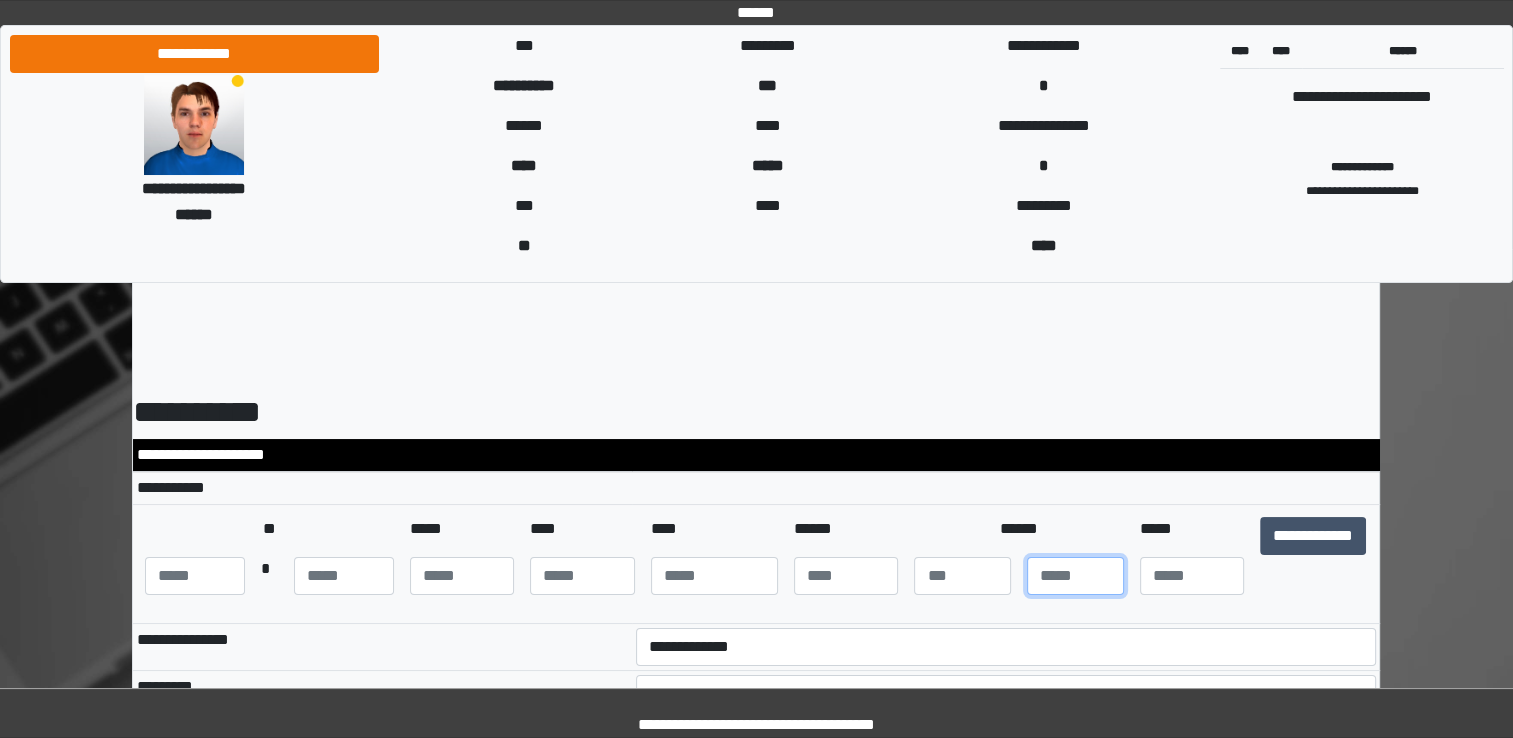 type on "**" 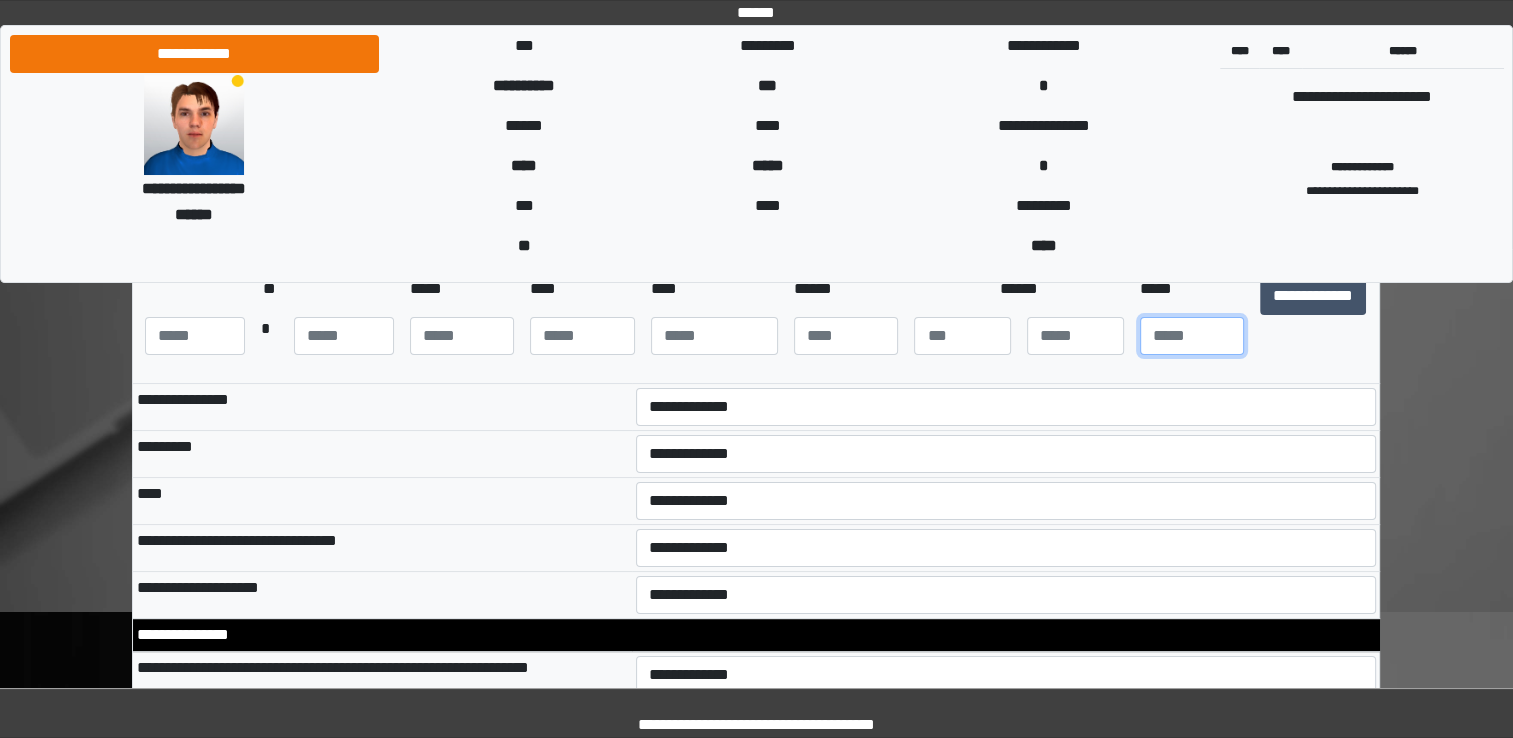 scroll, scrollTop: 280, scrollLeft: 0, axis: vertical 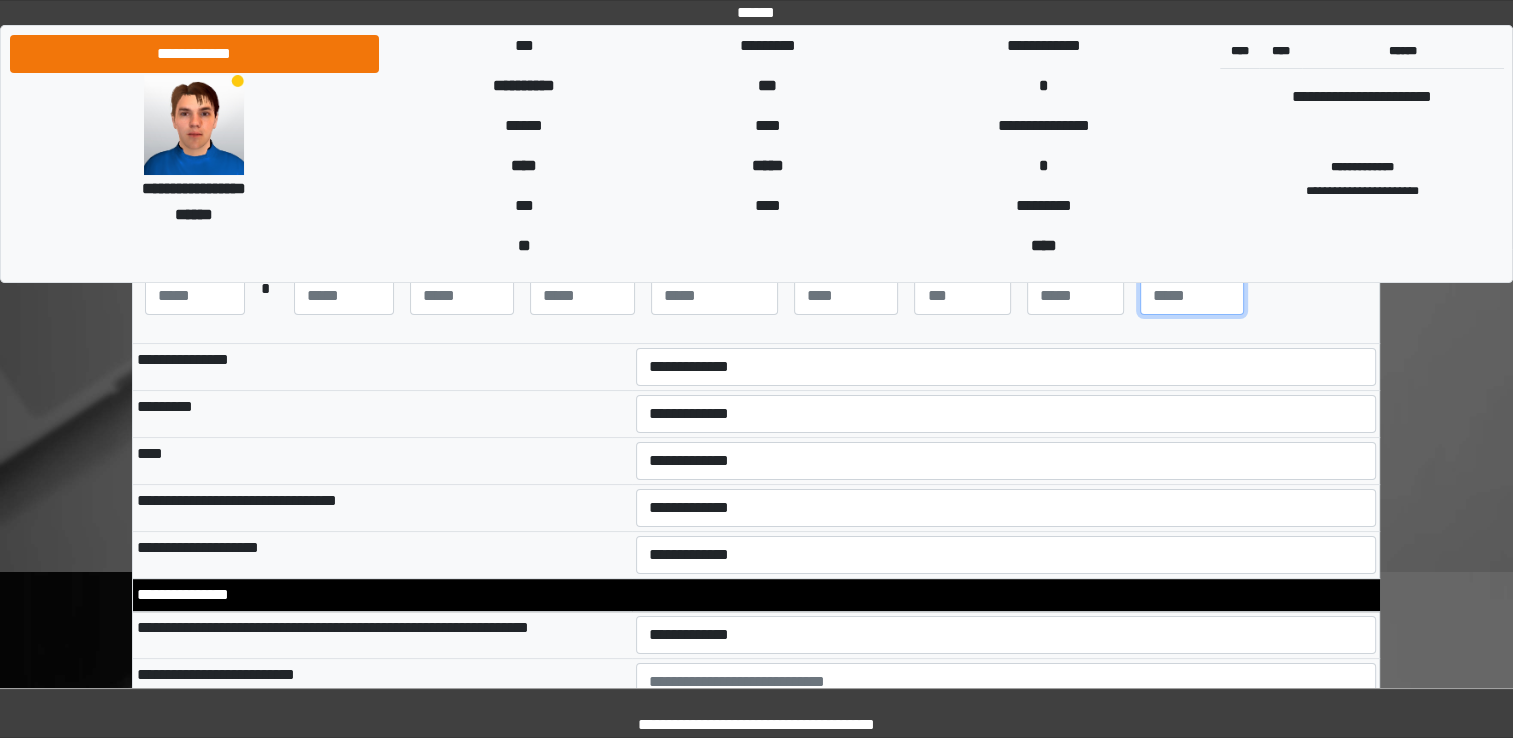 type on "**" 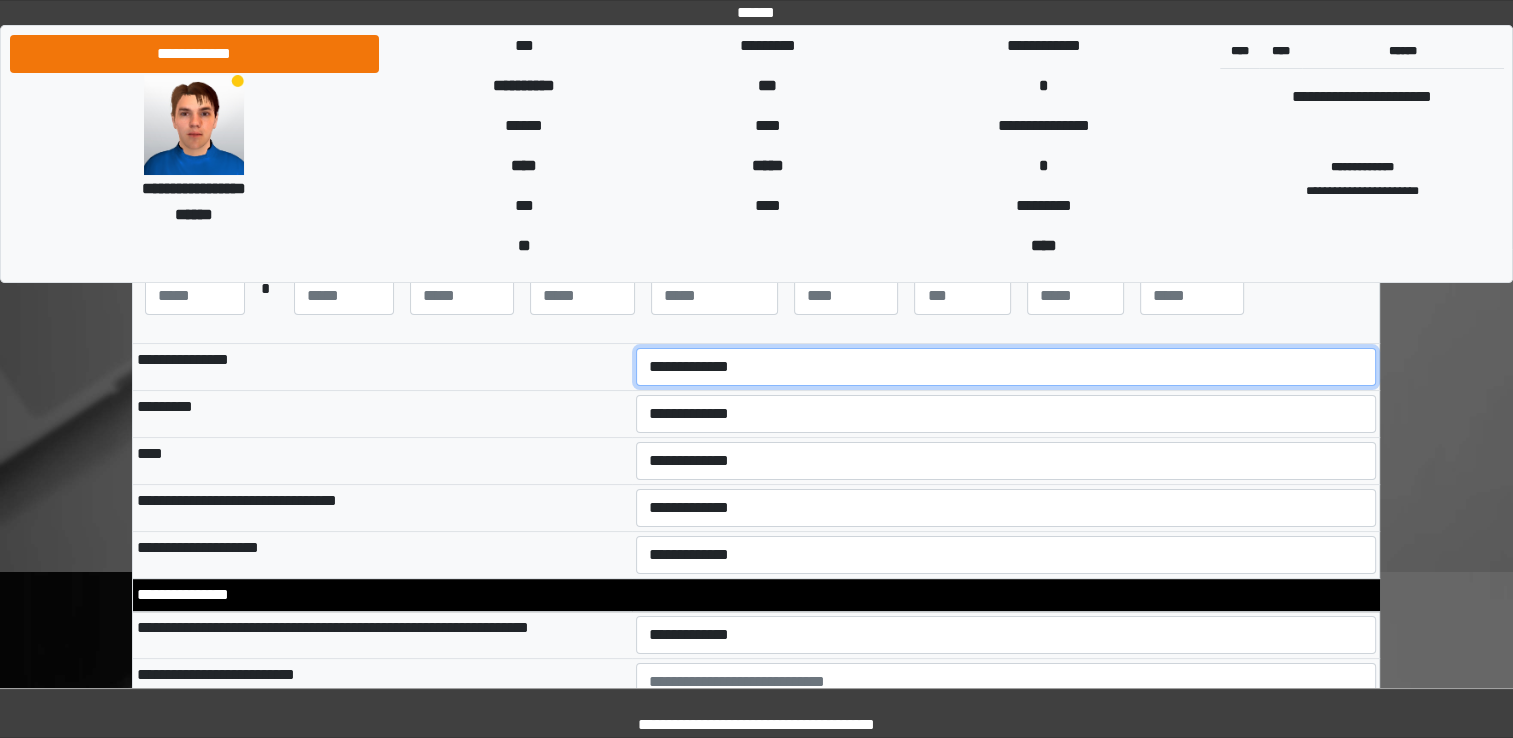click on "**********" at bounding box center [1006, 367] 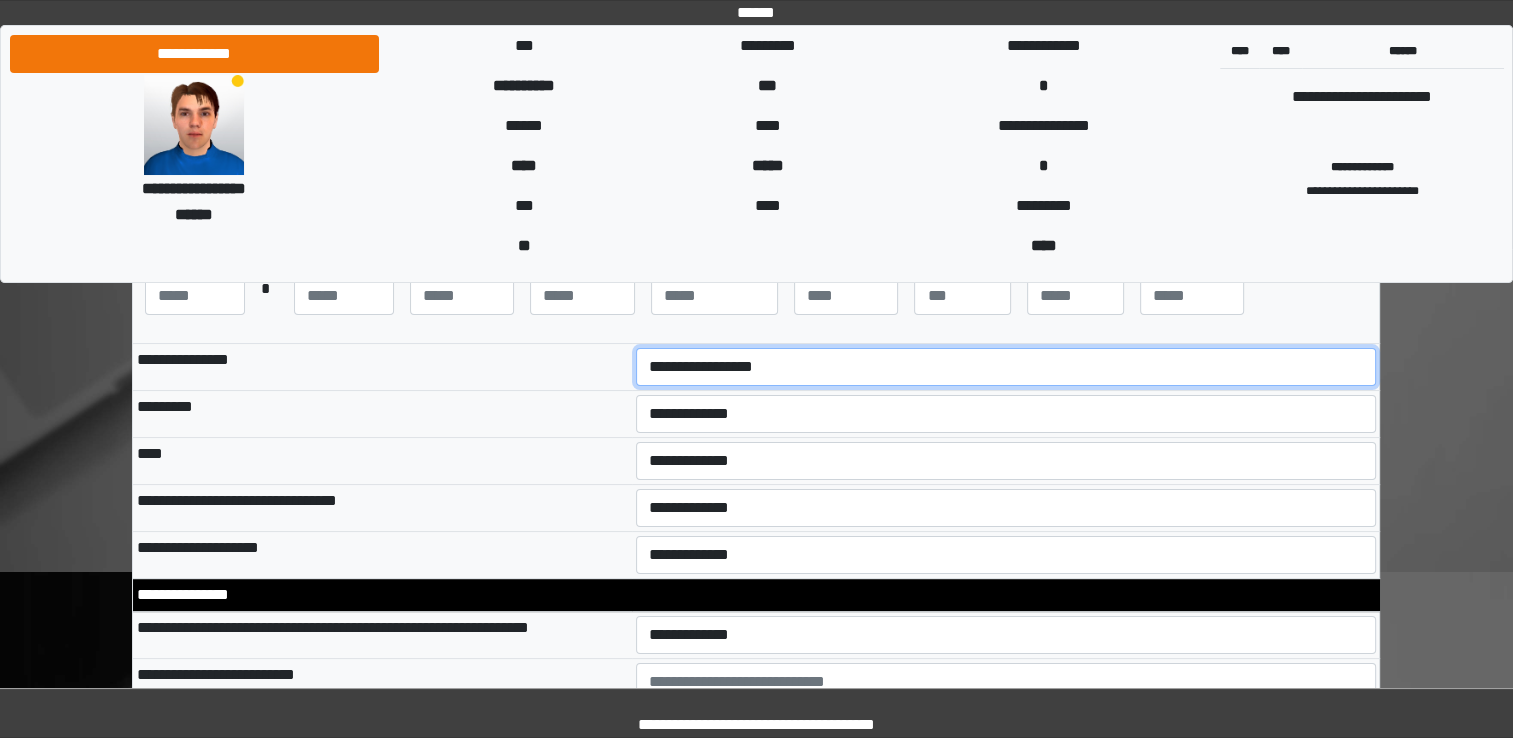 click on "**********" at bounding box center (1006, 367) 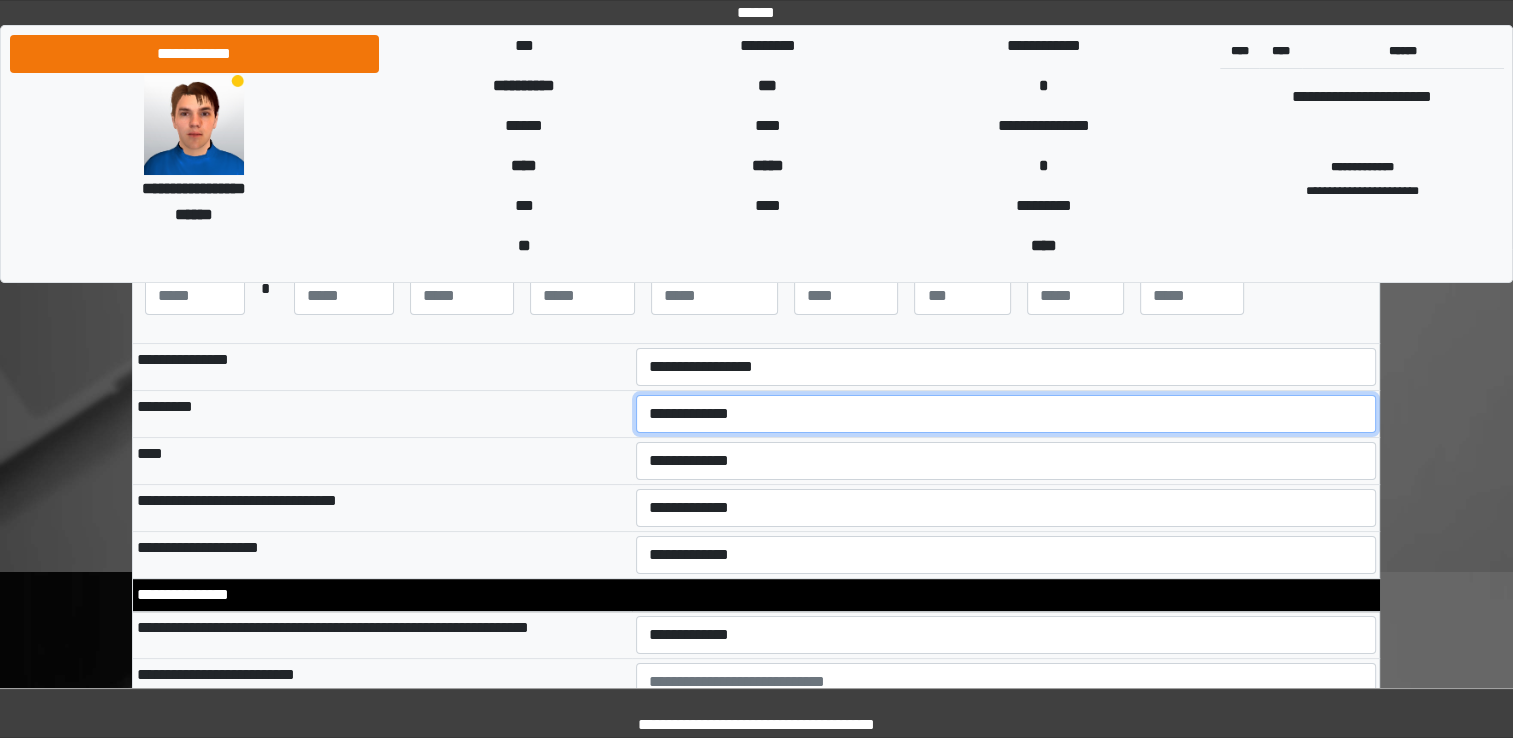 click on "**********" at bounding box center [1006, 414] 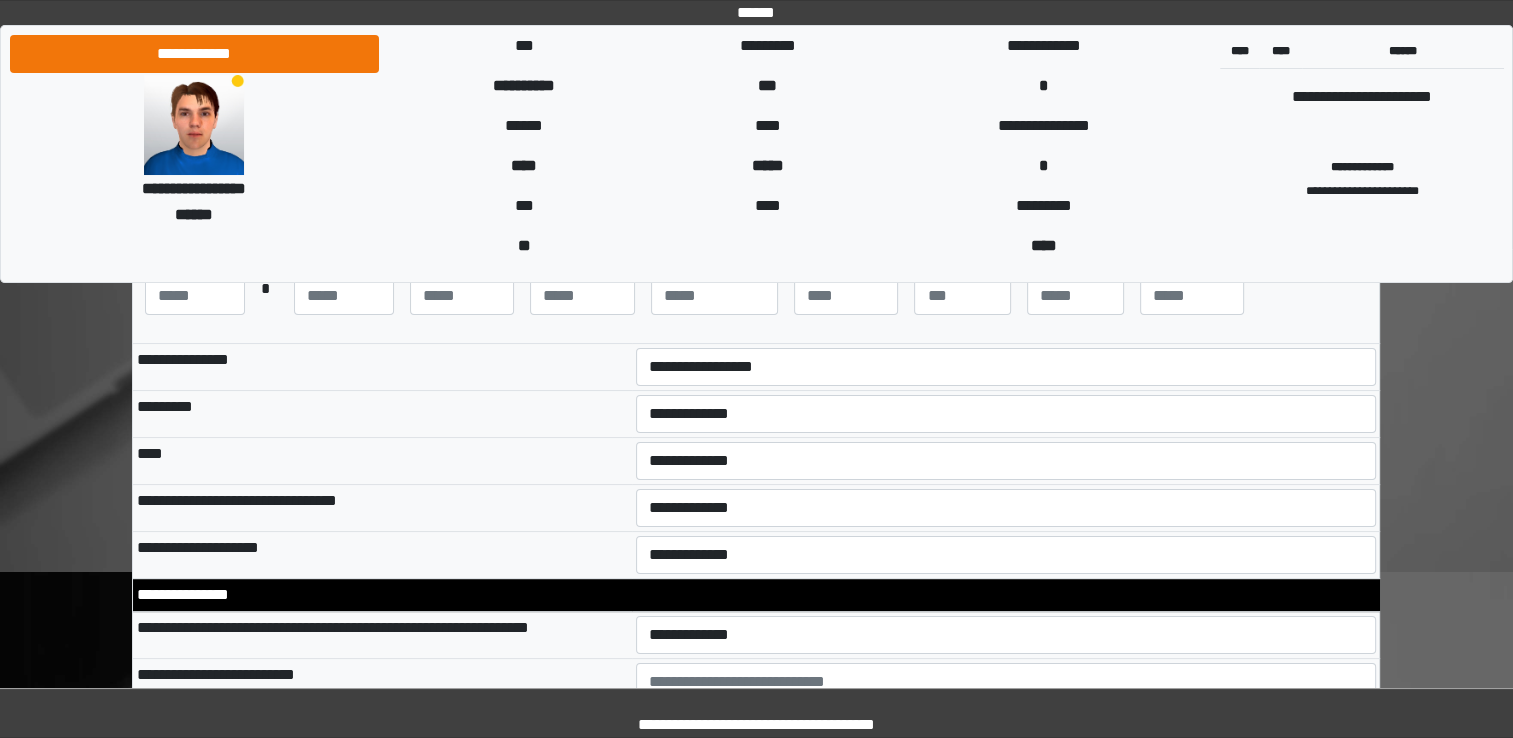 click on "**********" at bounding box center [1006, 508] 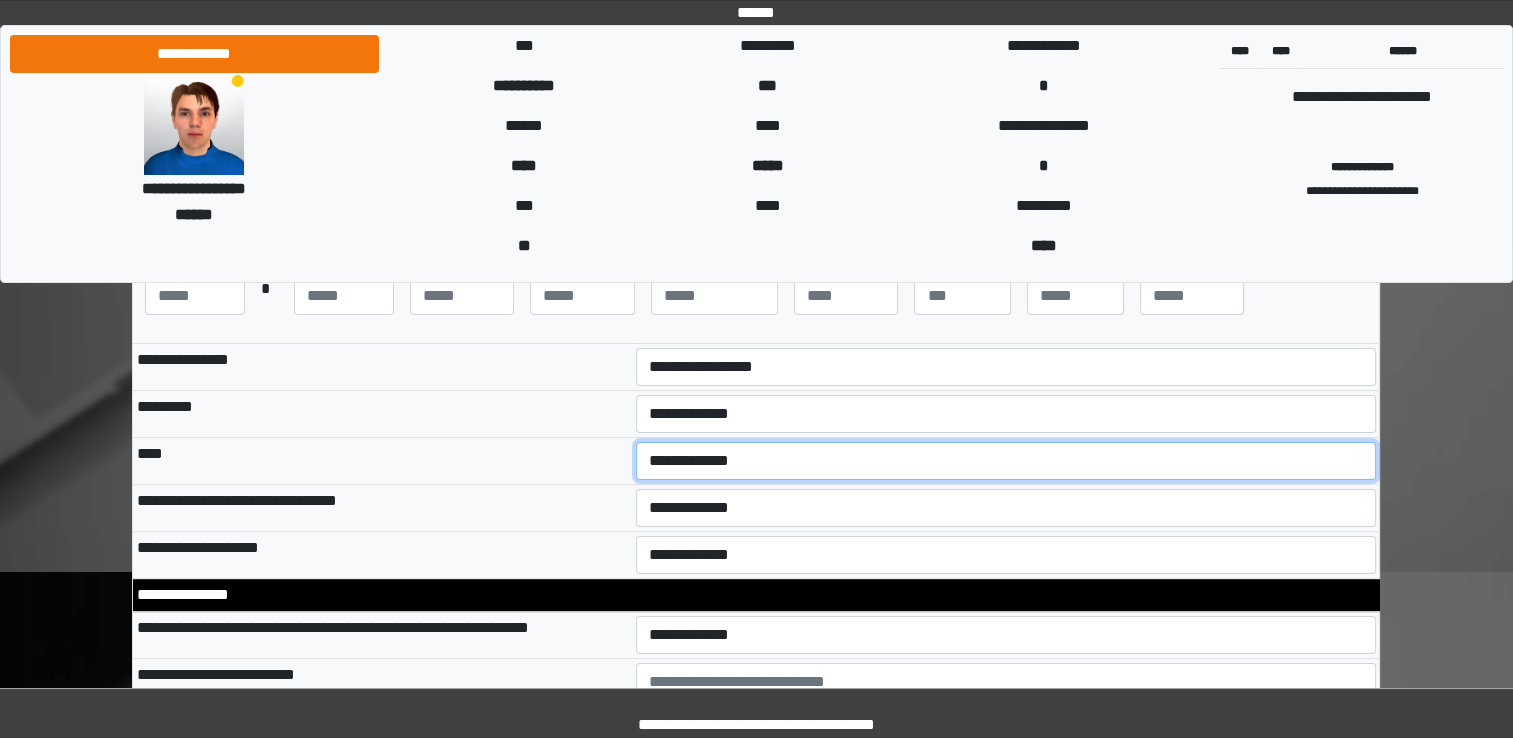 click on "**********" at bounding box center [1006, 461] 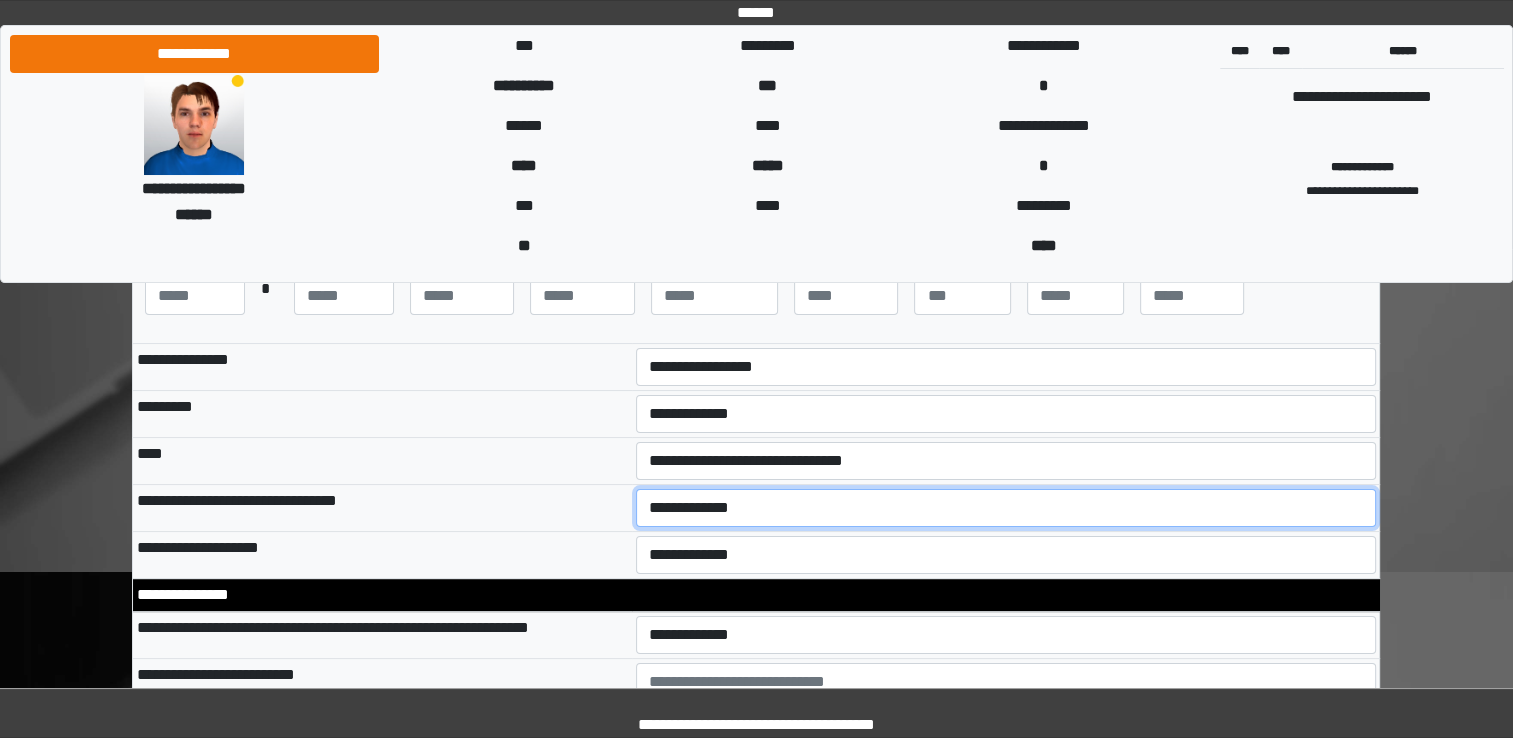 click on "**********" at bounding box center (1006, 508) 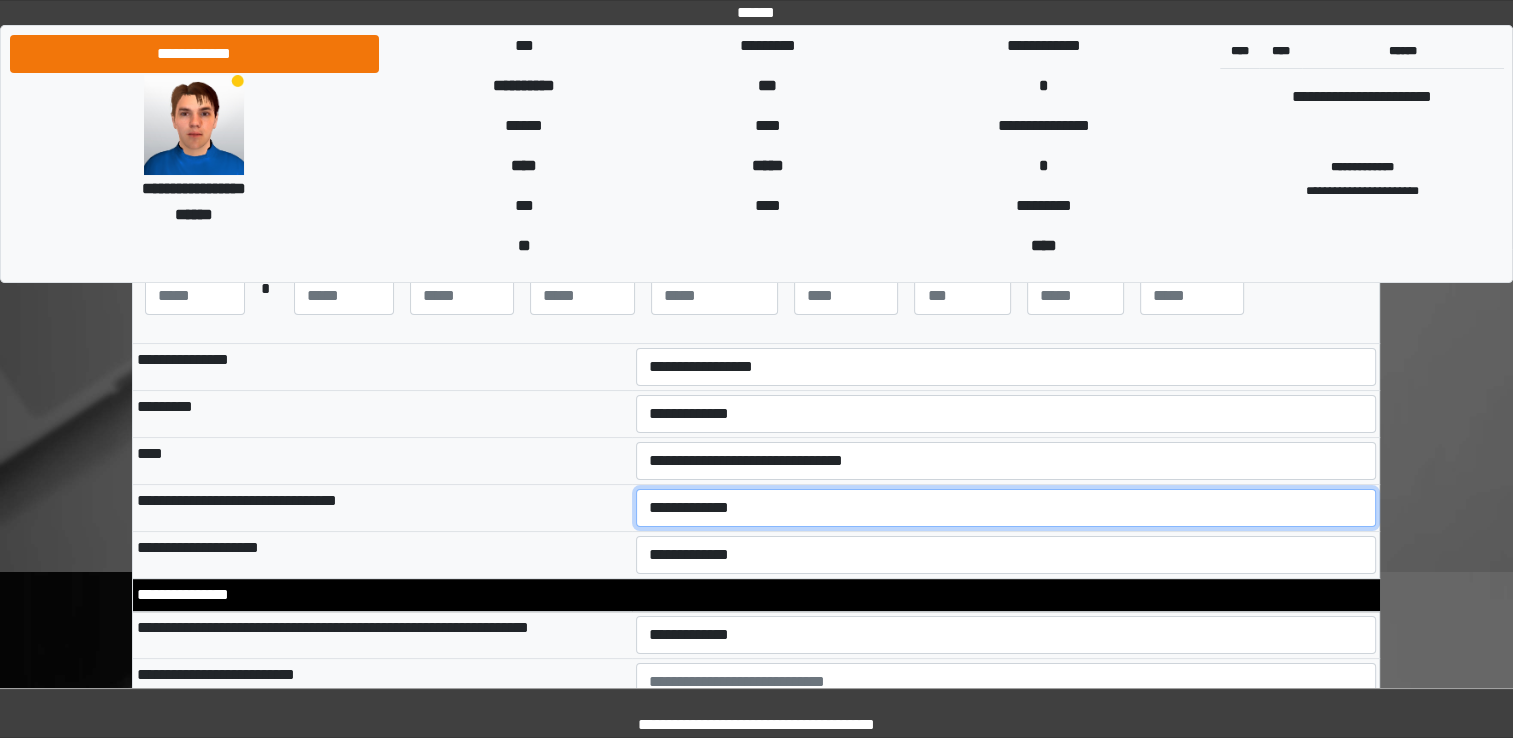 select on "*" 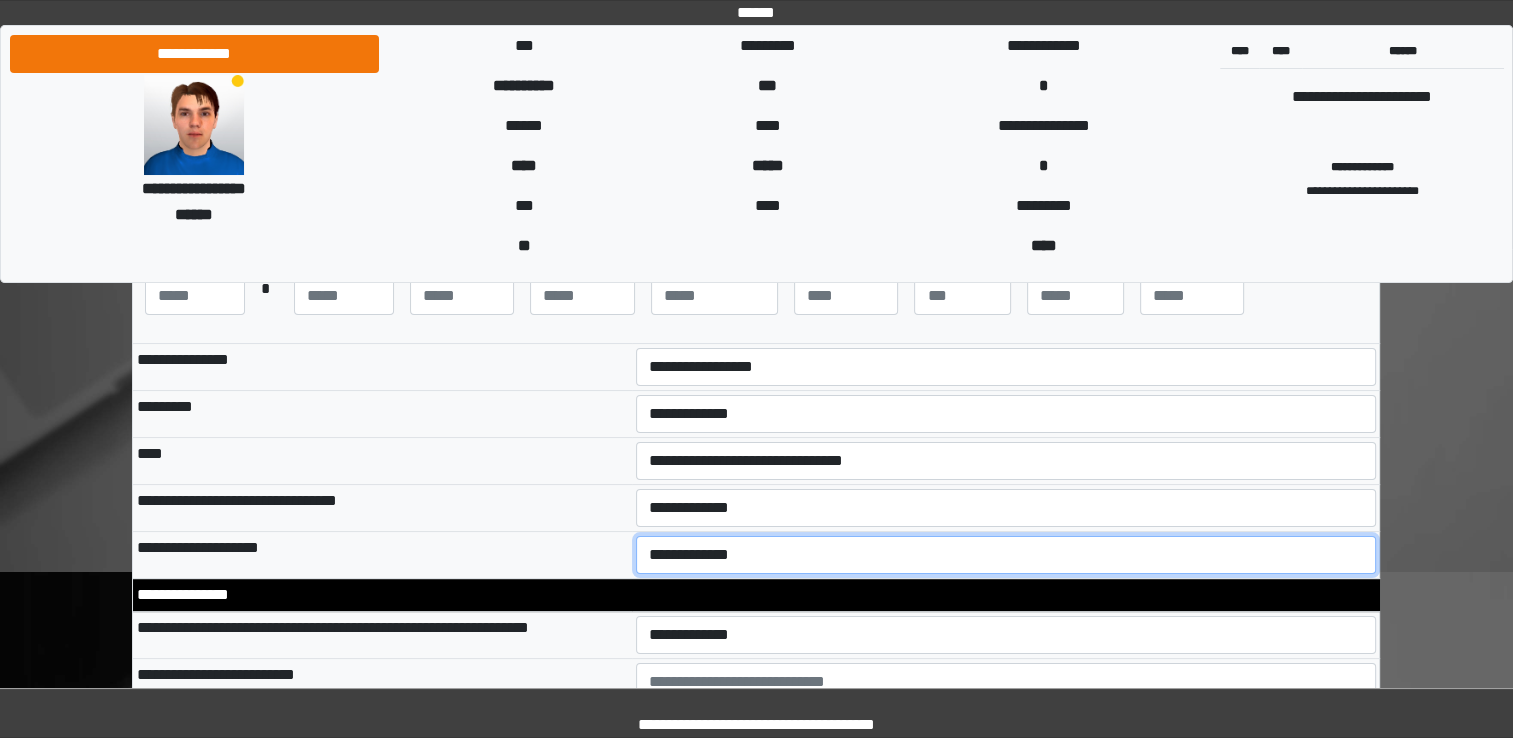 click on "**********" at bounding box center [1006, 555] 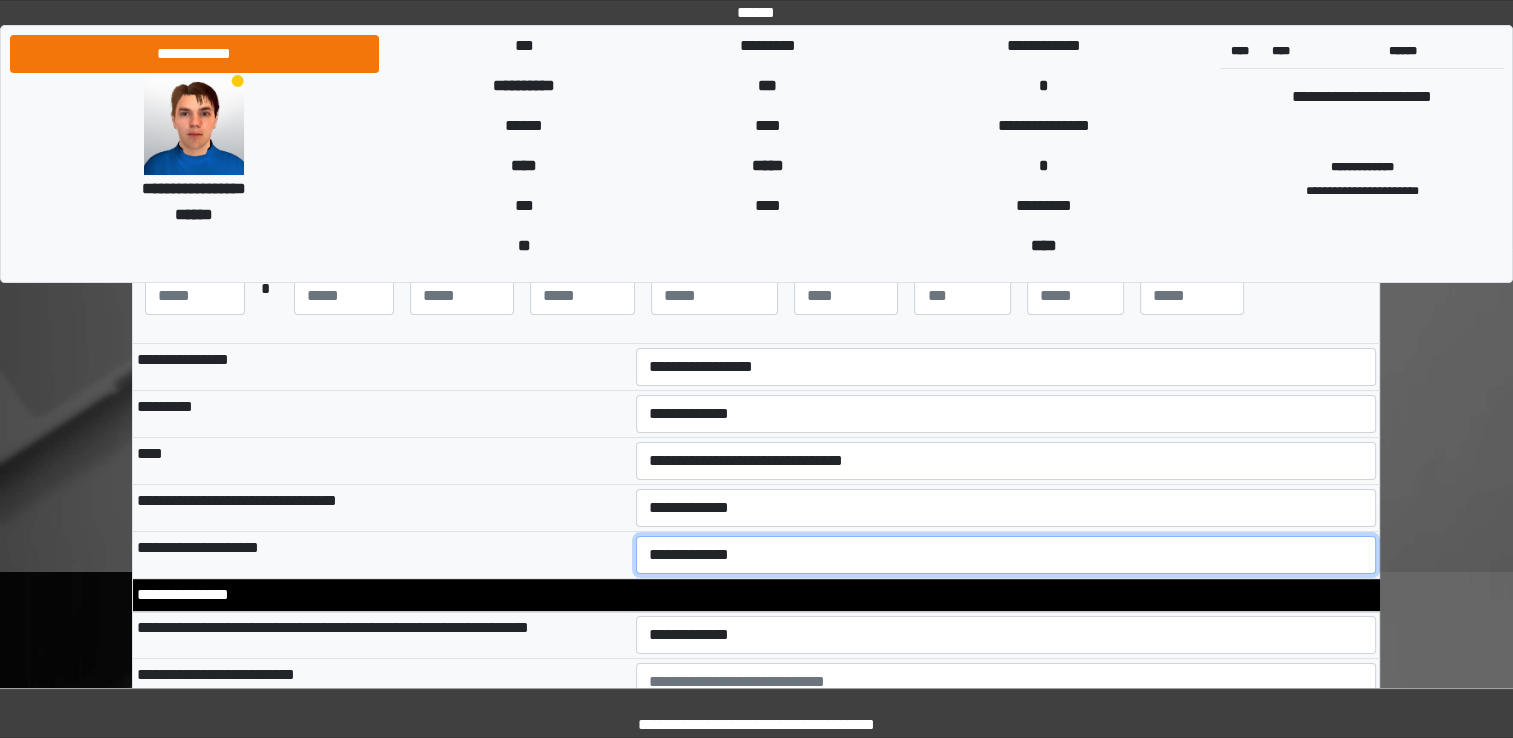 select on "**" 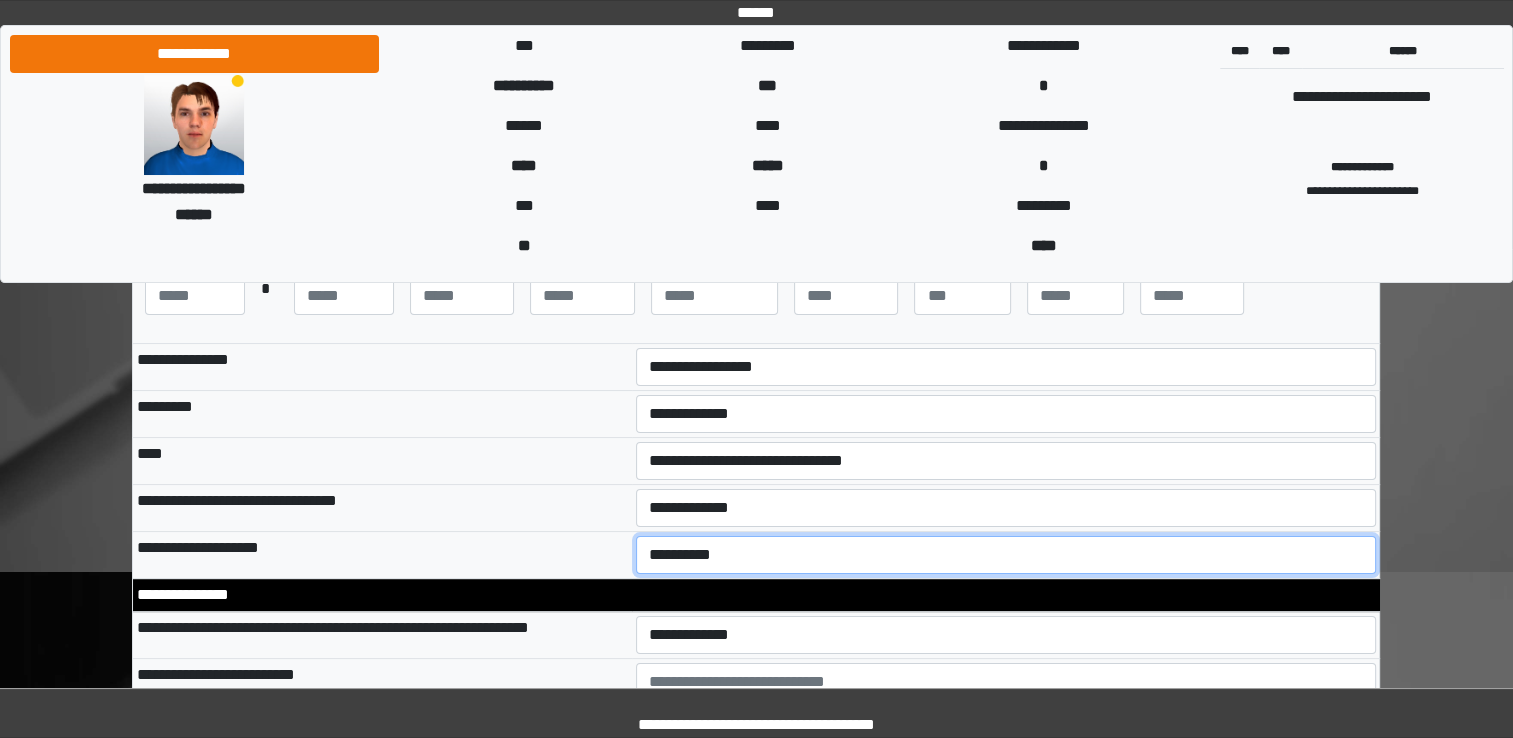 click on "**********" at bounding box center (1006, 555) 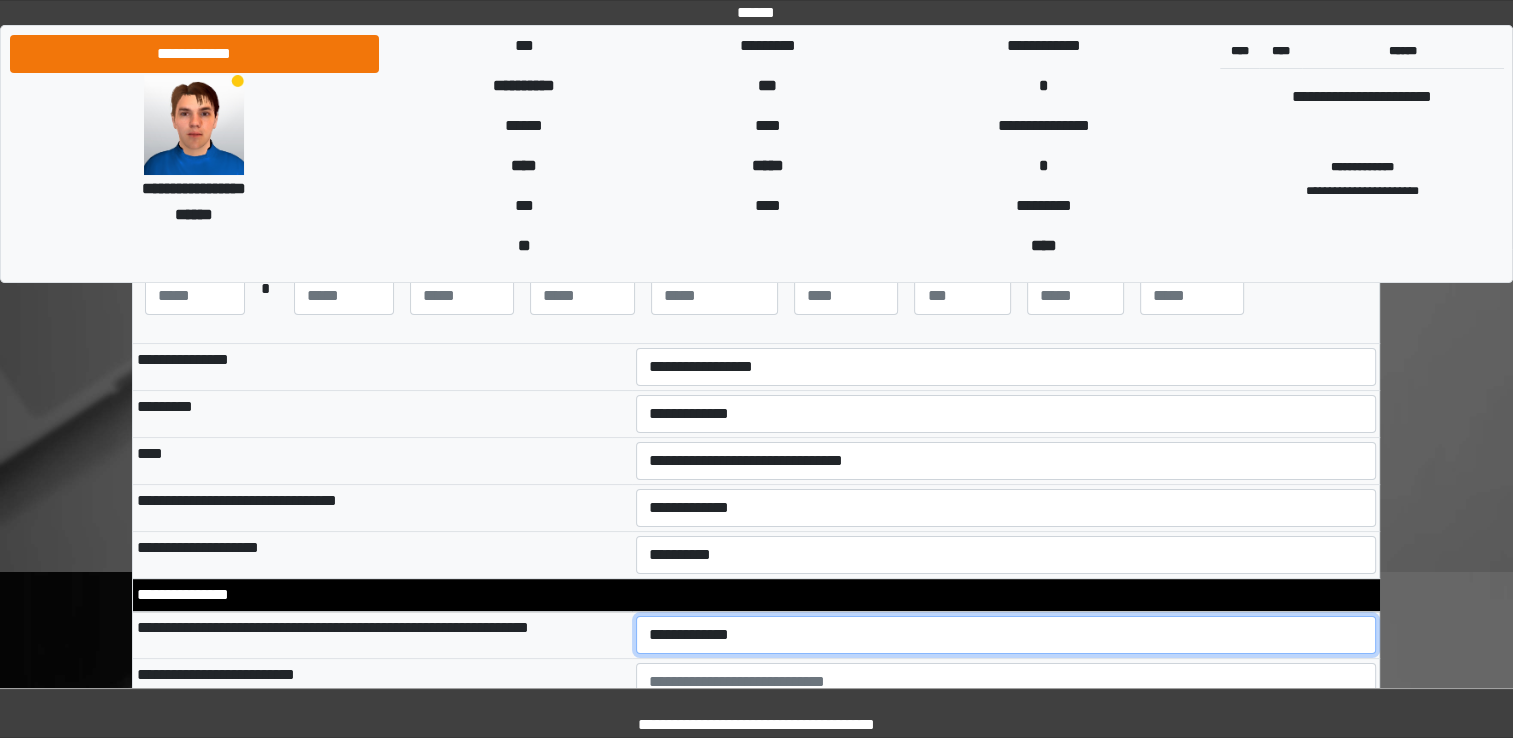 click on "**********" at bounding box center [1006, 635] 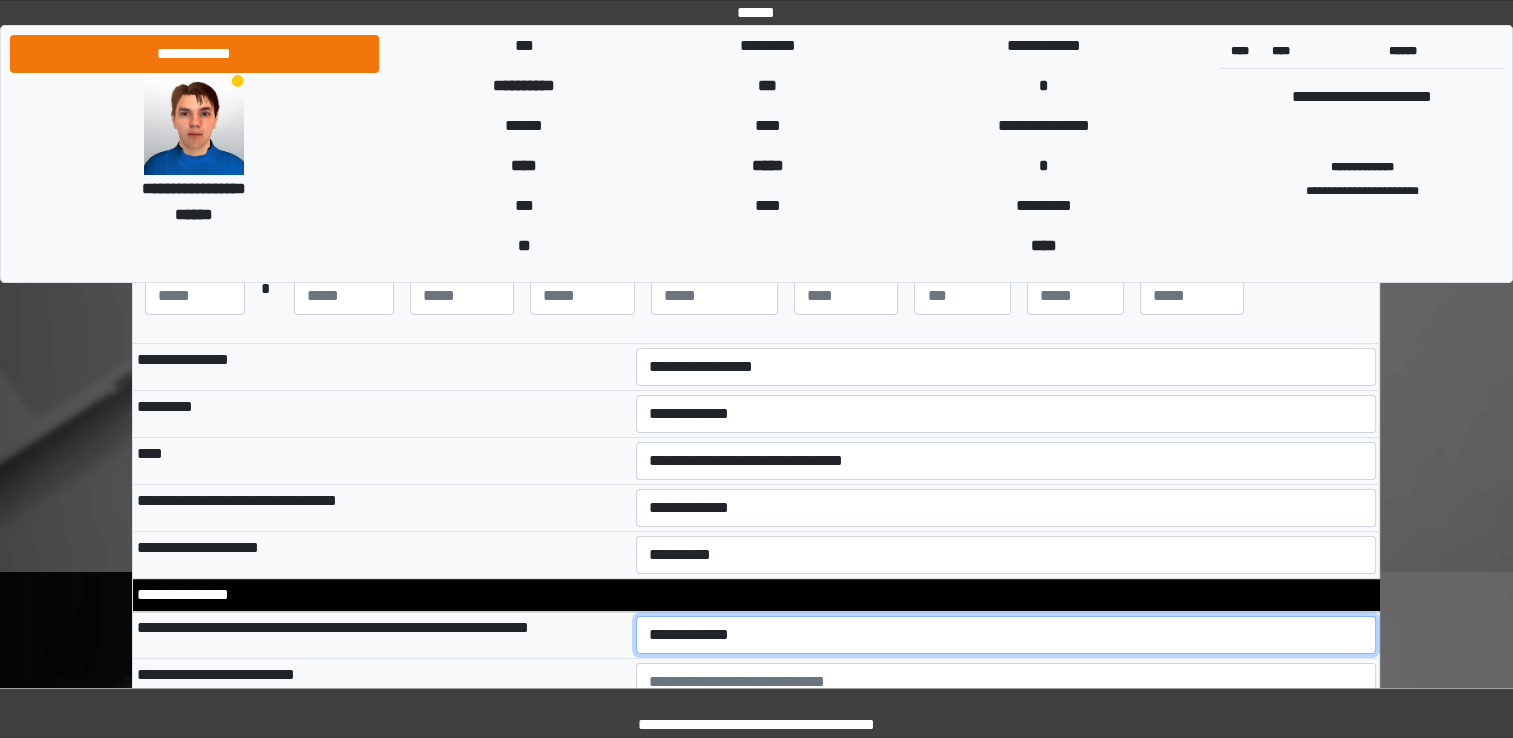 click on "**********" at bounding box center (1006, 635) 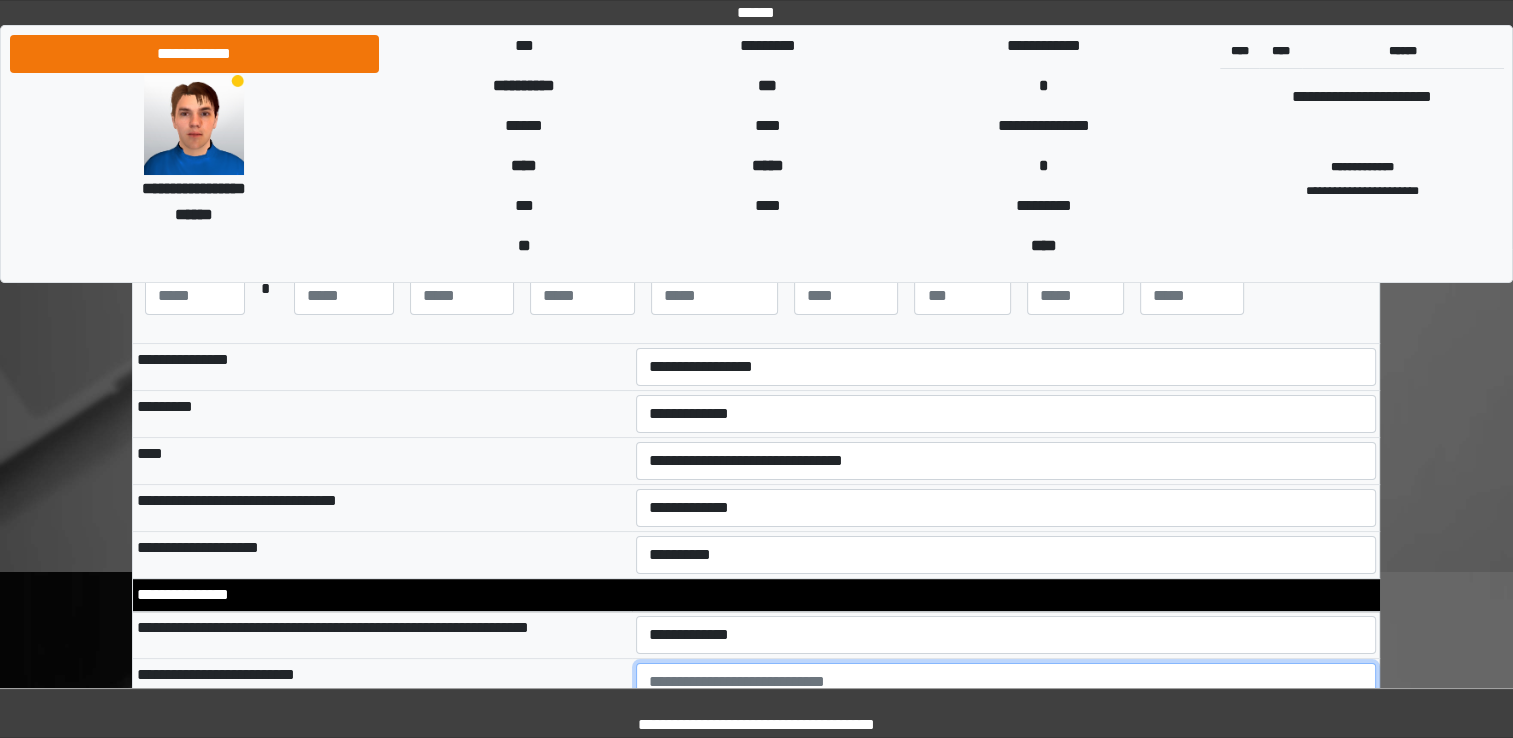 drag, startPoint x: 671, startPoint y: 634, endPoint x: 1184, endPoint y: 677, distance: 514.799 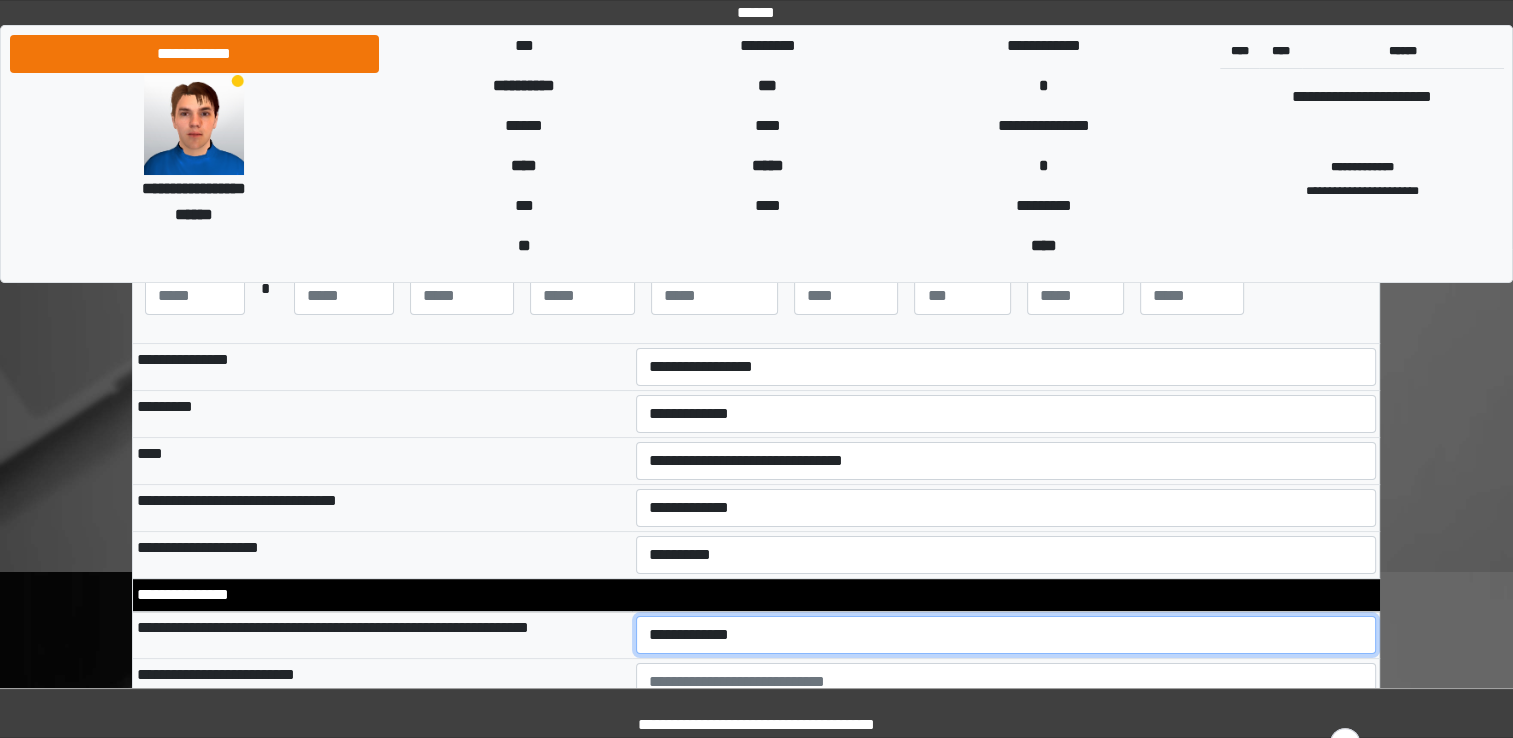 click on "**********" at bounding box center [1006, 635] 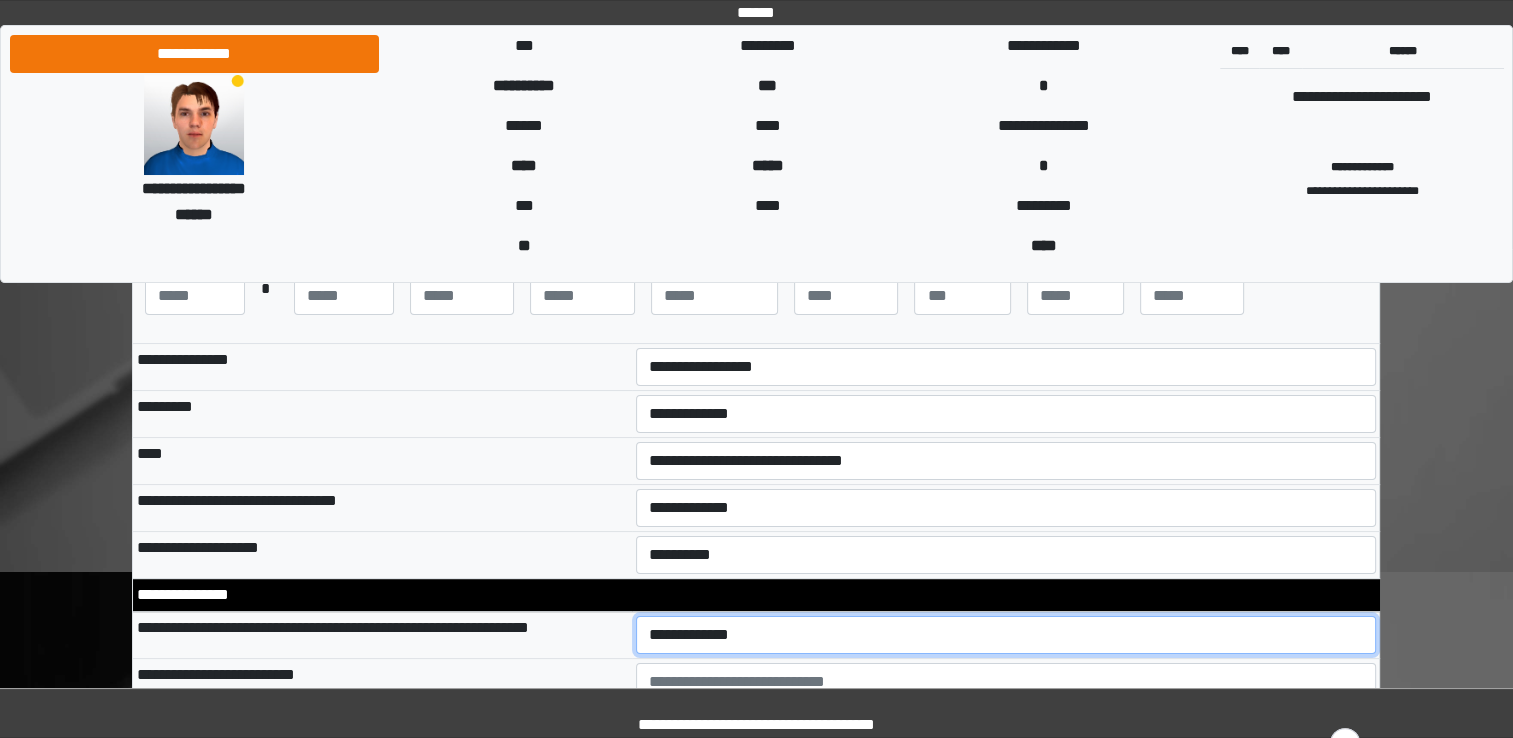 select on "*" 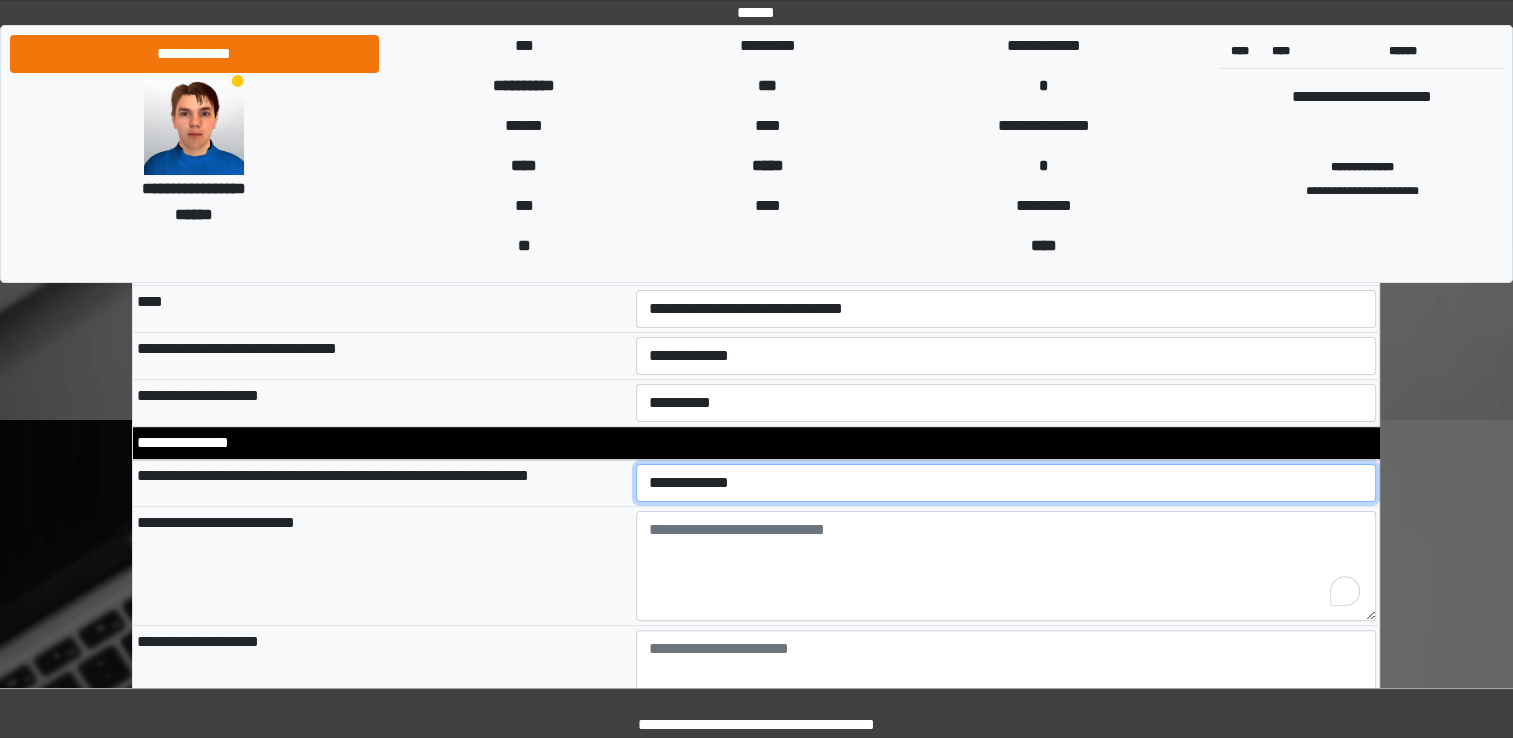 scroll, scrollTop: 440, scrollLeft: 0, axis: vertical 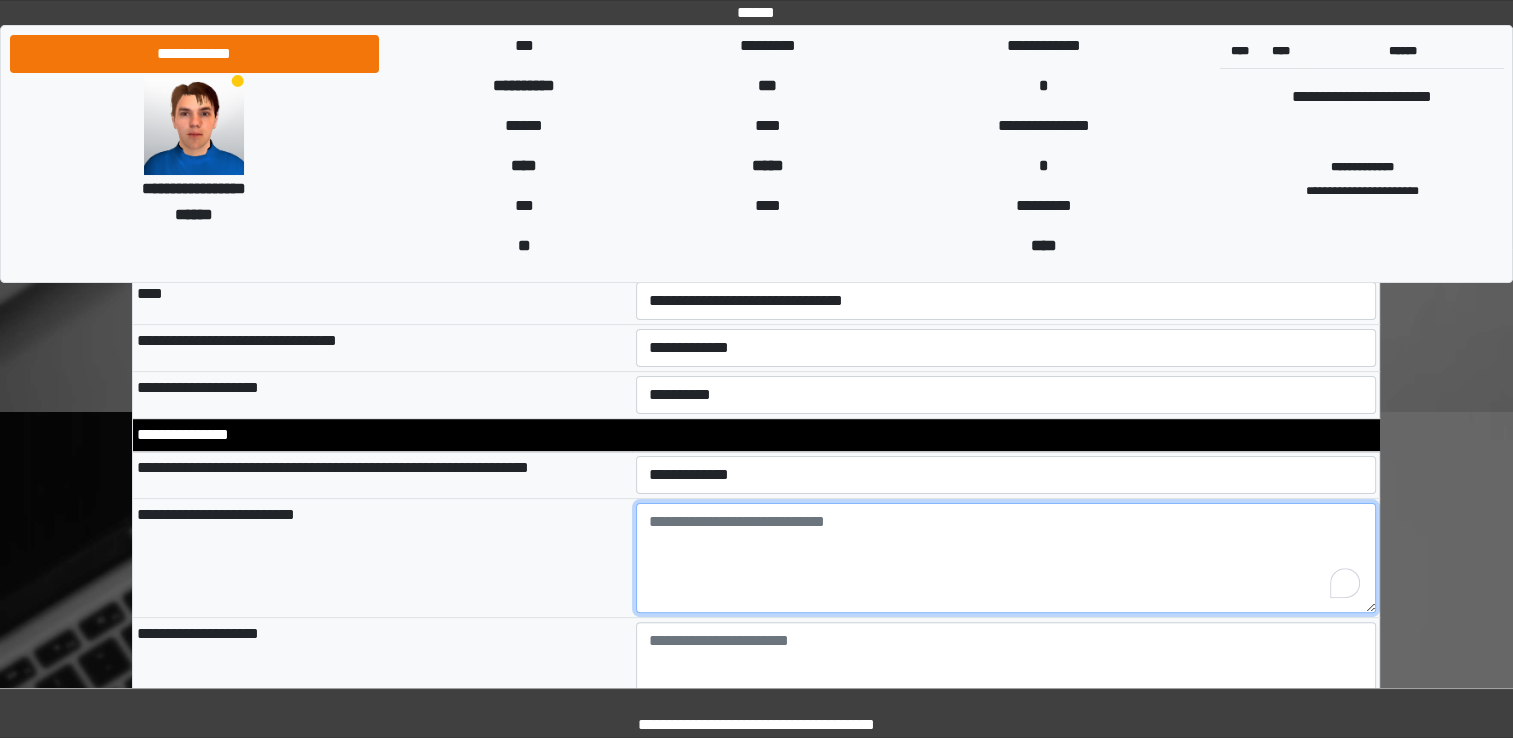 click at bounding box center [1006, 558] 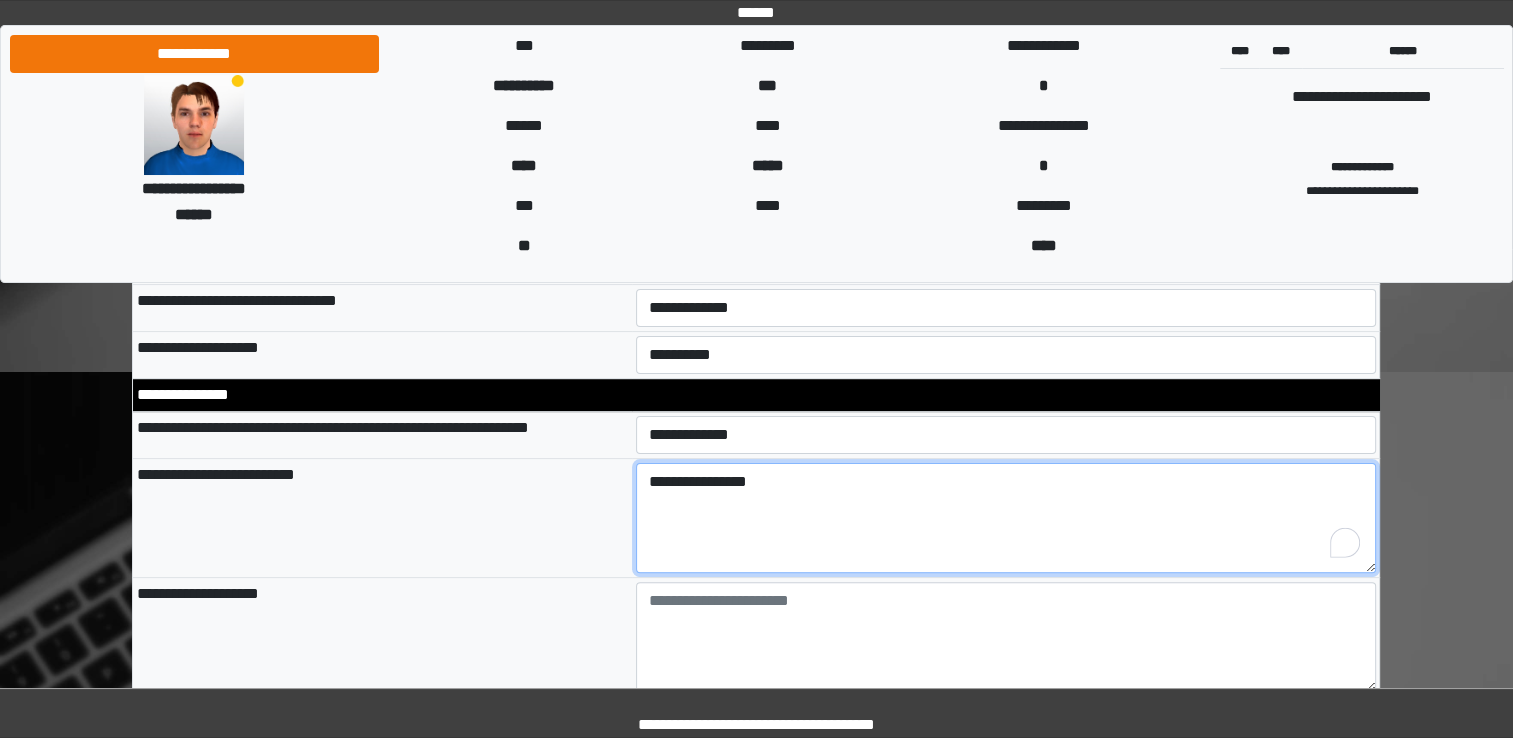 scroll, scrollTop: 520, scrollLeft: 0, axis: vertical 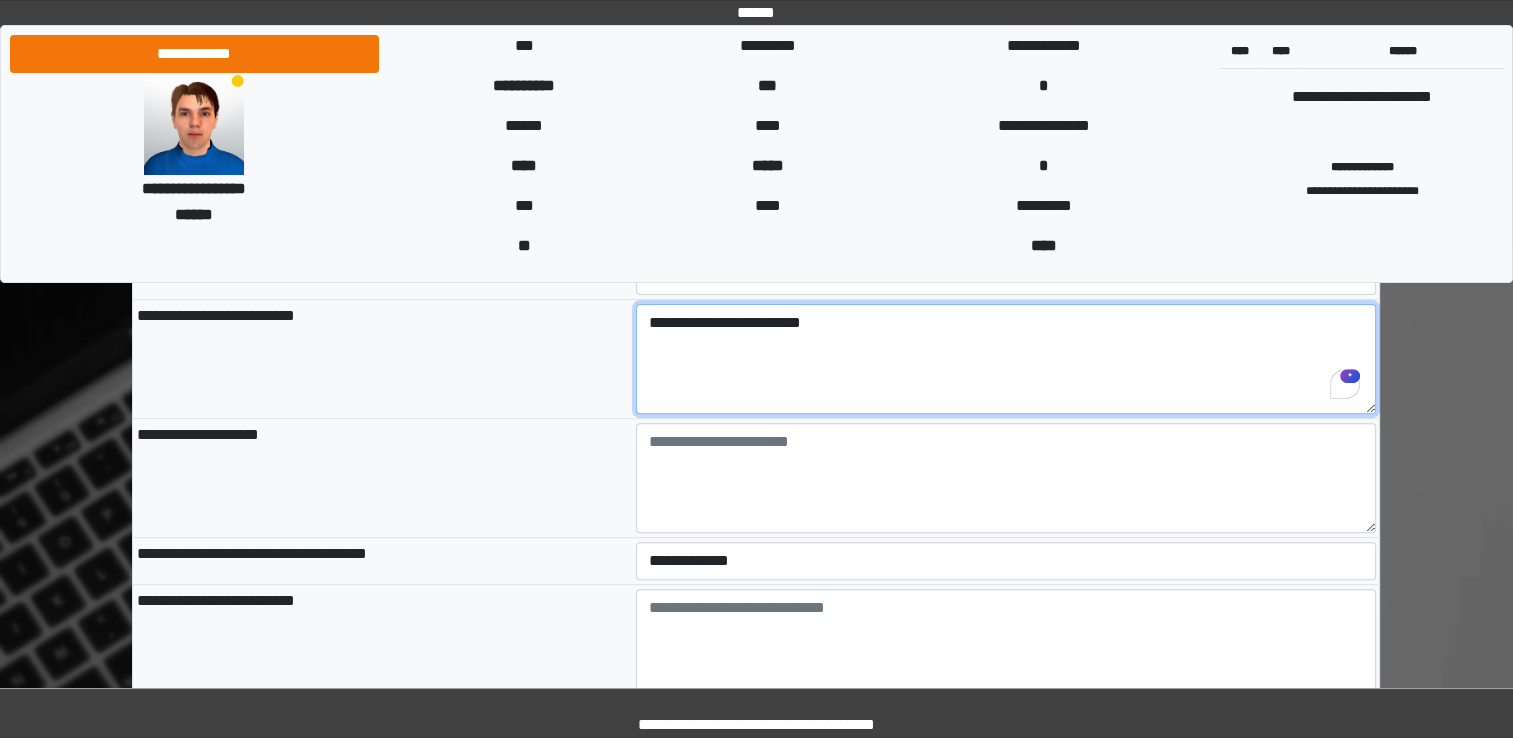 type on "**********" 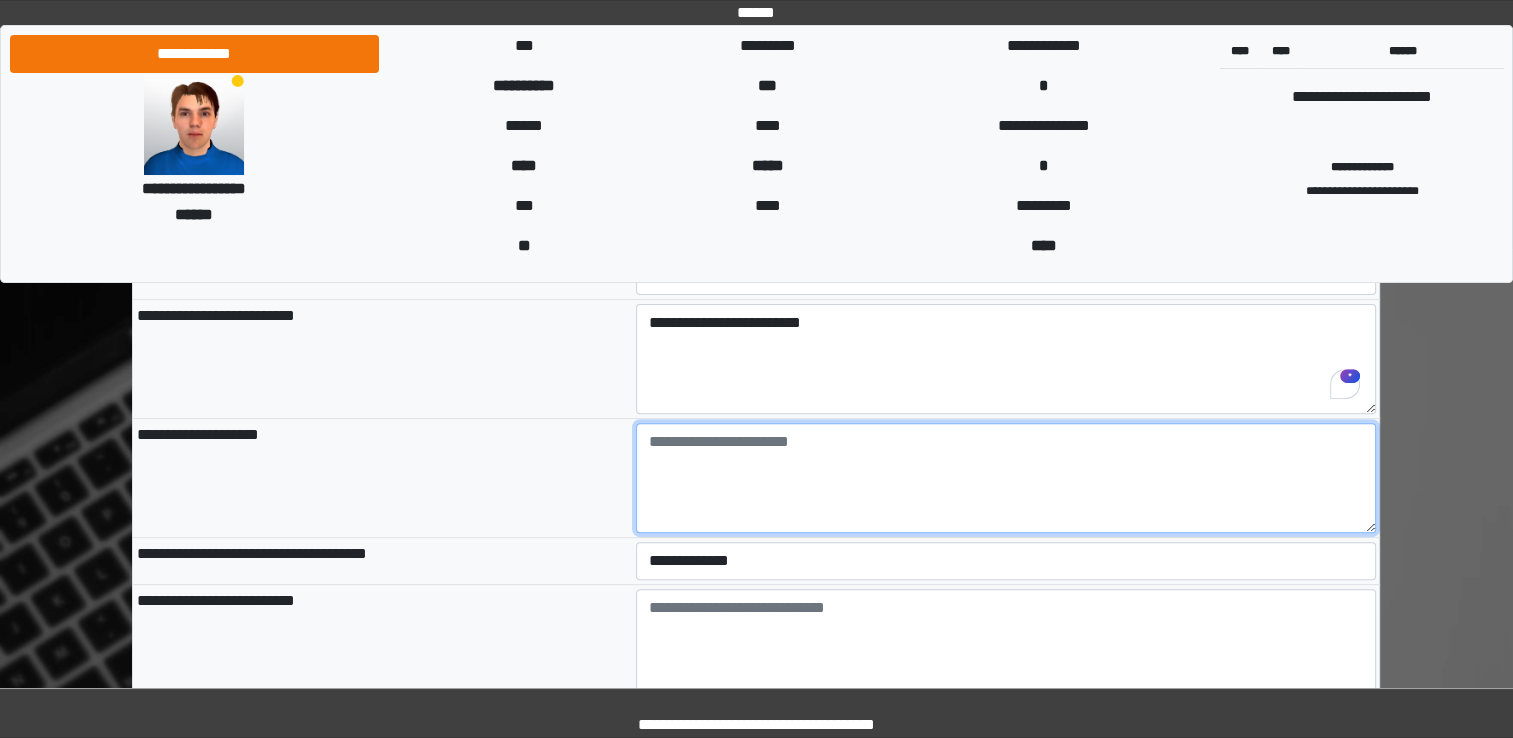 click at bounding box center (1006, 478) 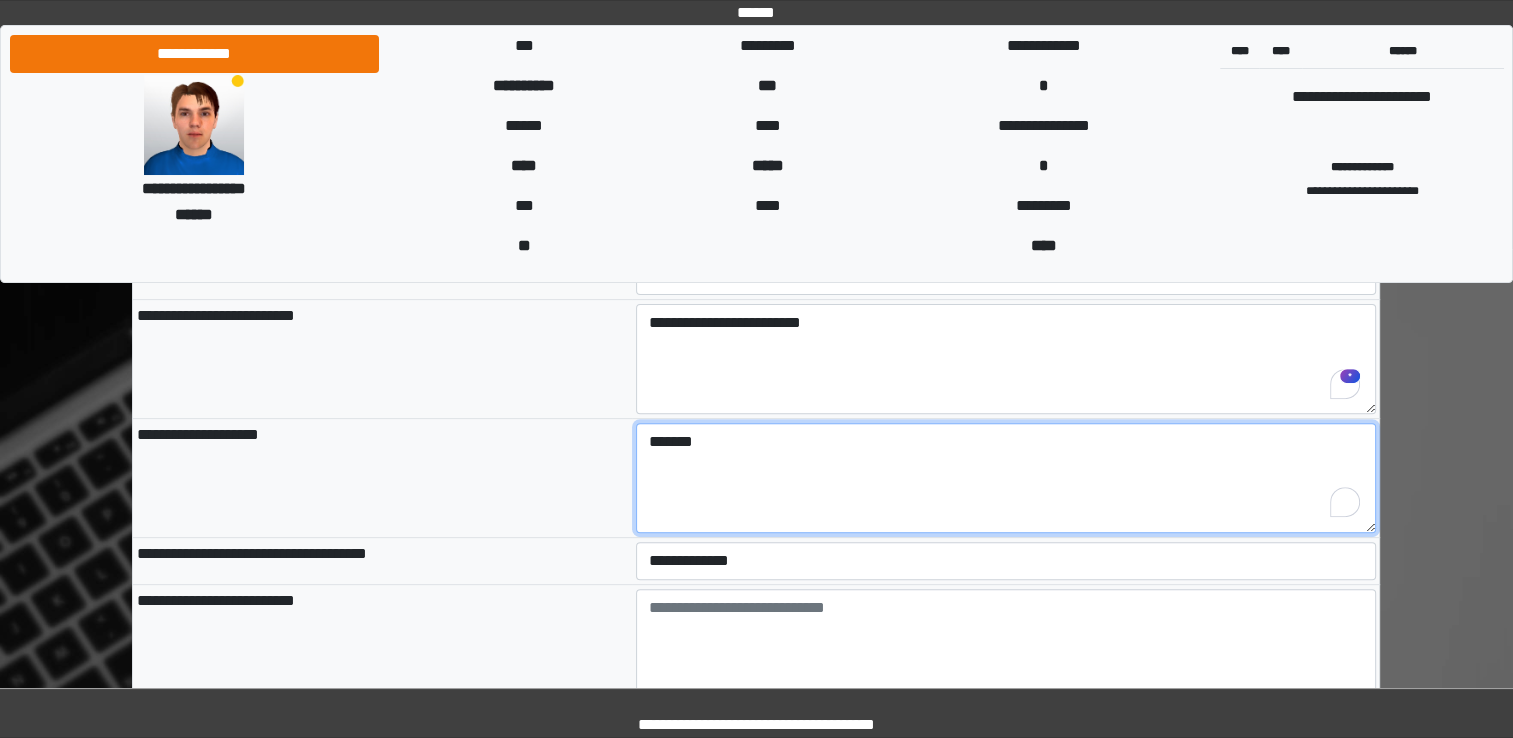 type on "*******" 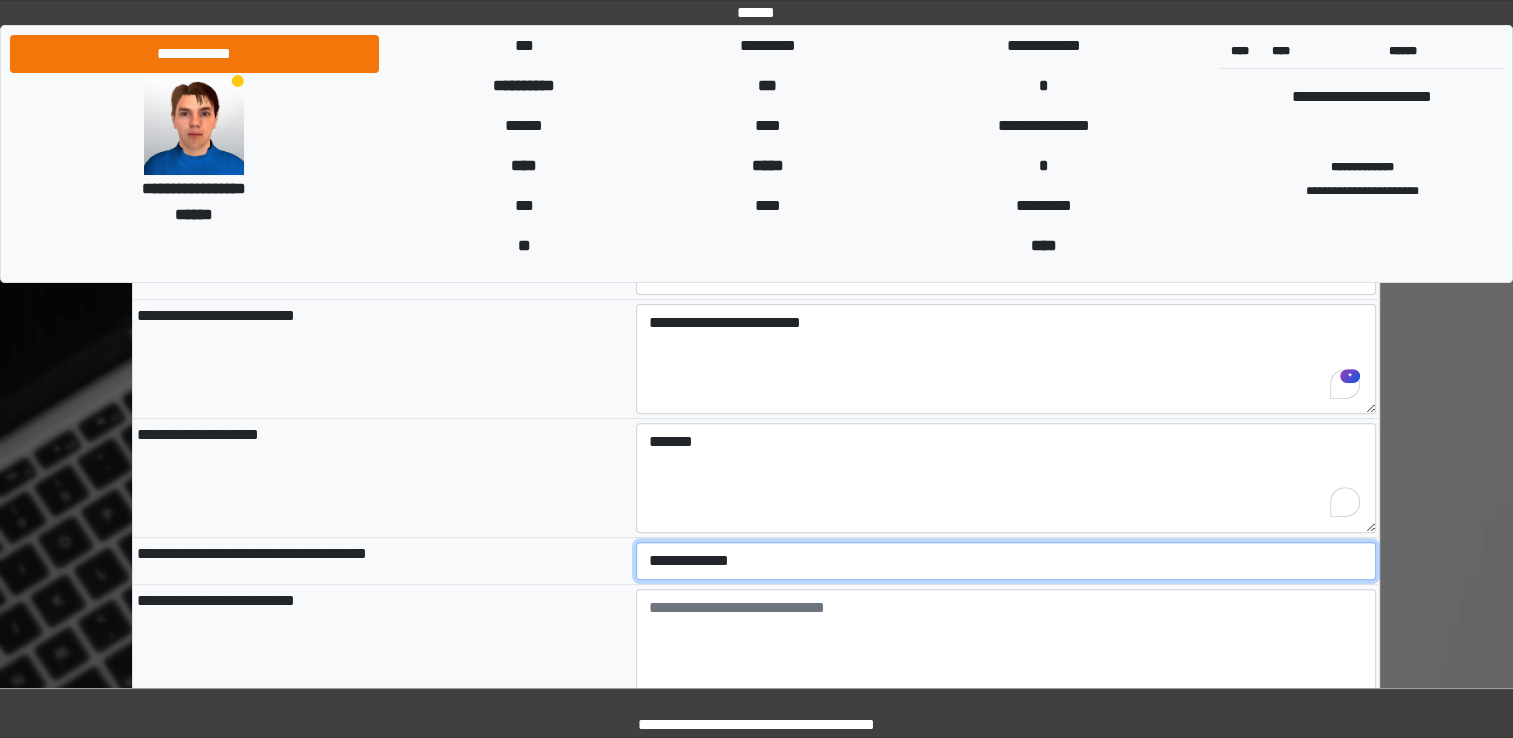 click on "**********" at bounding box center (1006, 561) 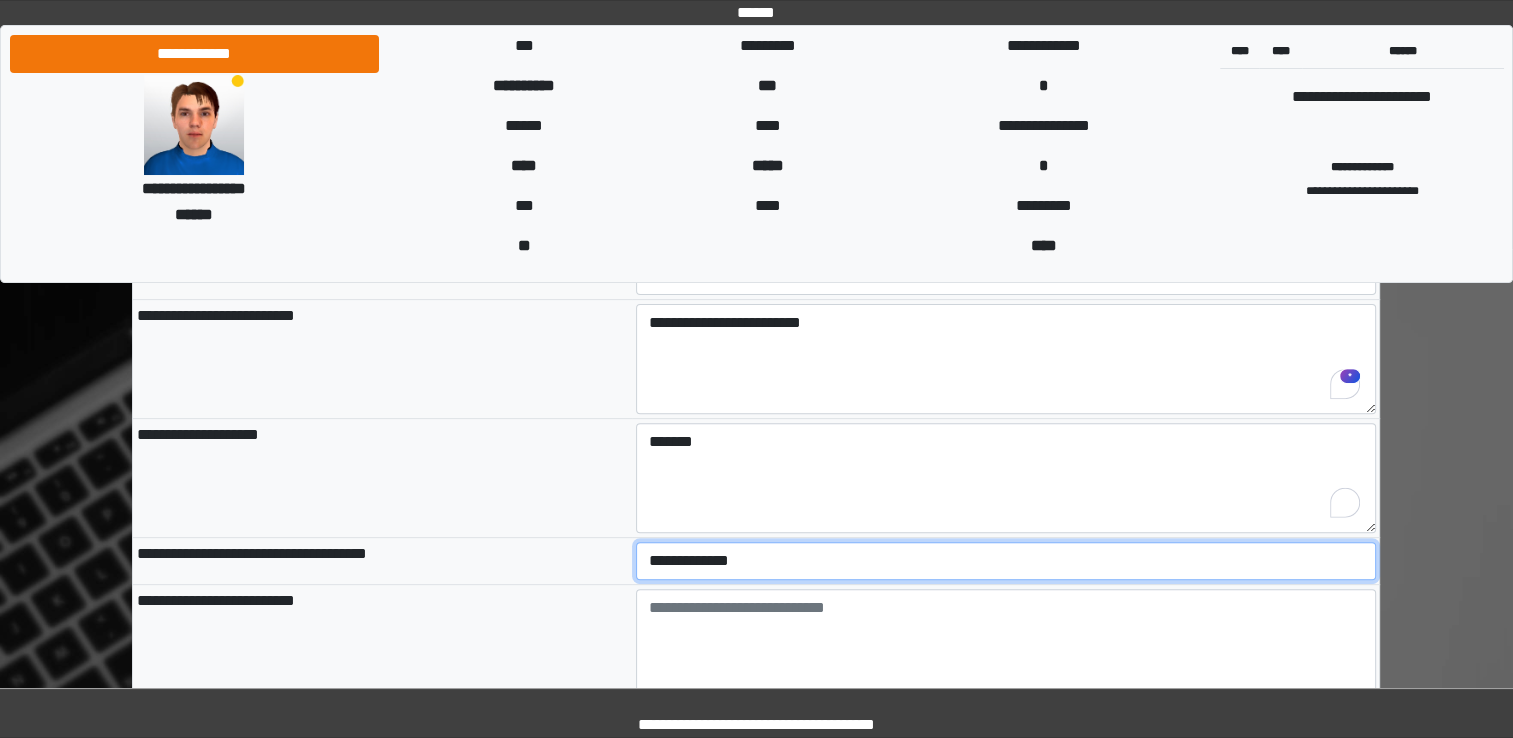 select on "*" 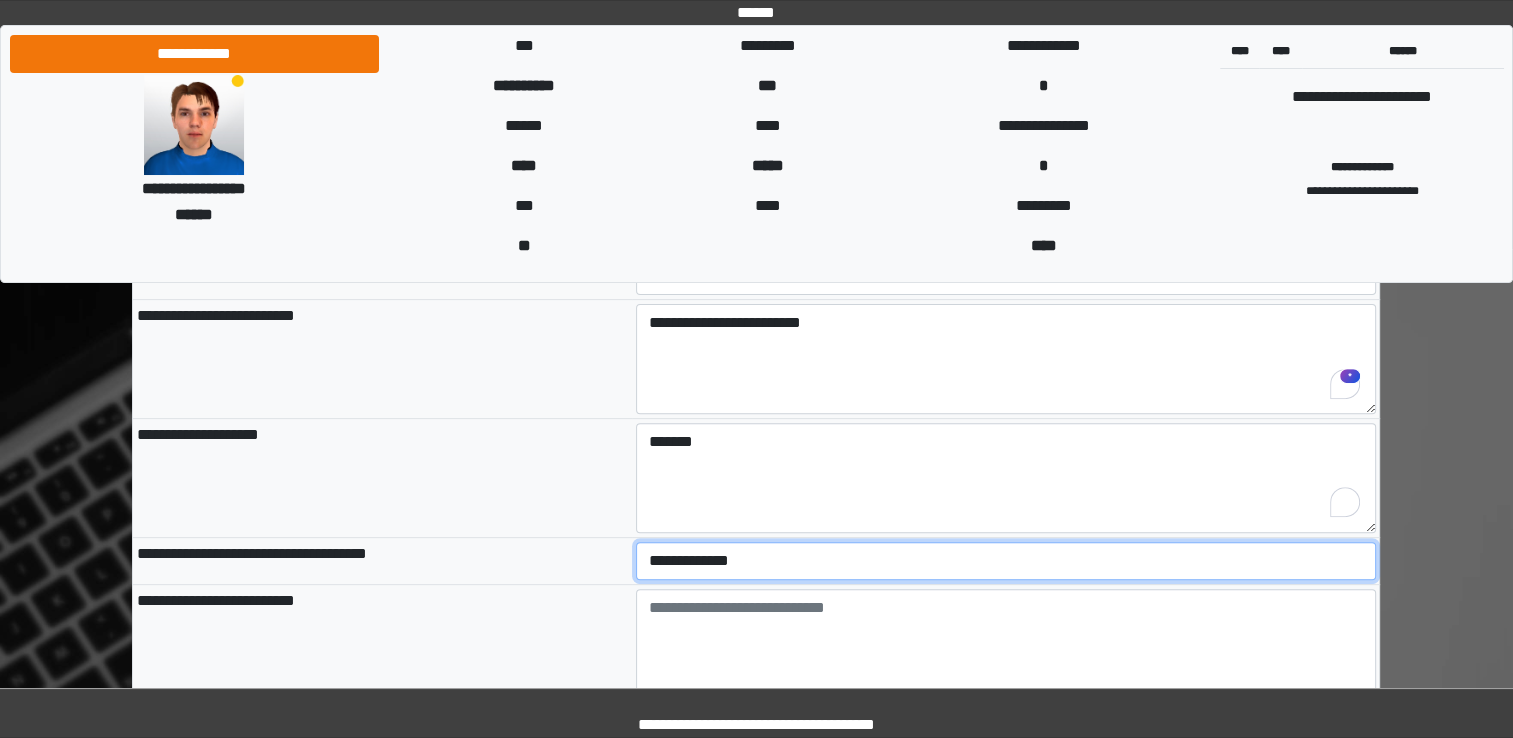 scroll, scrollTop: 679, scrollLeft: 0, axis: vertical 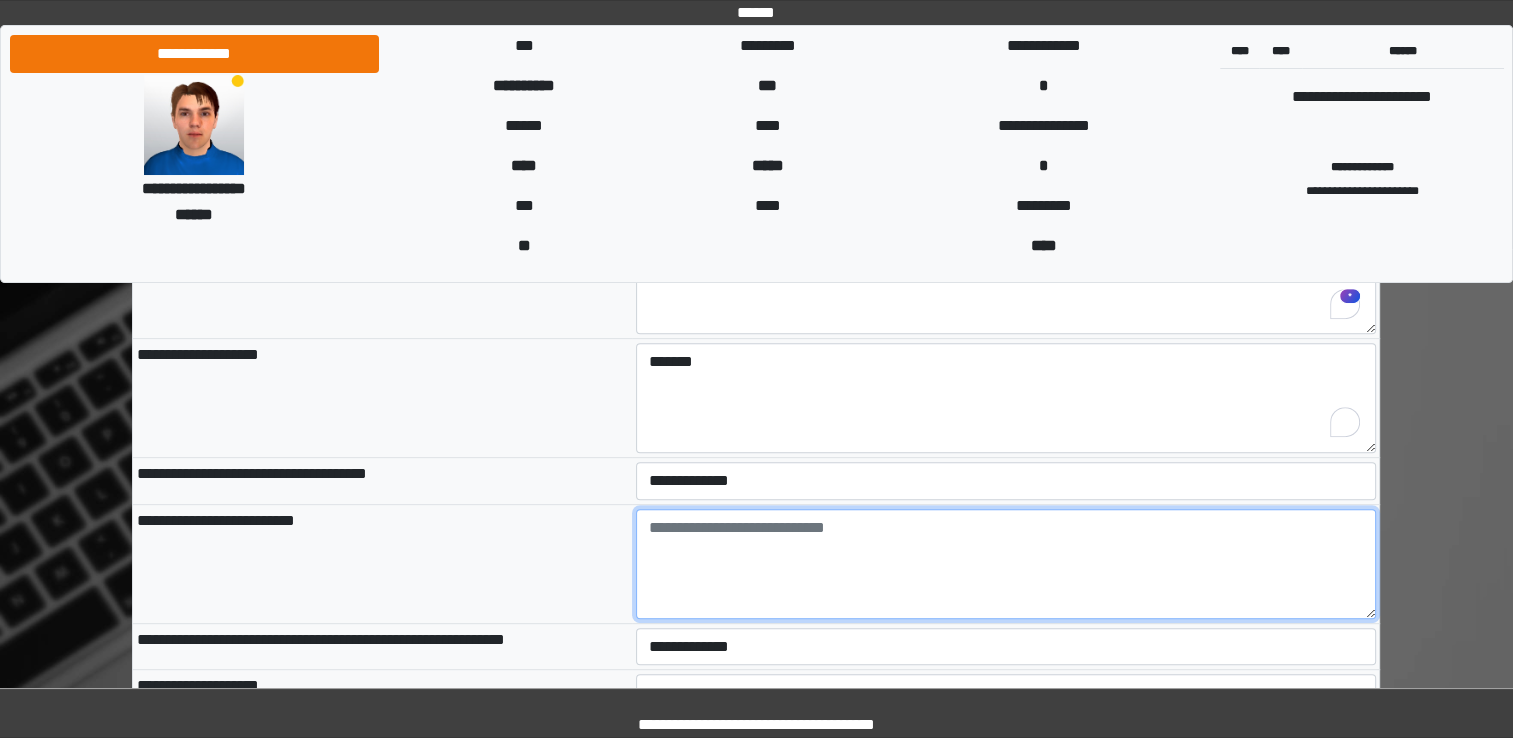 click at bounding box center (1006, 564) 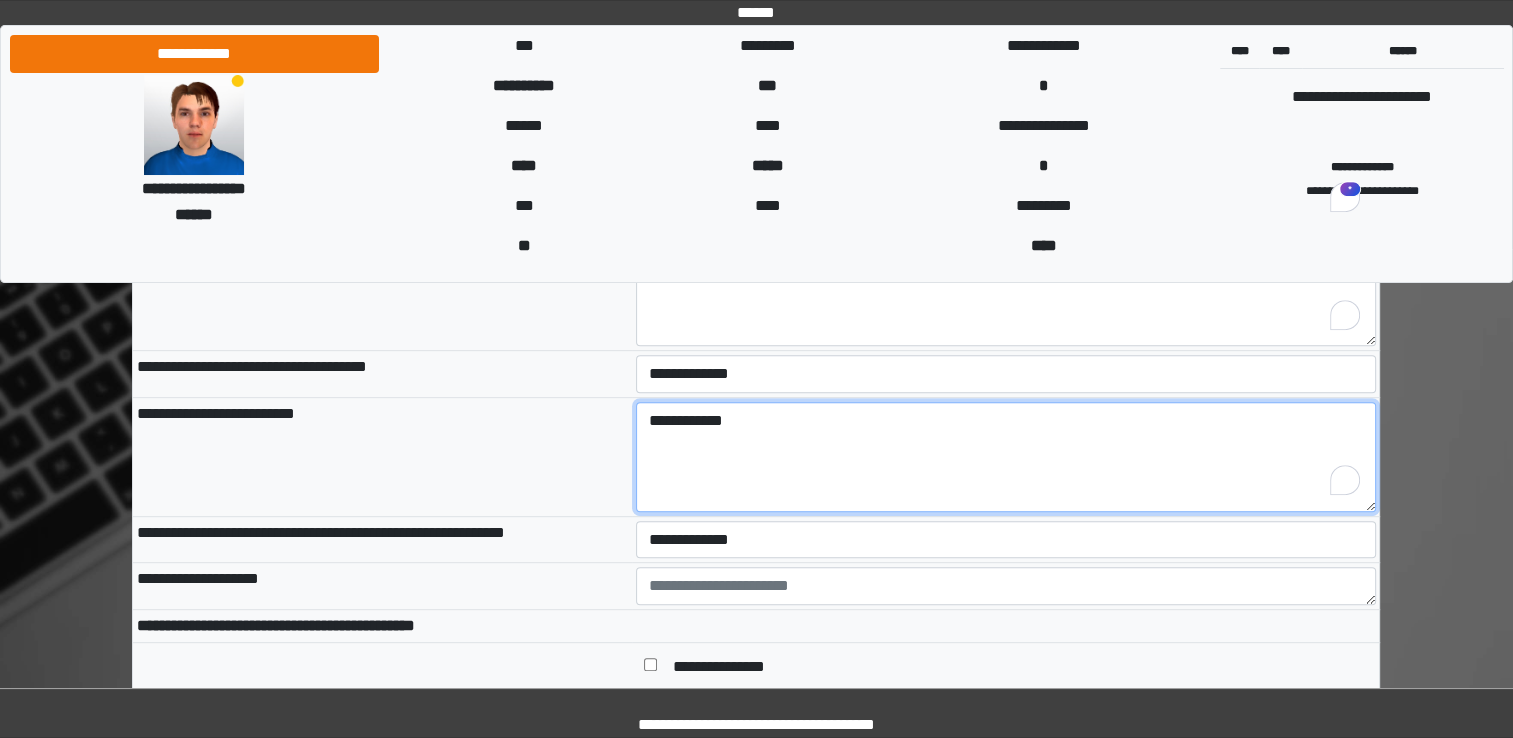 scroll, scrollTop: 839, scrollLeft: 0, axis: vertical 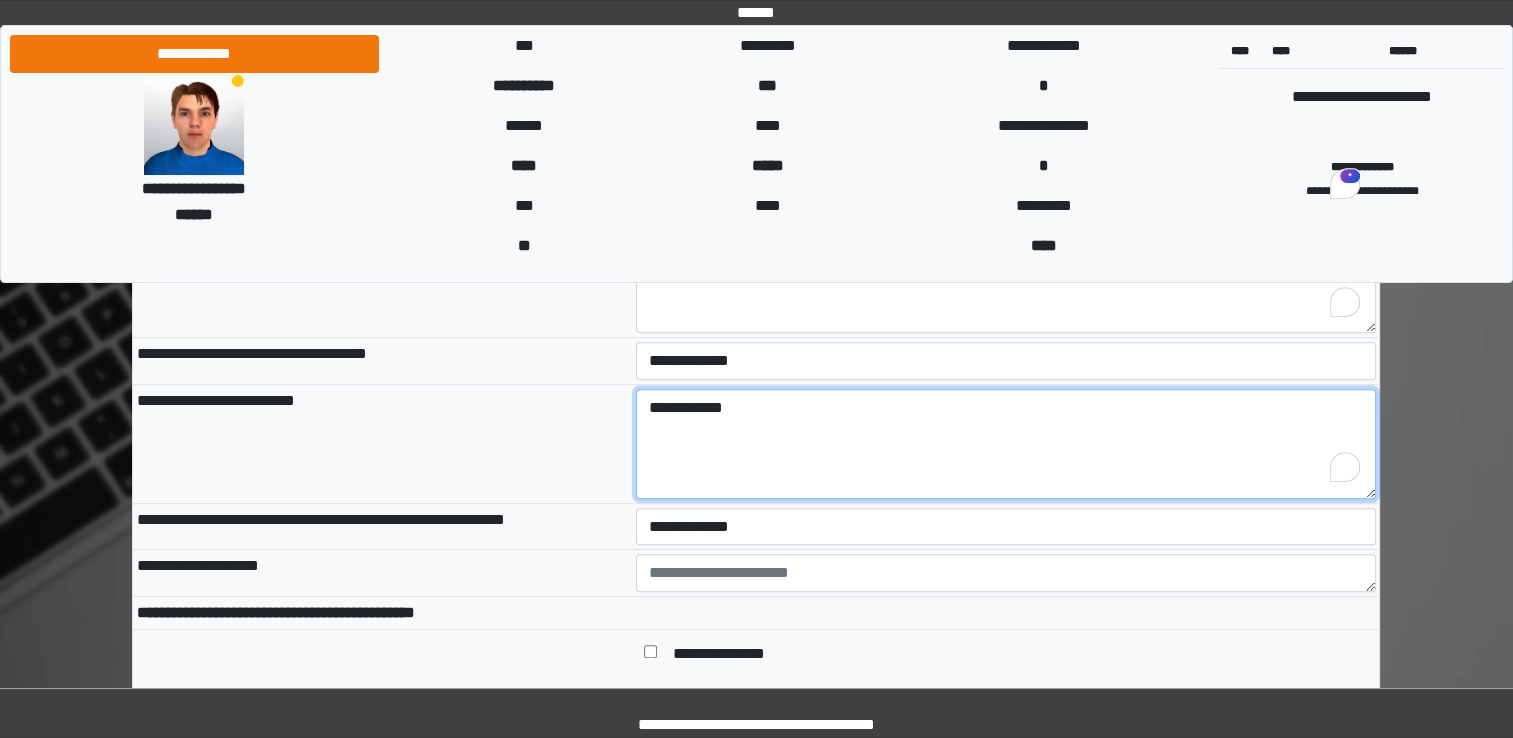type on "**********" 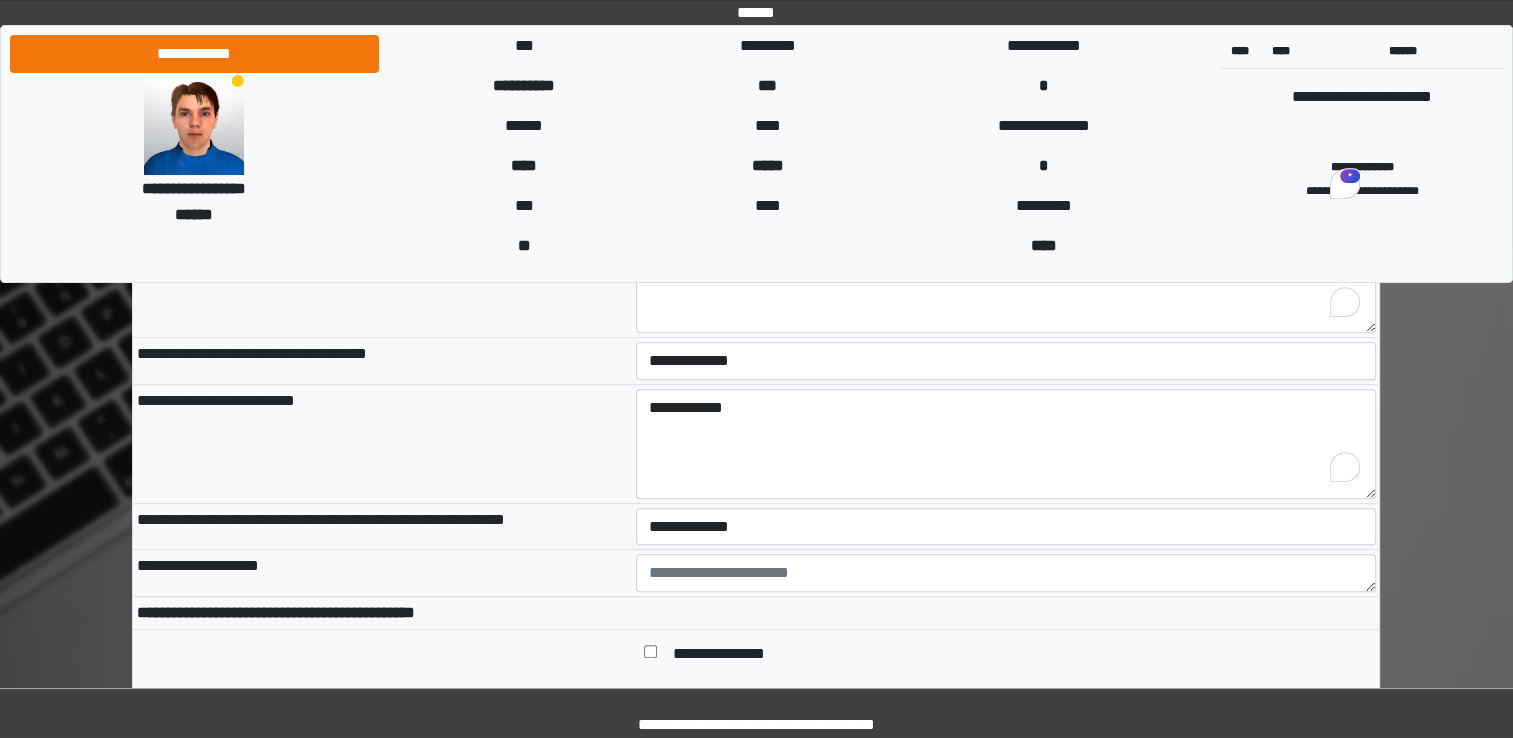 click on "**********" at bounding box center (756, 713) 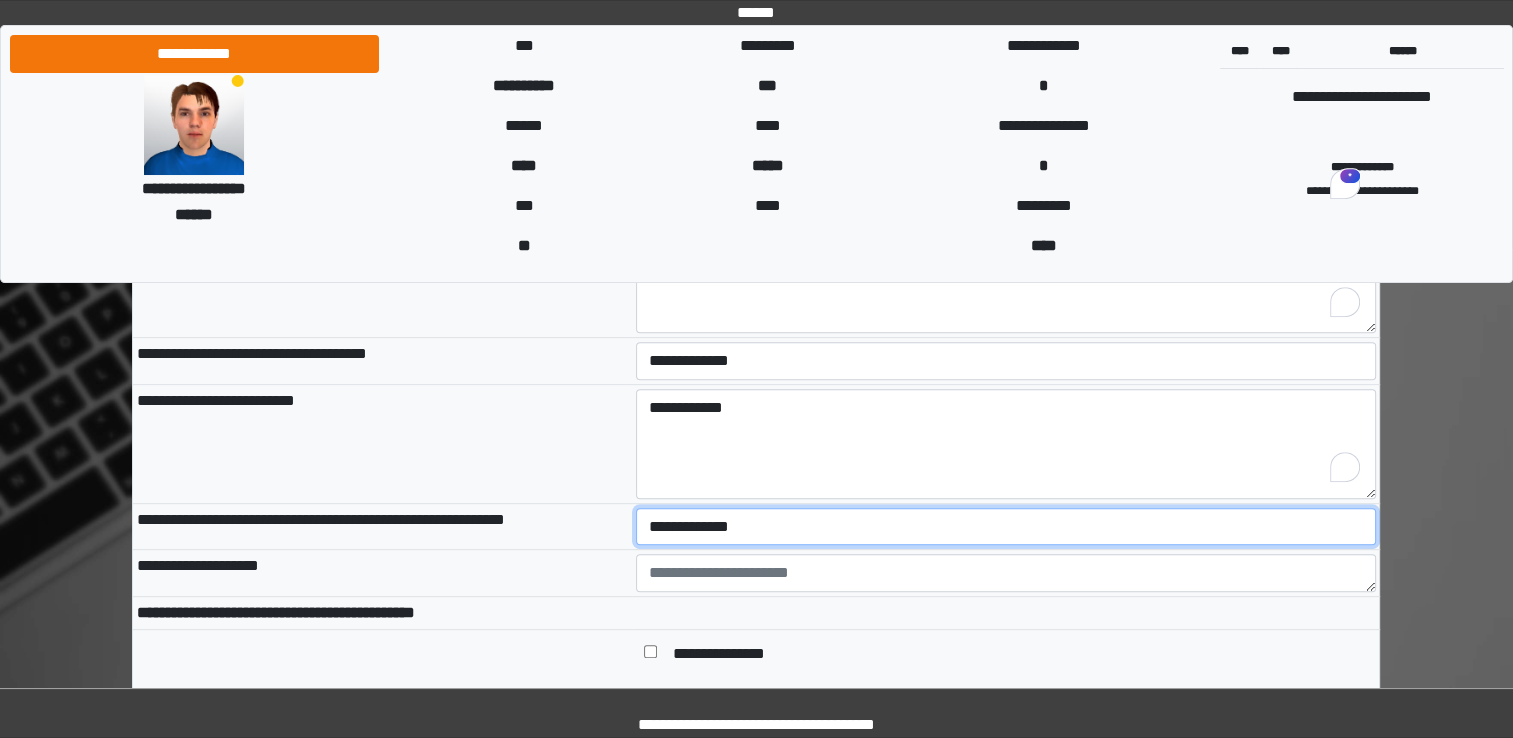 click on "**********" at bounding box center (1006, 527) 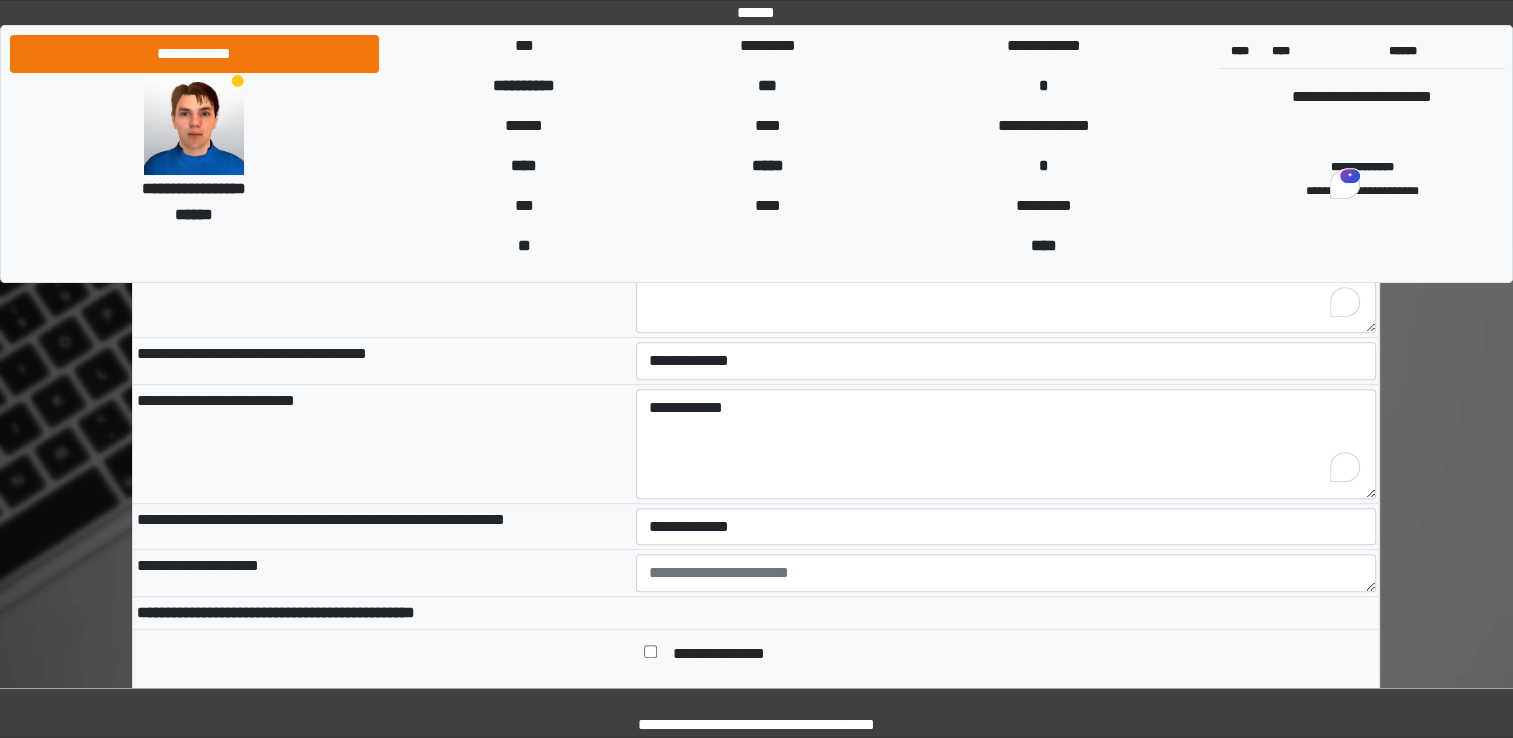 click on "**********" at bounding box center [756, 713] 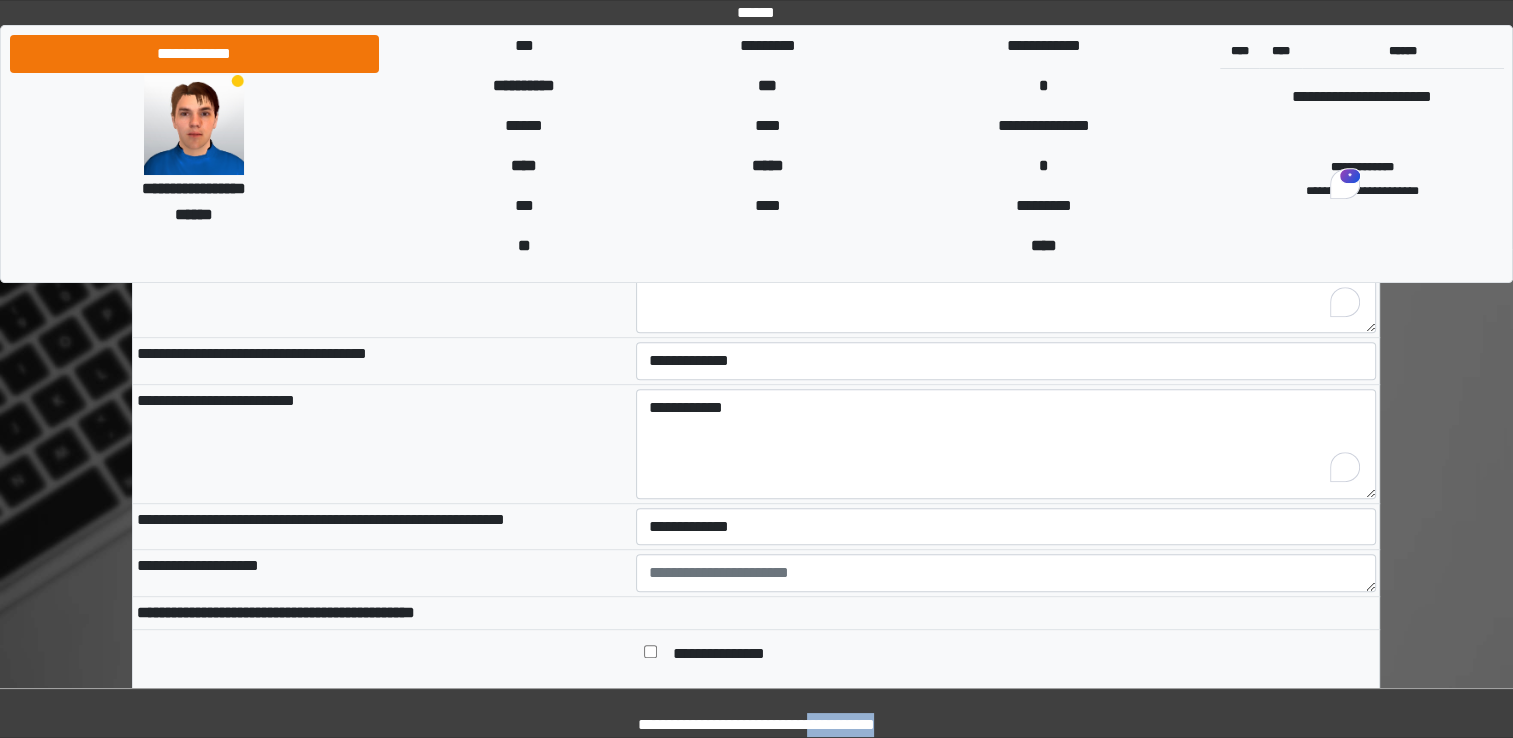 click on "**********" at bounding box center [756, 713] 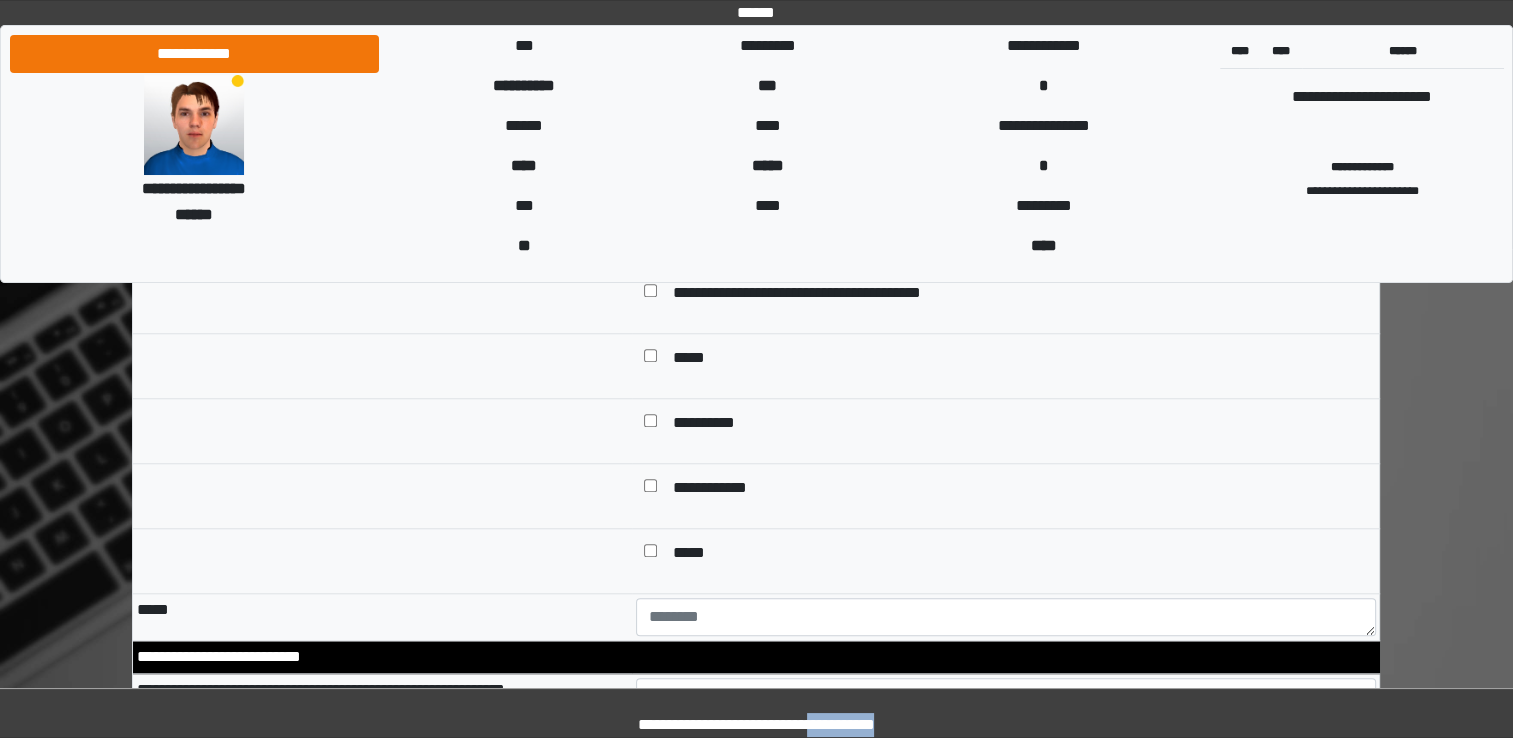 scroll, scrollTop: 1880, scrollLeft: 0, axis: vertical 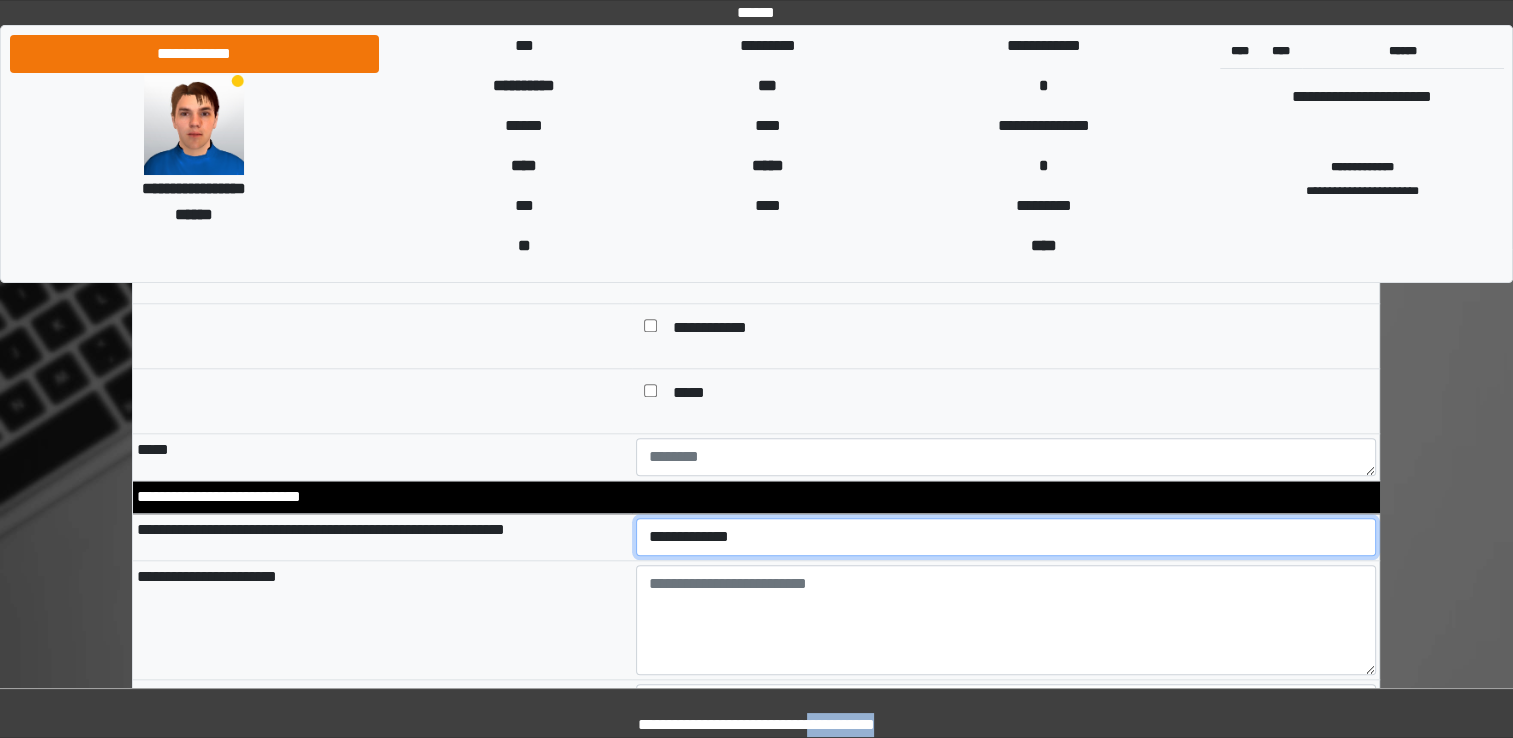 click on "**********" at bounding box center [1006, 537] 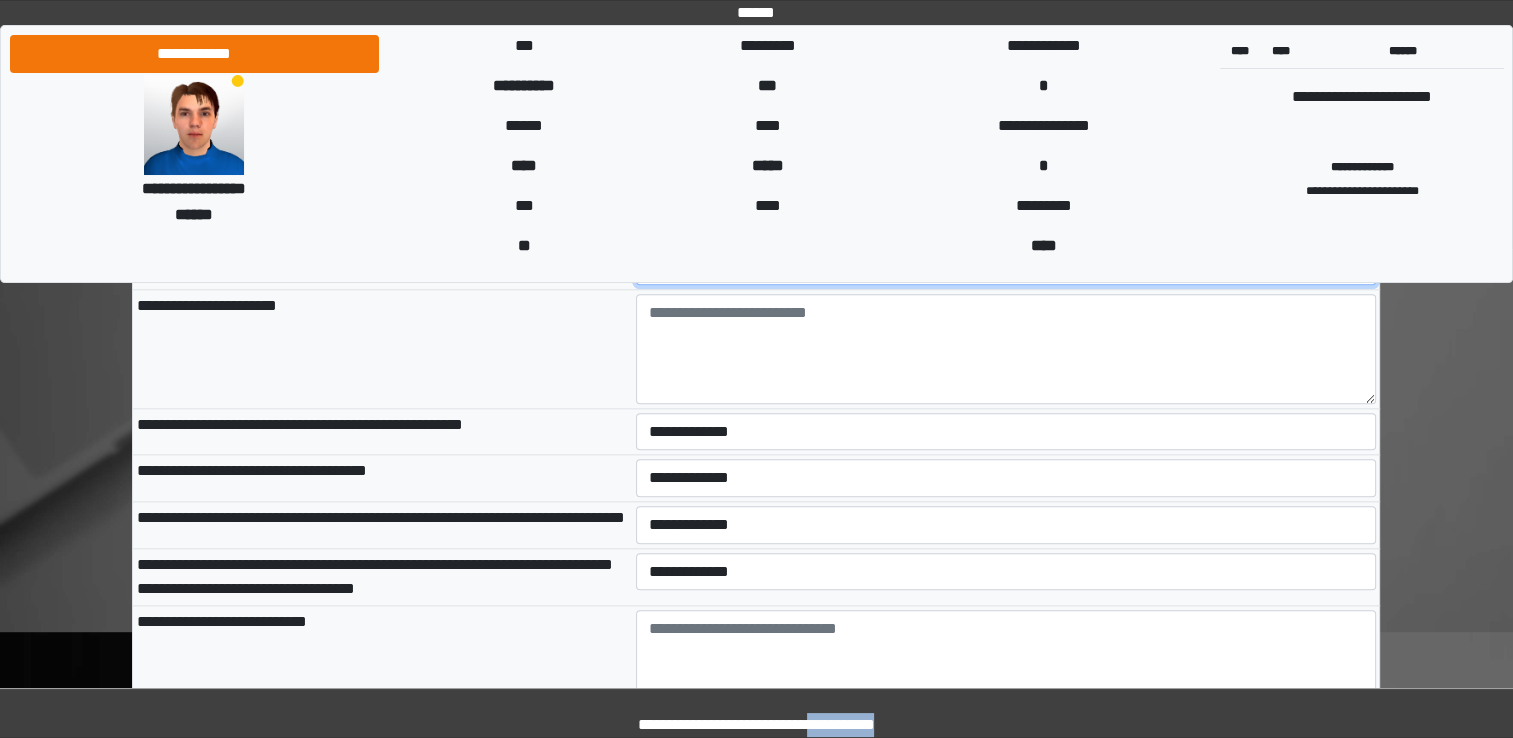 scroll, scrollTop: 2160, scrollLeft: 0, axis: vertical 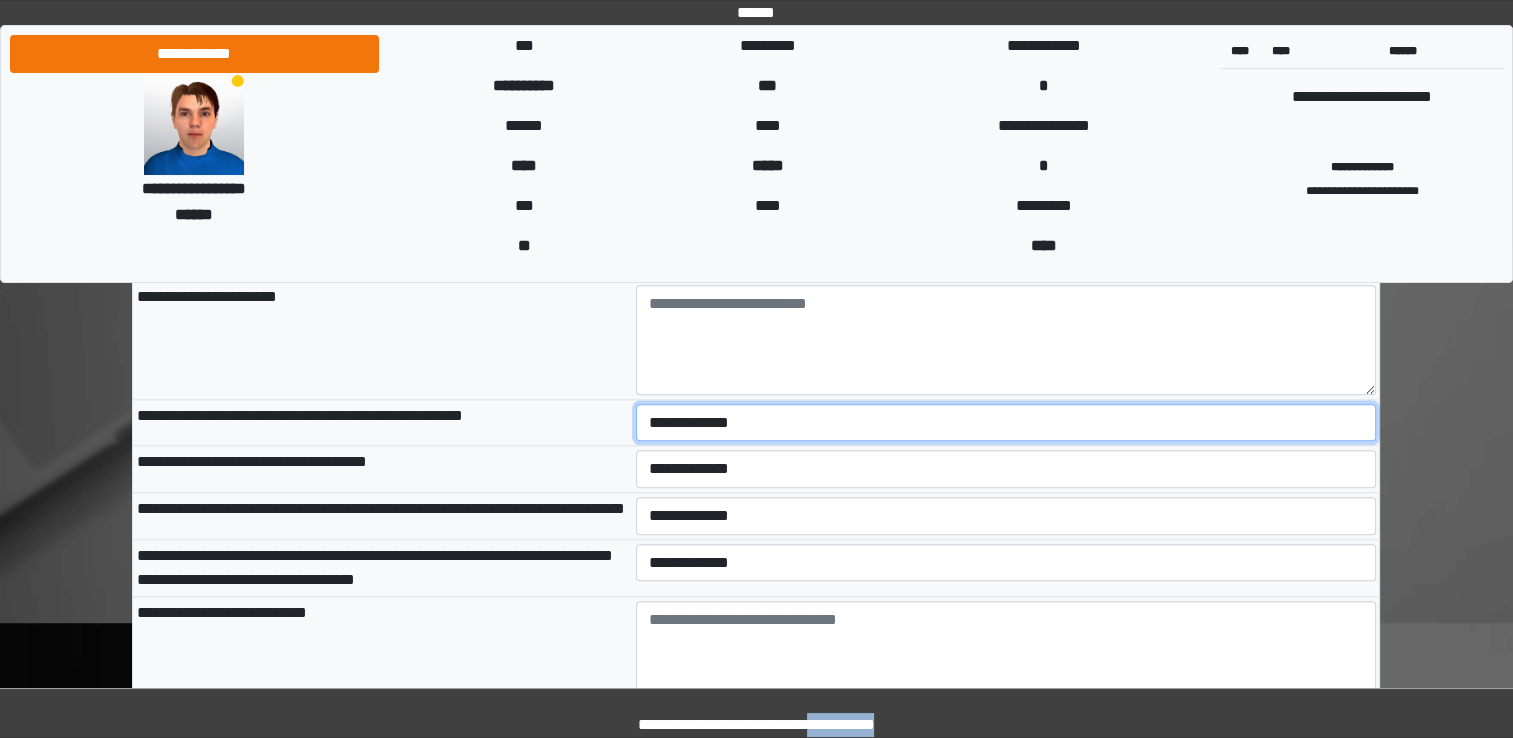 click on "**********" at bounding box center (1006, 423) 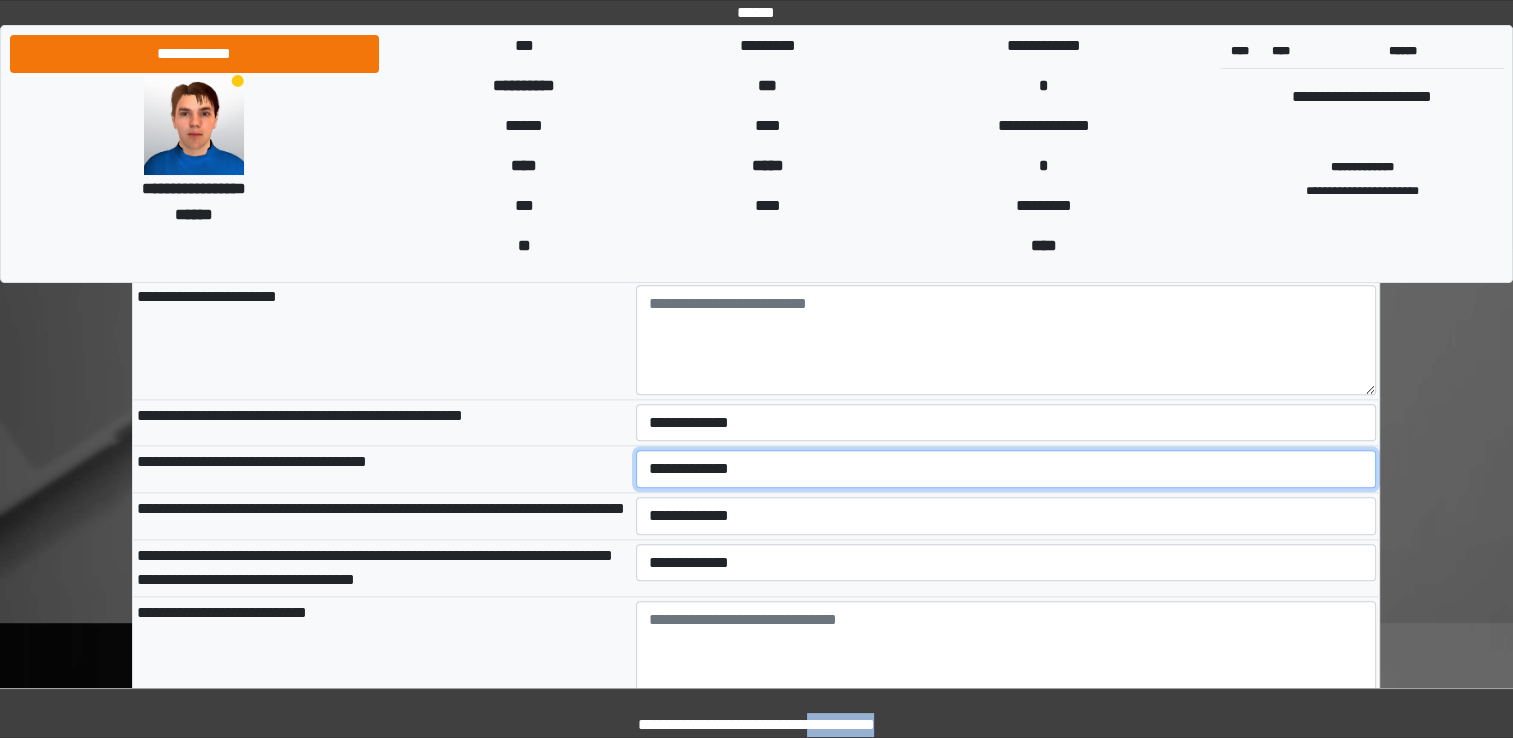 click on "**********" at bounding box center (1006, 469) 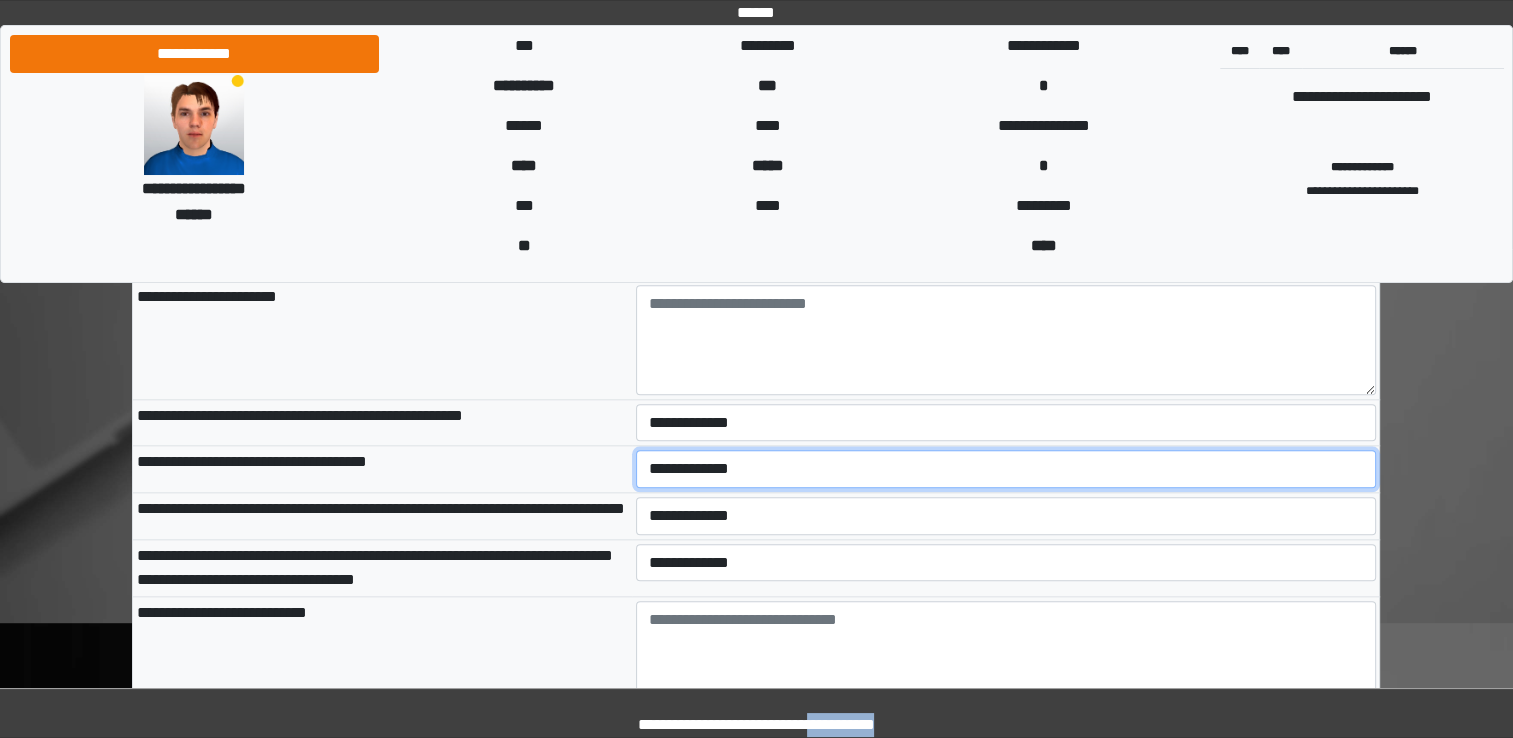 select on "*" 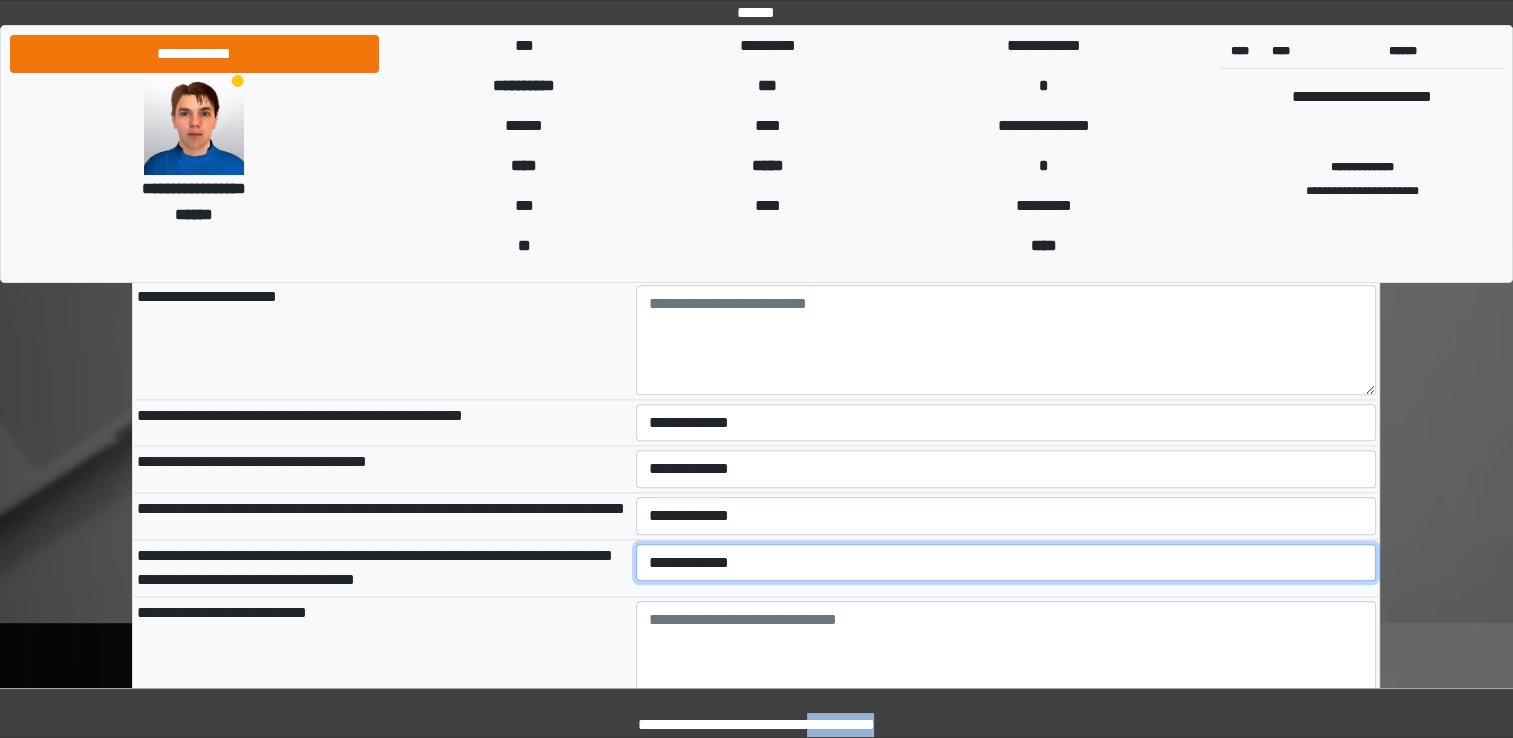 click on "**********" at bounding box center [1006, 563] 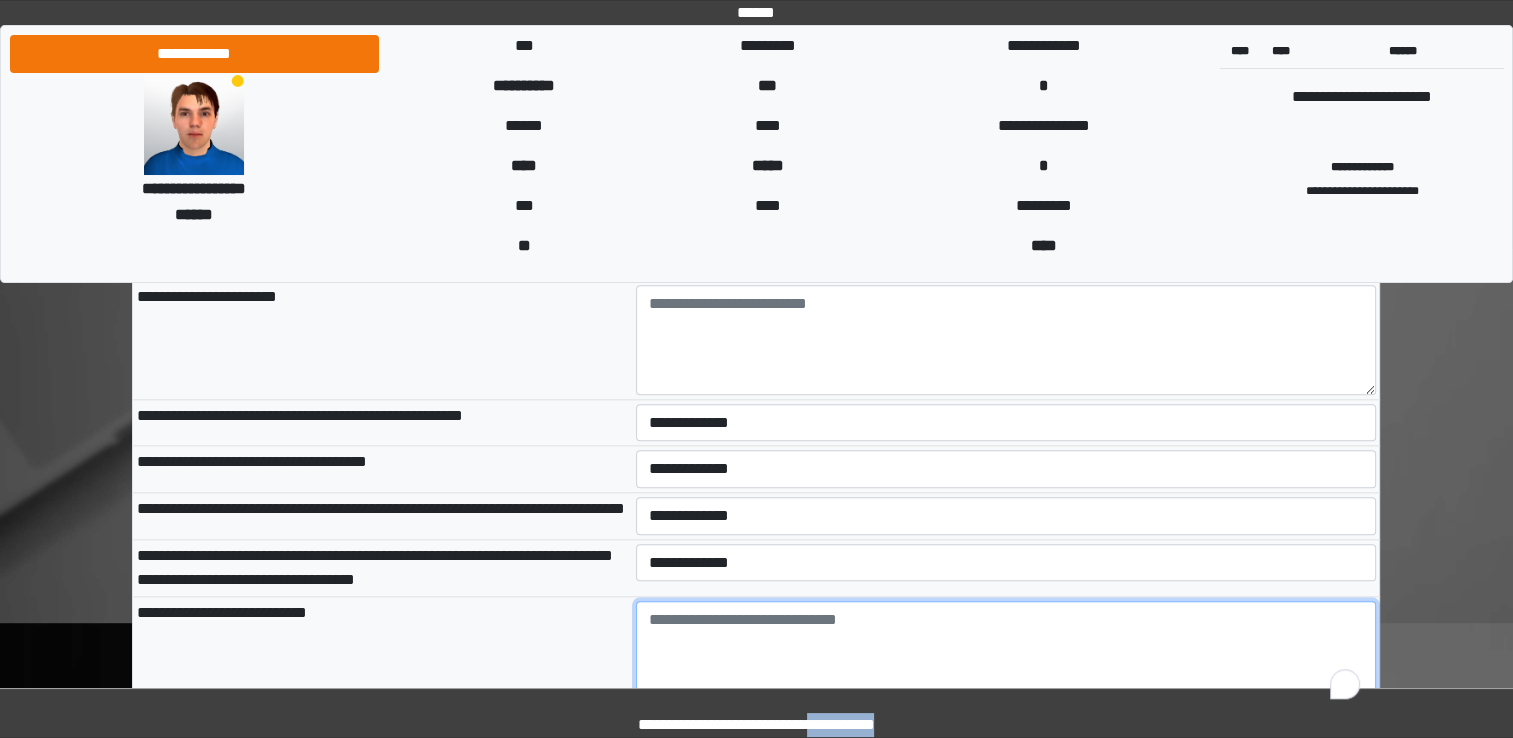 click at bounding box center [1006, 656] 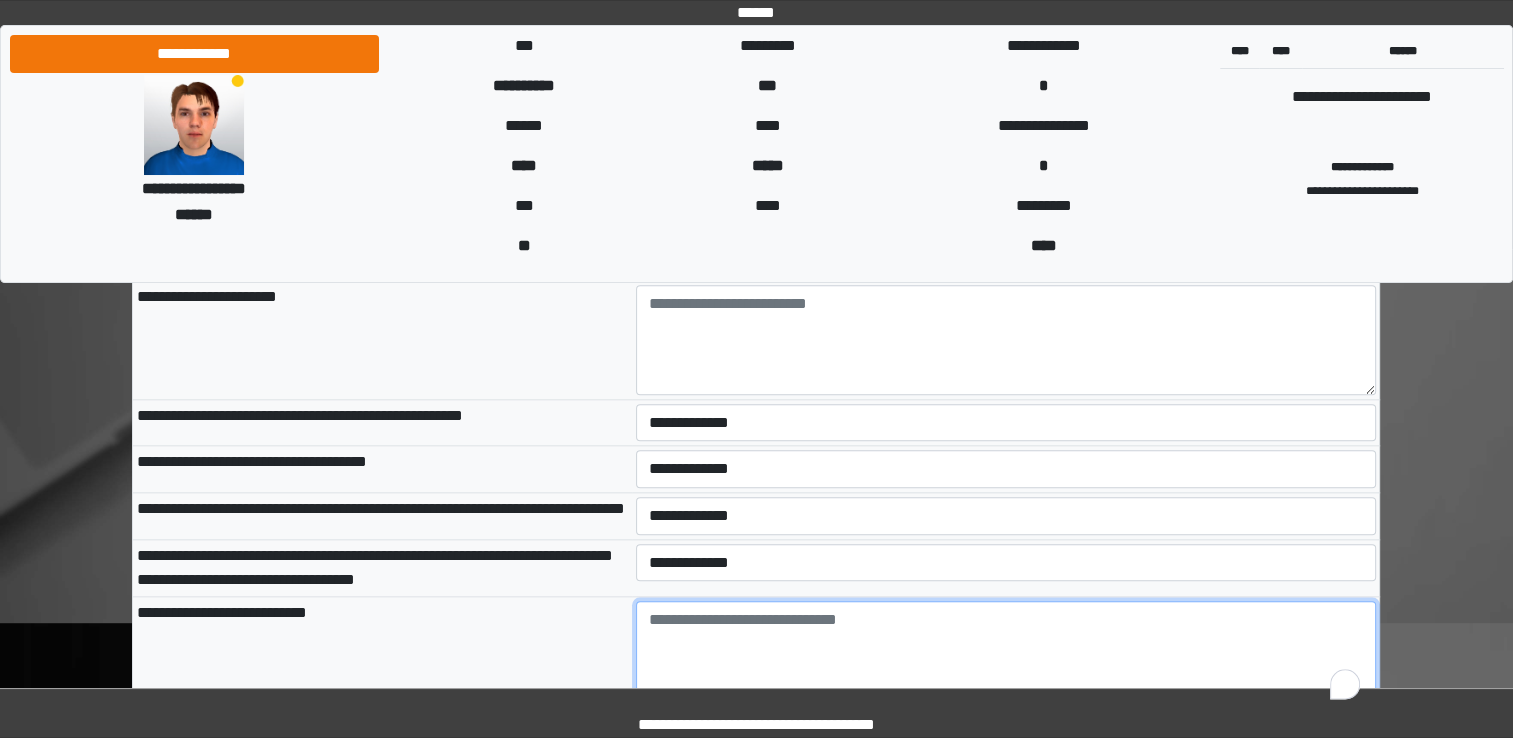 click at bounding box center [1006, 656] 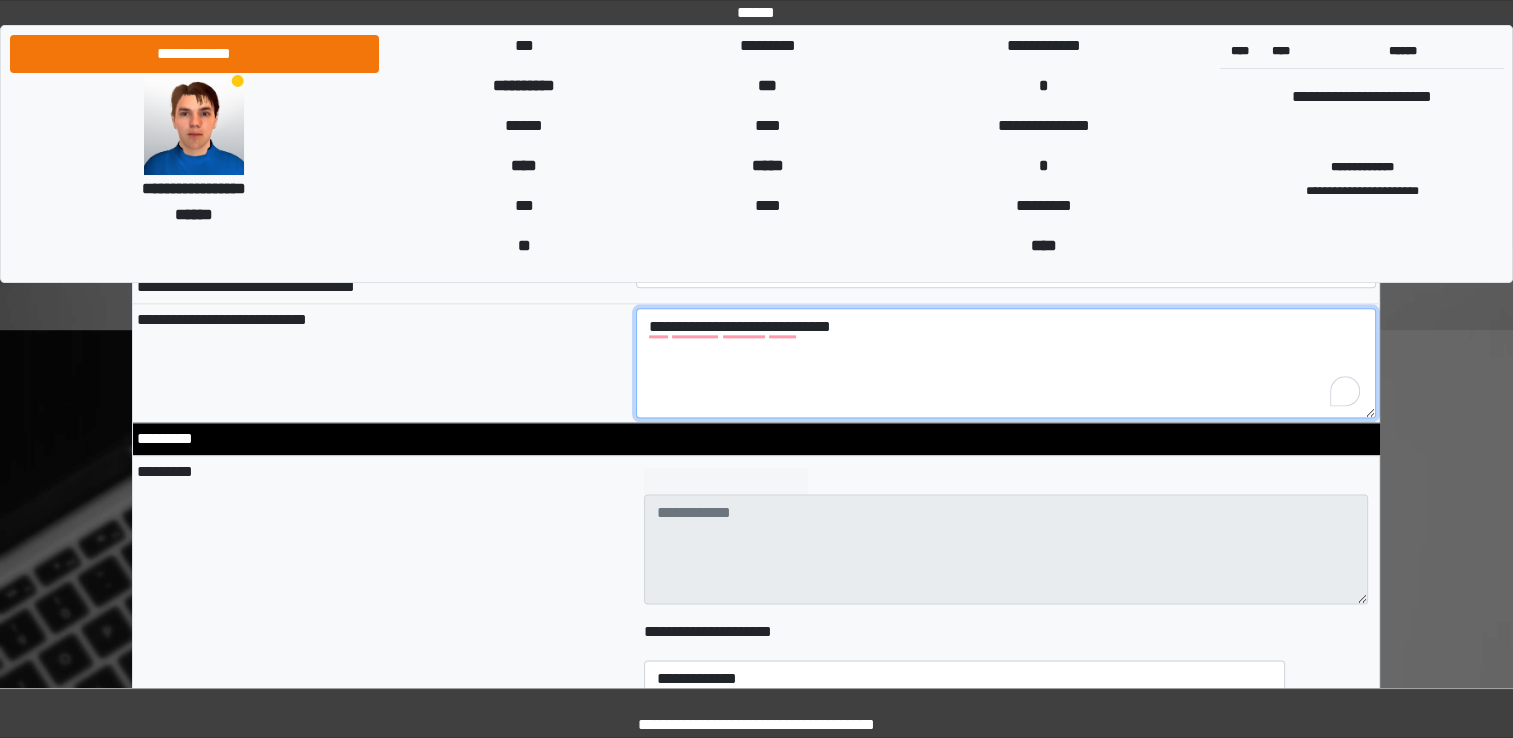 scroll, scrollTop: 2493, scrollLeft: 0, axis: vertical 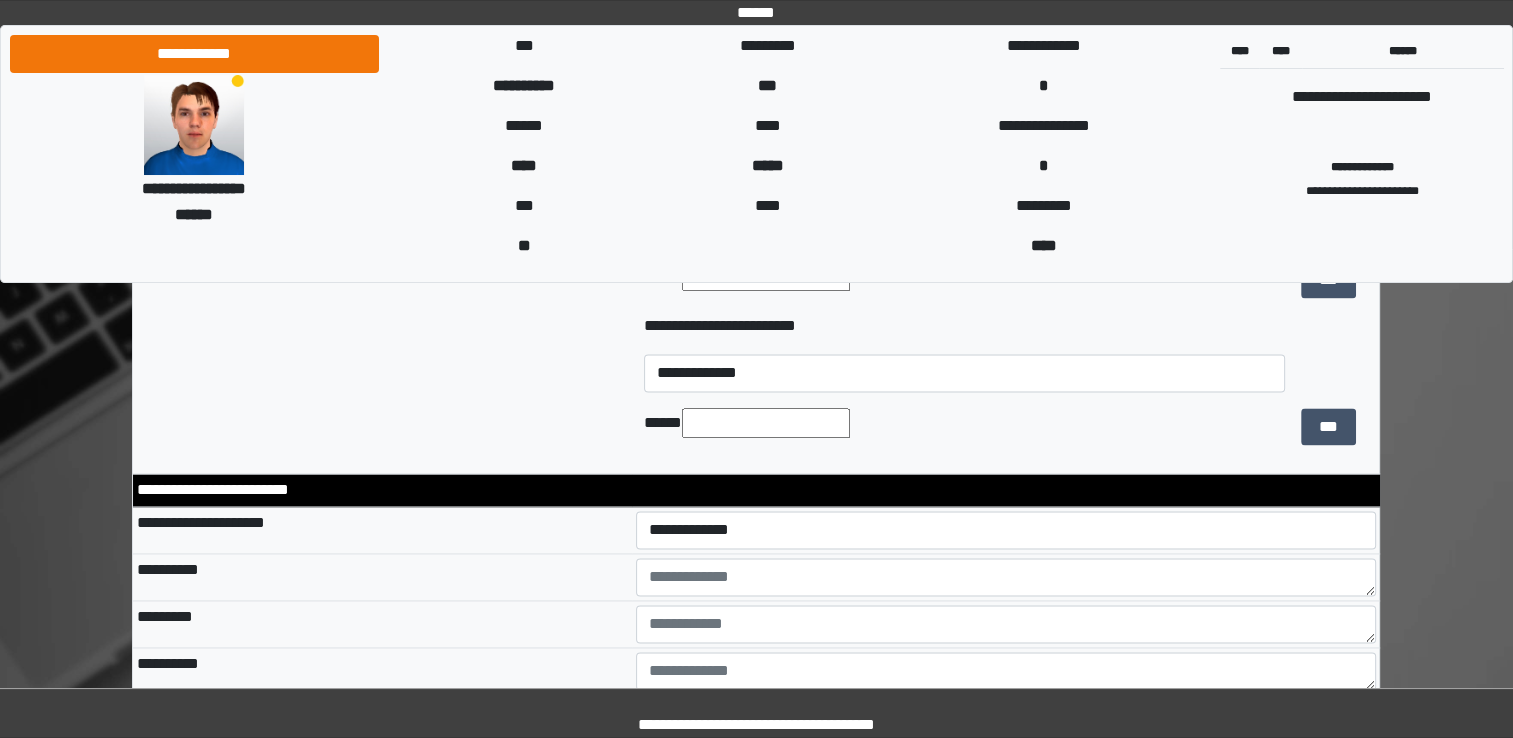type on "**********" 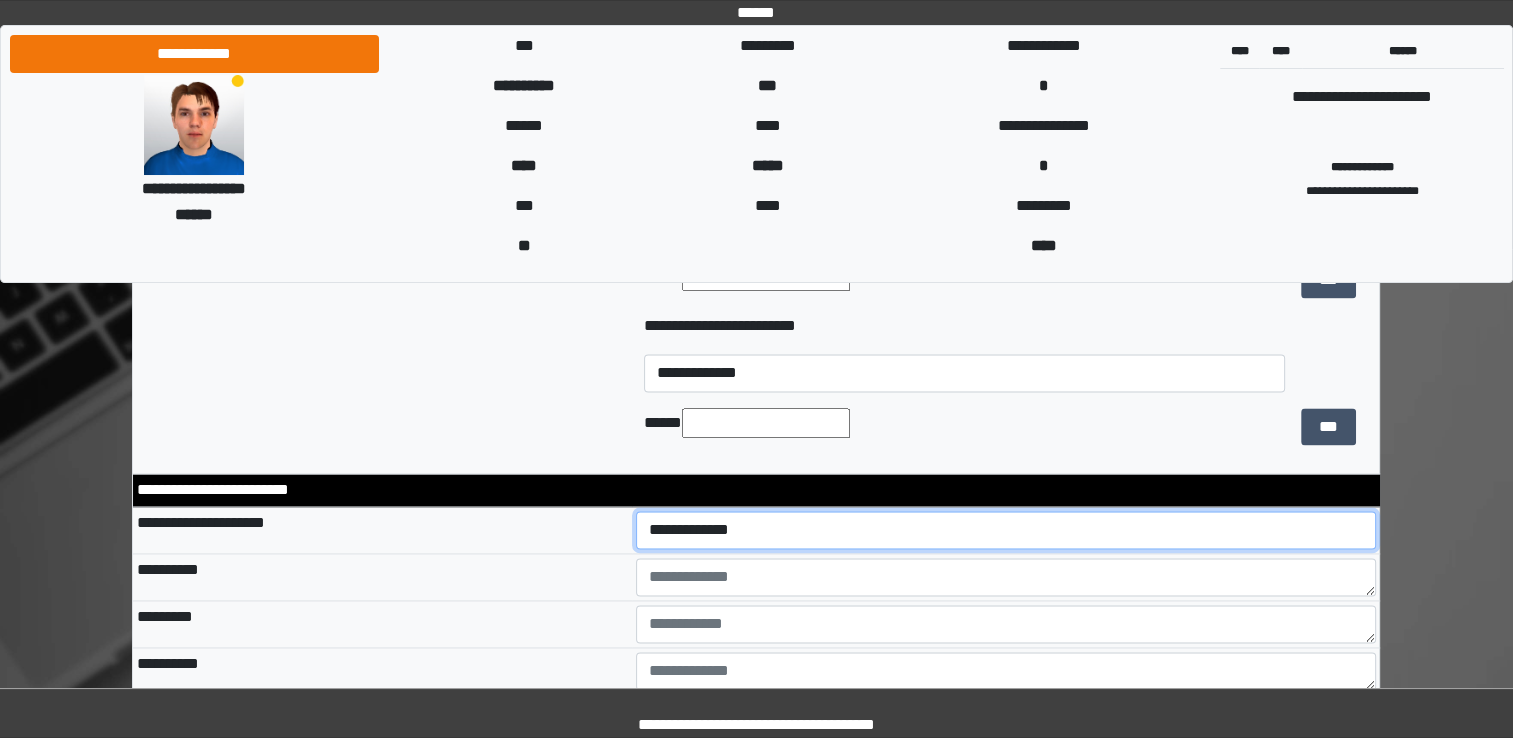 click on "**********" at bounding box center (1006, 530) 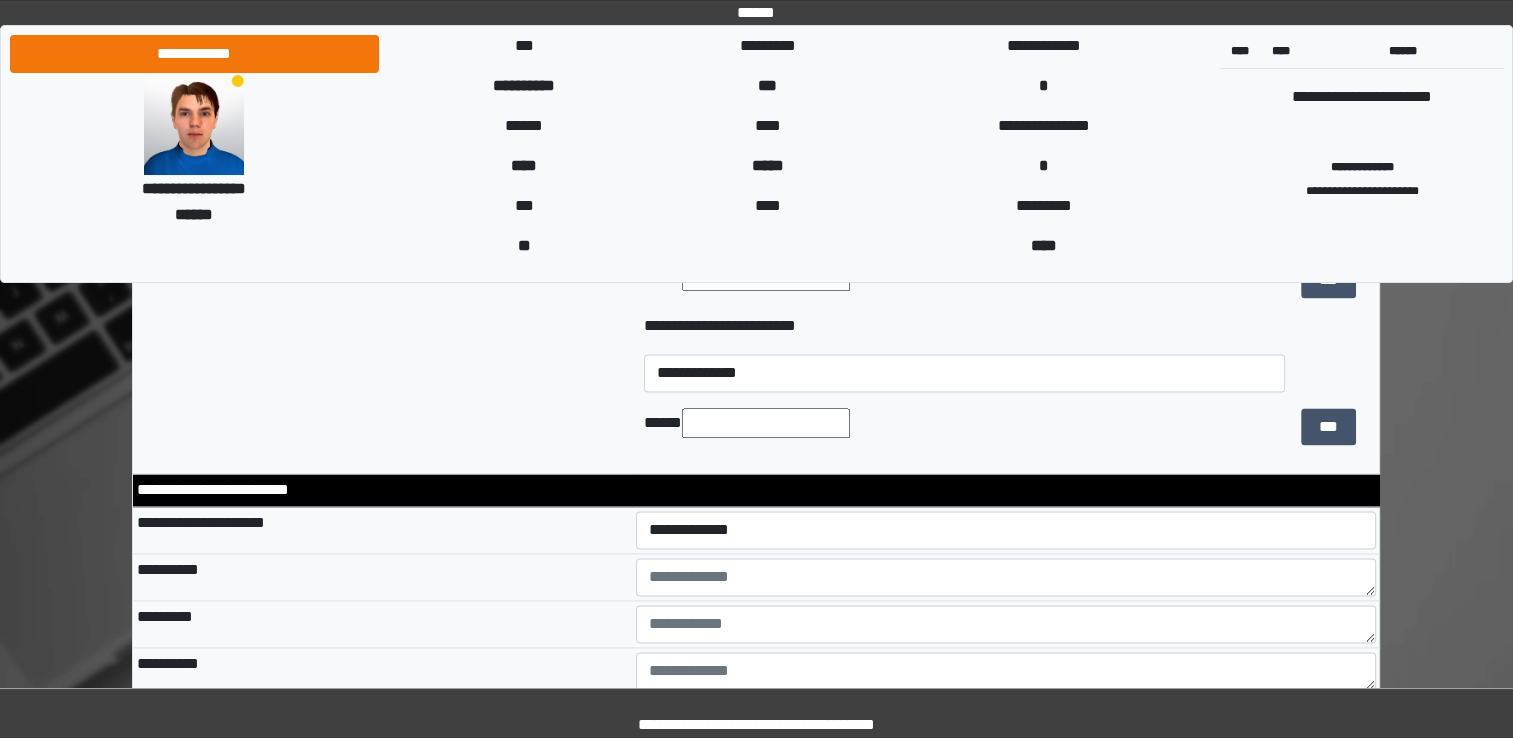 click on "**********" at bounding box center (756, 3809) 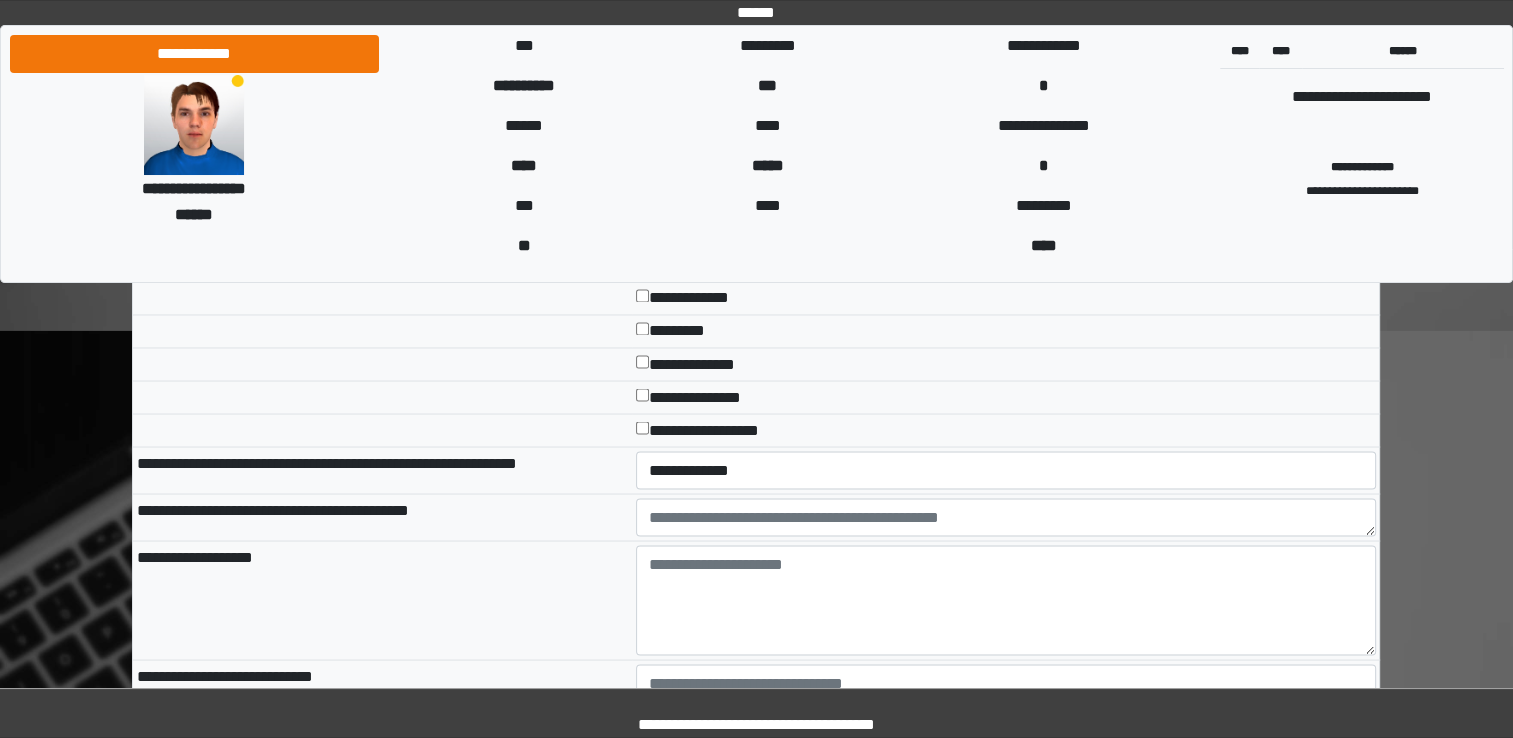 scroll, scrollTop: 3426, scrollLeft: 0, axis: vertical 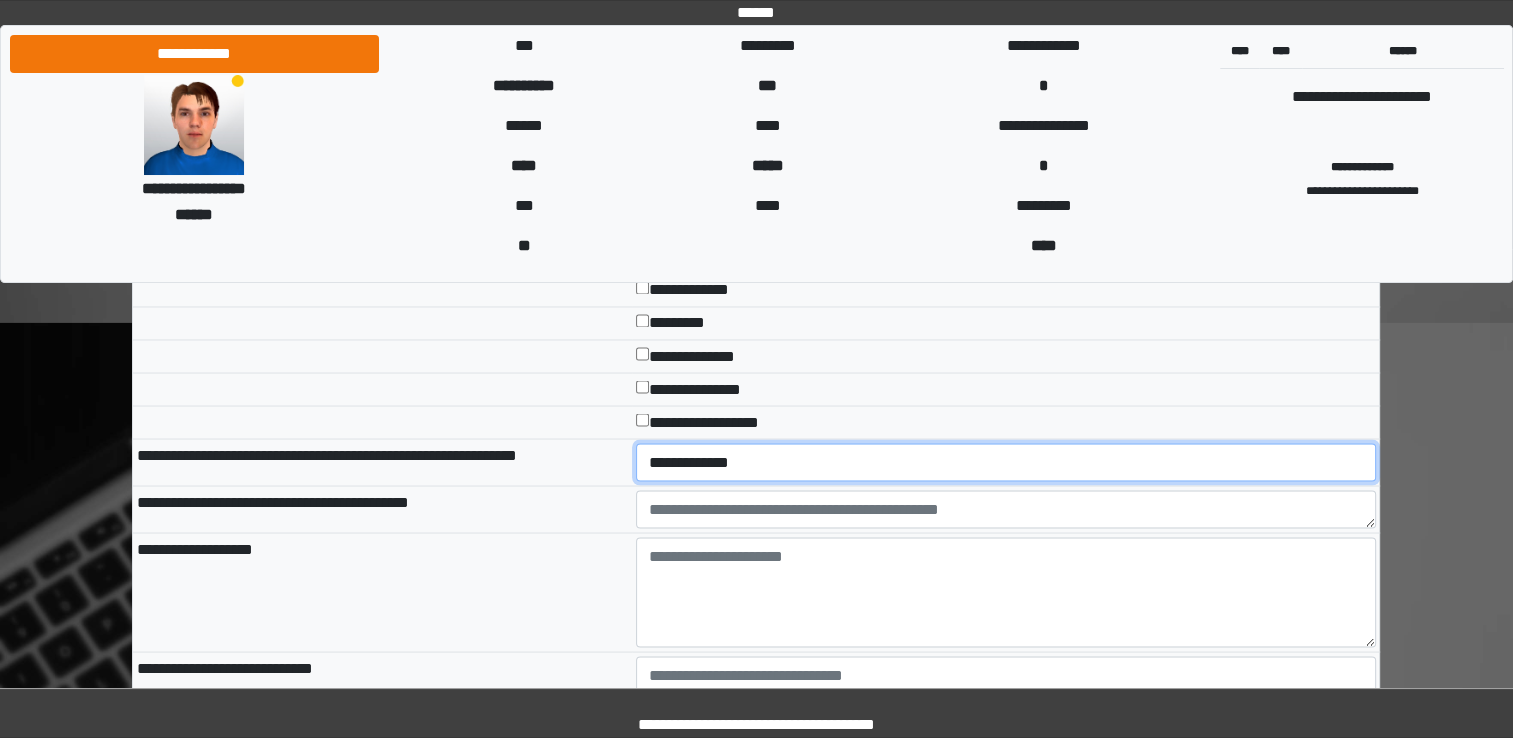 click on "**********" at bounding box center [1006, 462] 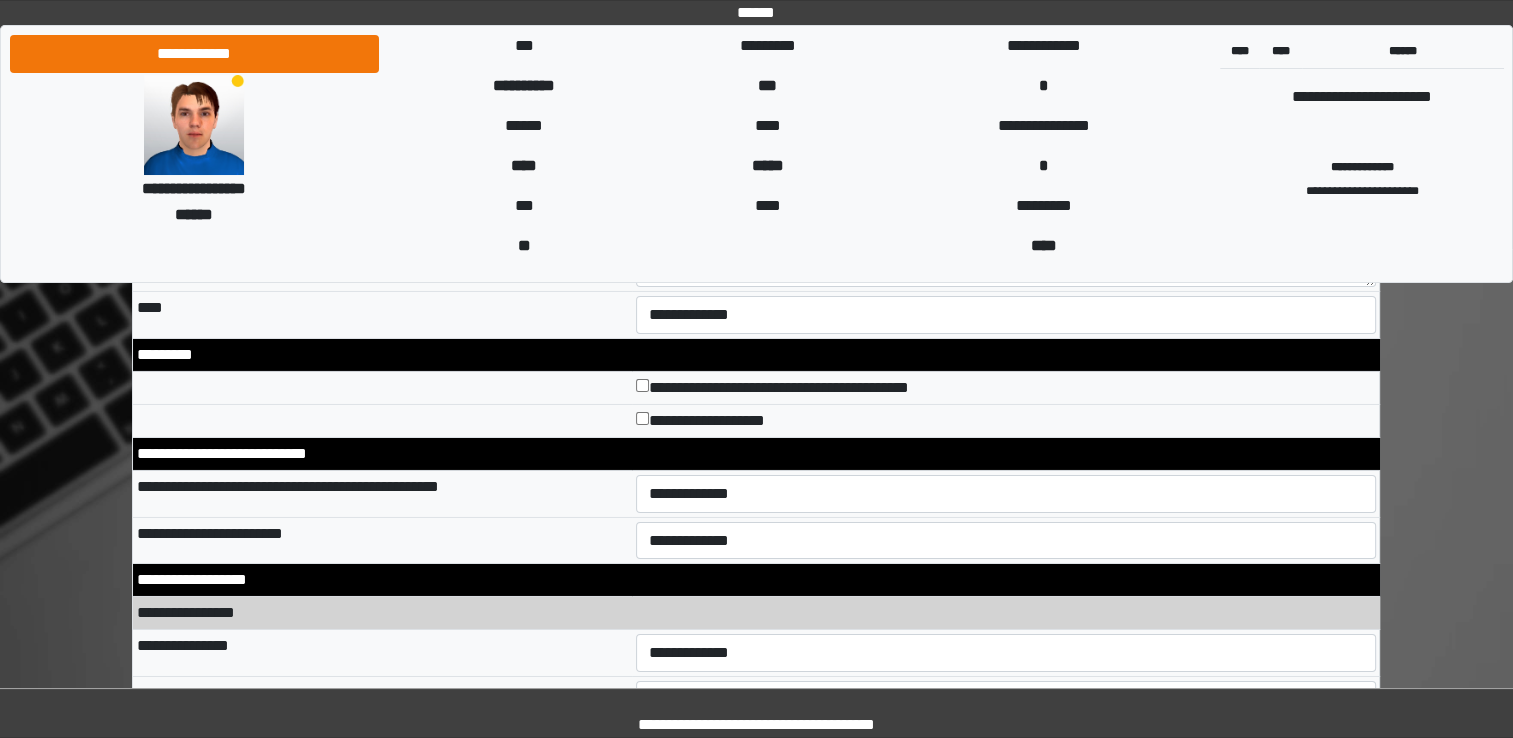 scroll, scrollTop: 6693, scrollLeft: 0, axis: vertical 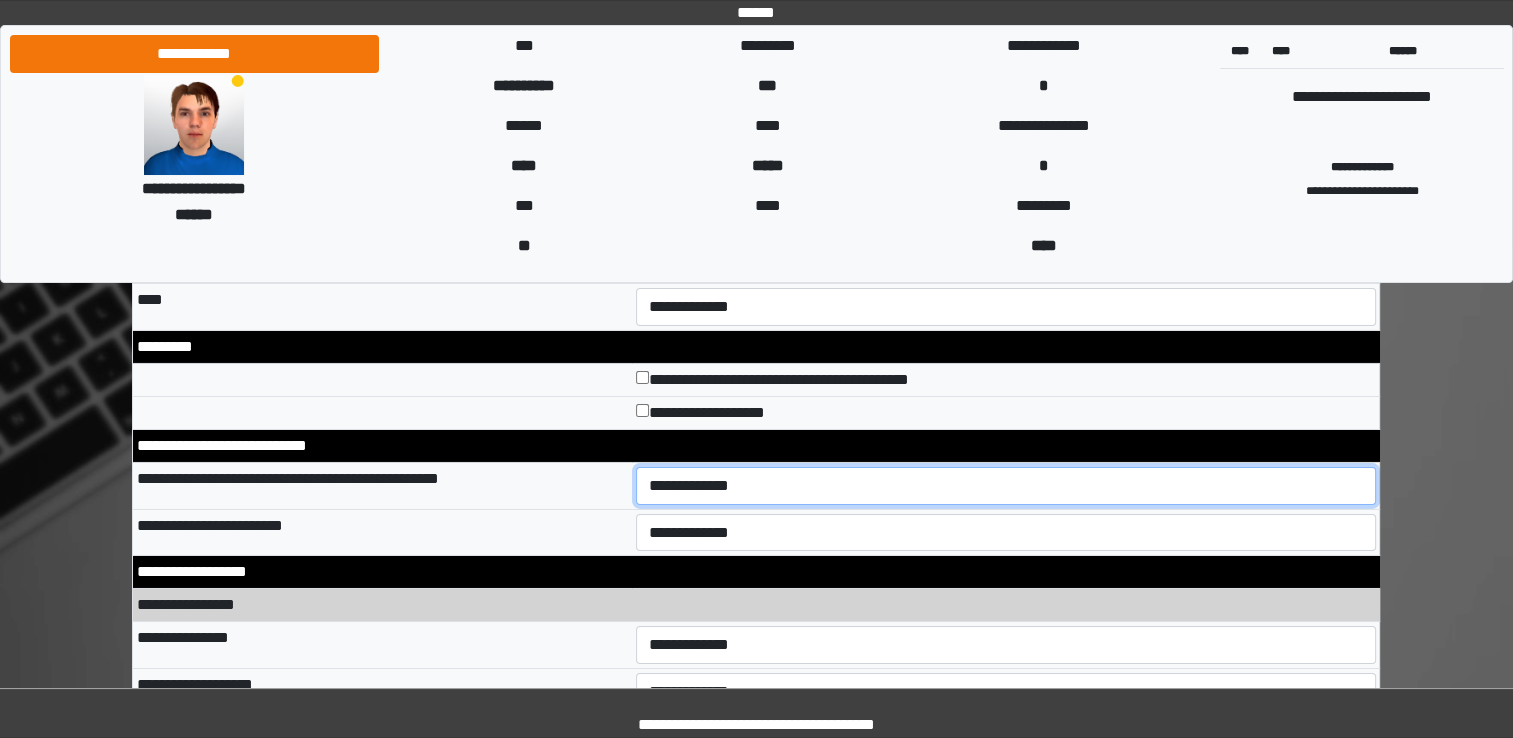 click on "**********" at bounding box center [1006, 486] 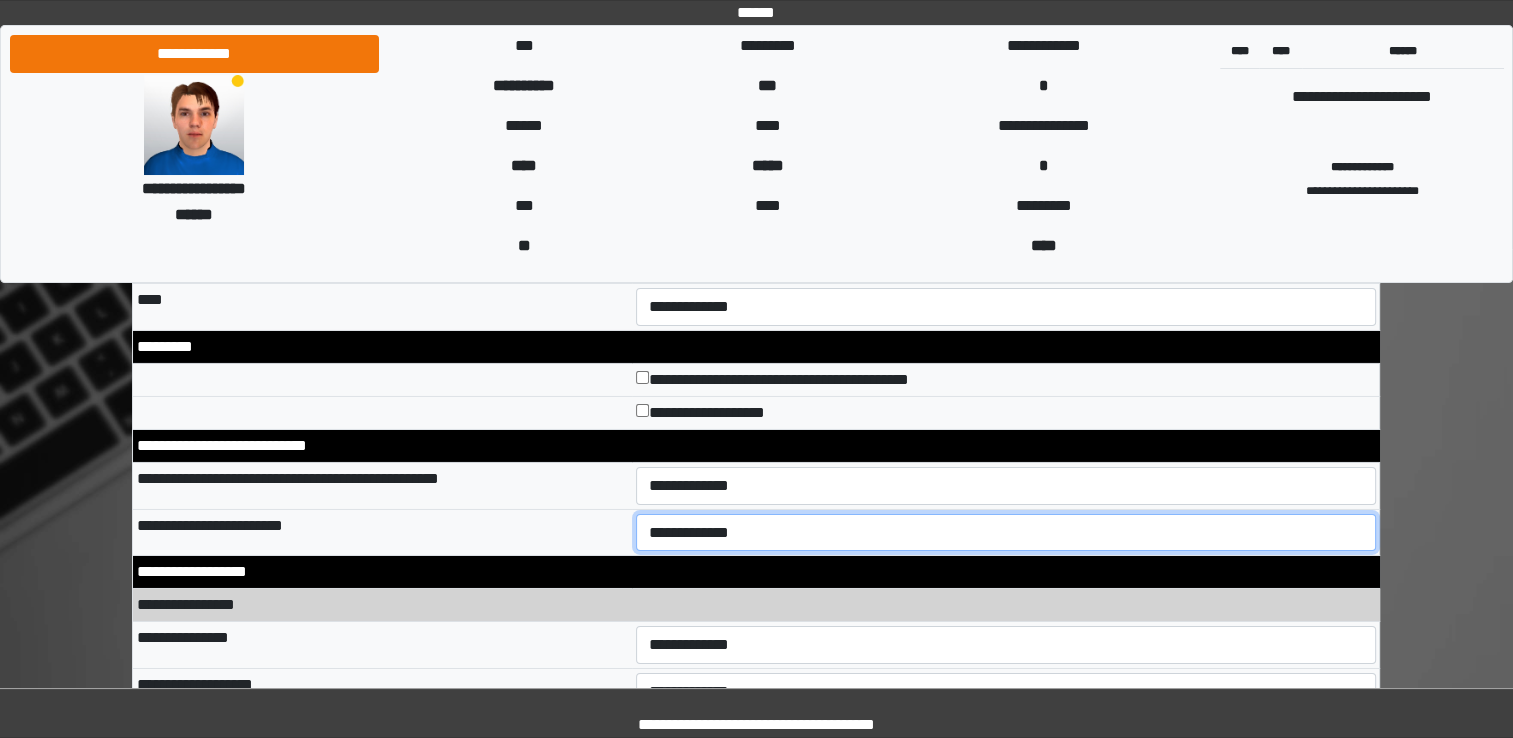 click on "**********" at bounding box center [1006, 533] 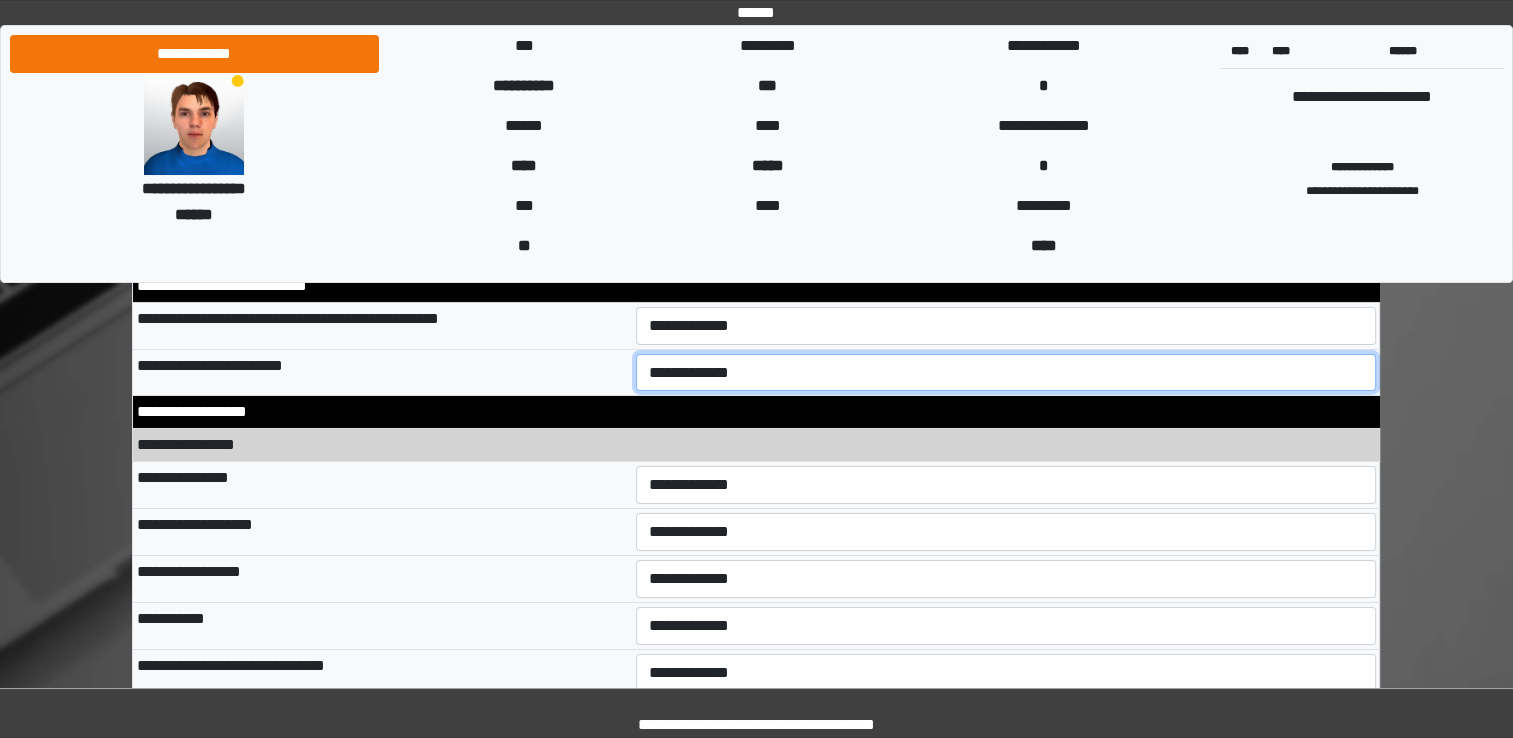 scroll, scrollTop: 6893, scrollLeft: 0, axis: vertical 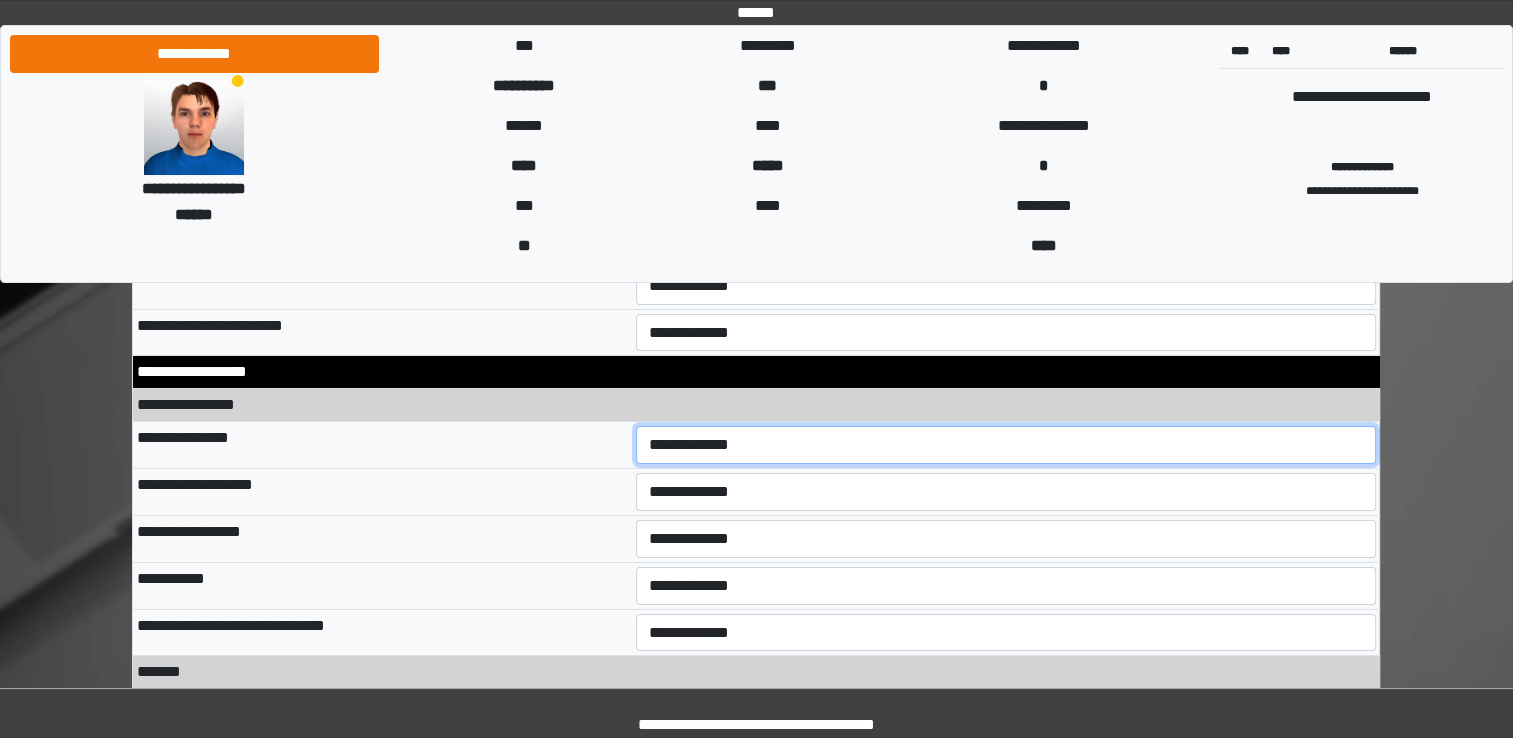 click on "**********" at bounding box center [1006, 445] 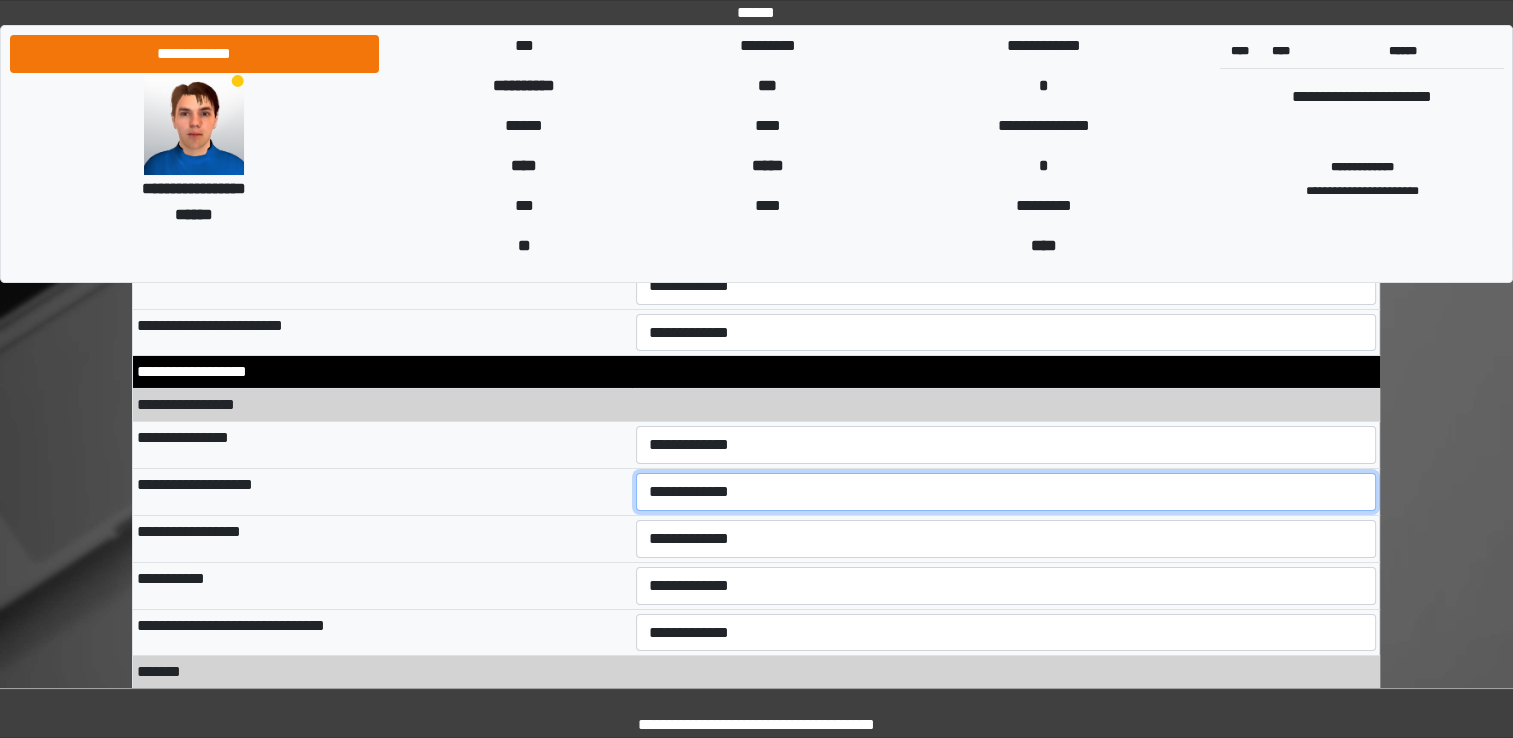 click on "**********" at bounding box center (1006, 492) 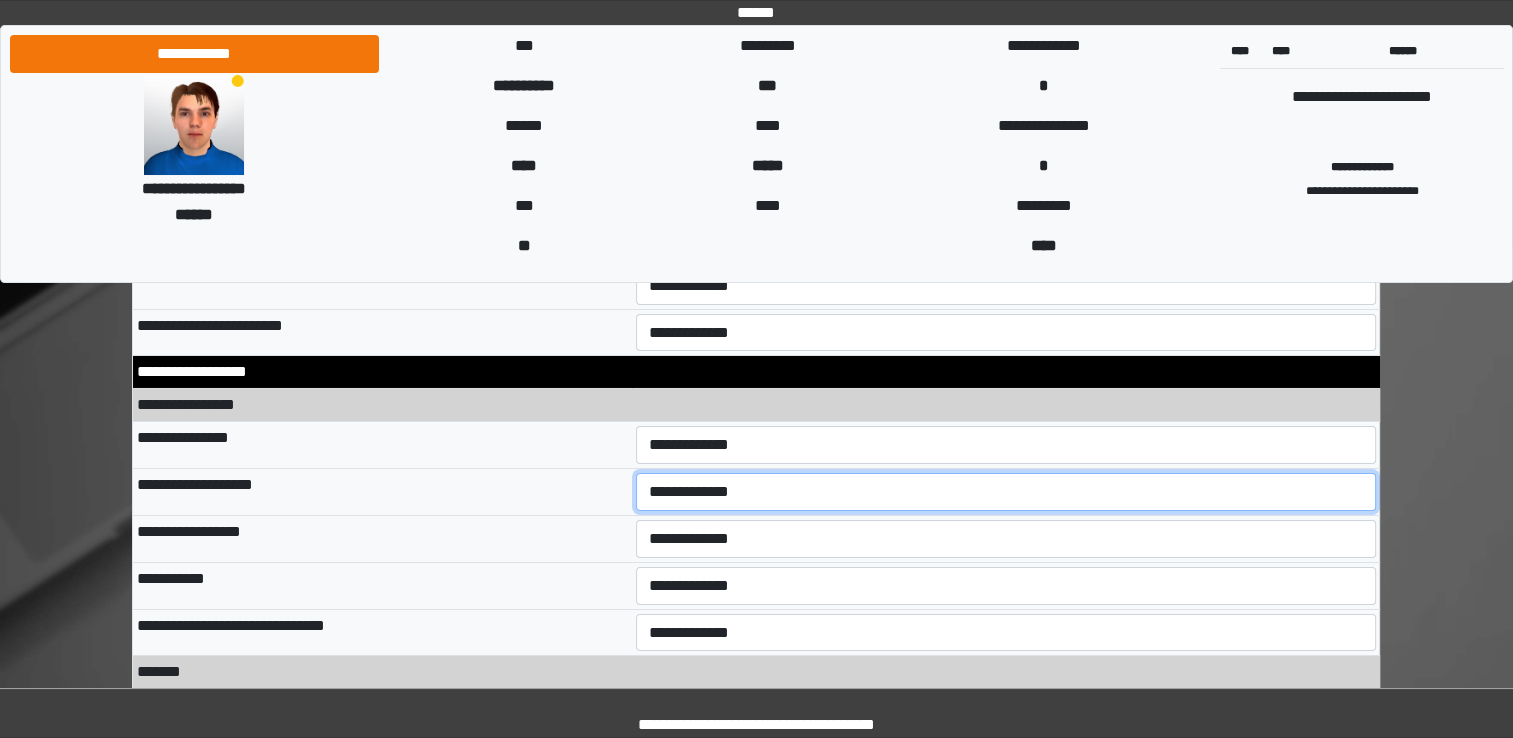 select on "**" 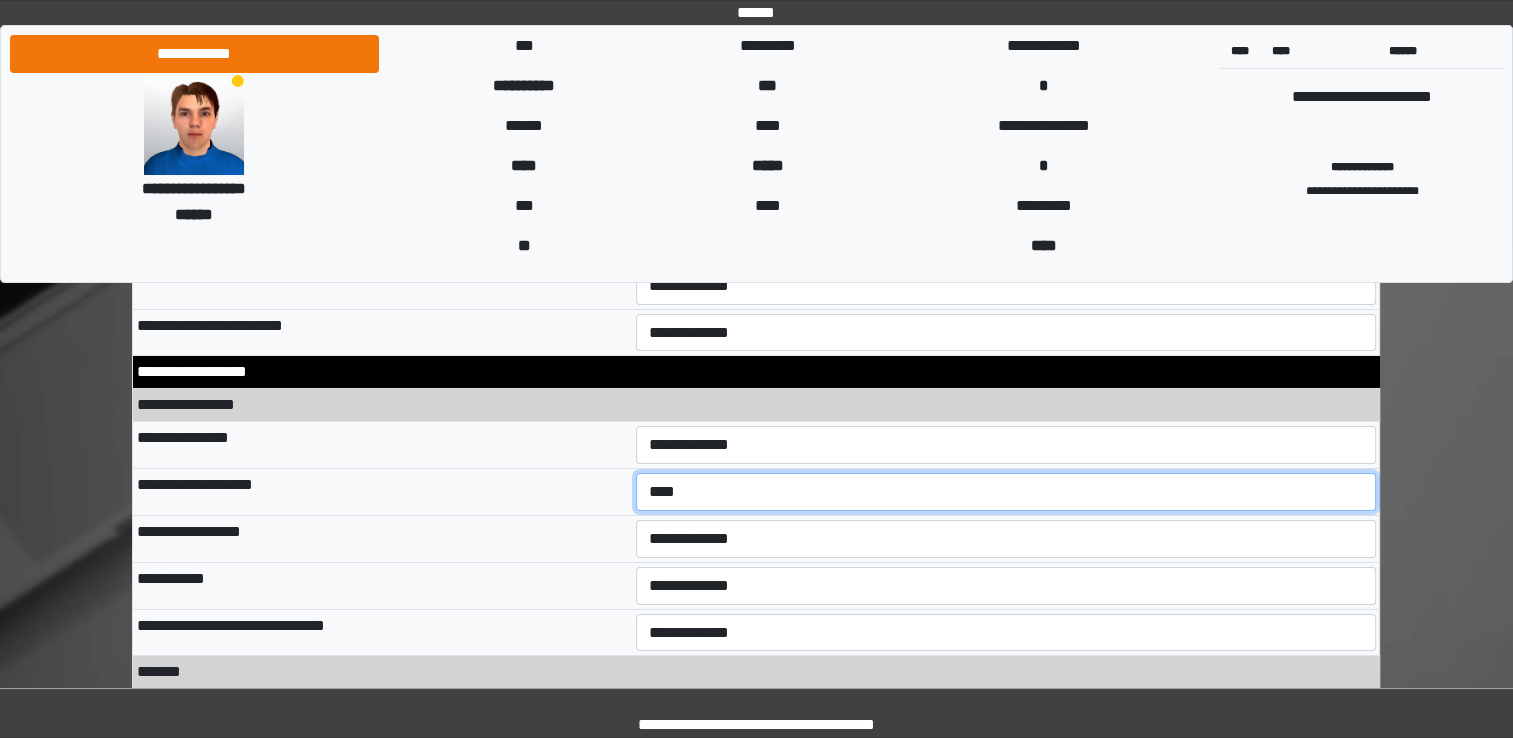 click on "**********" at bounding box center [1006, 492] 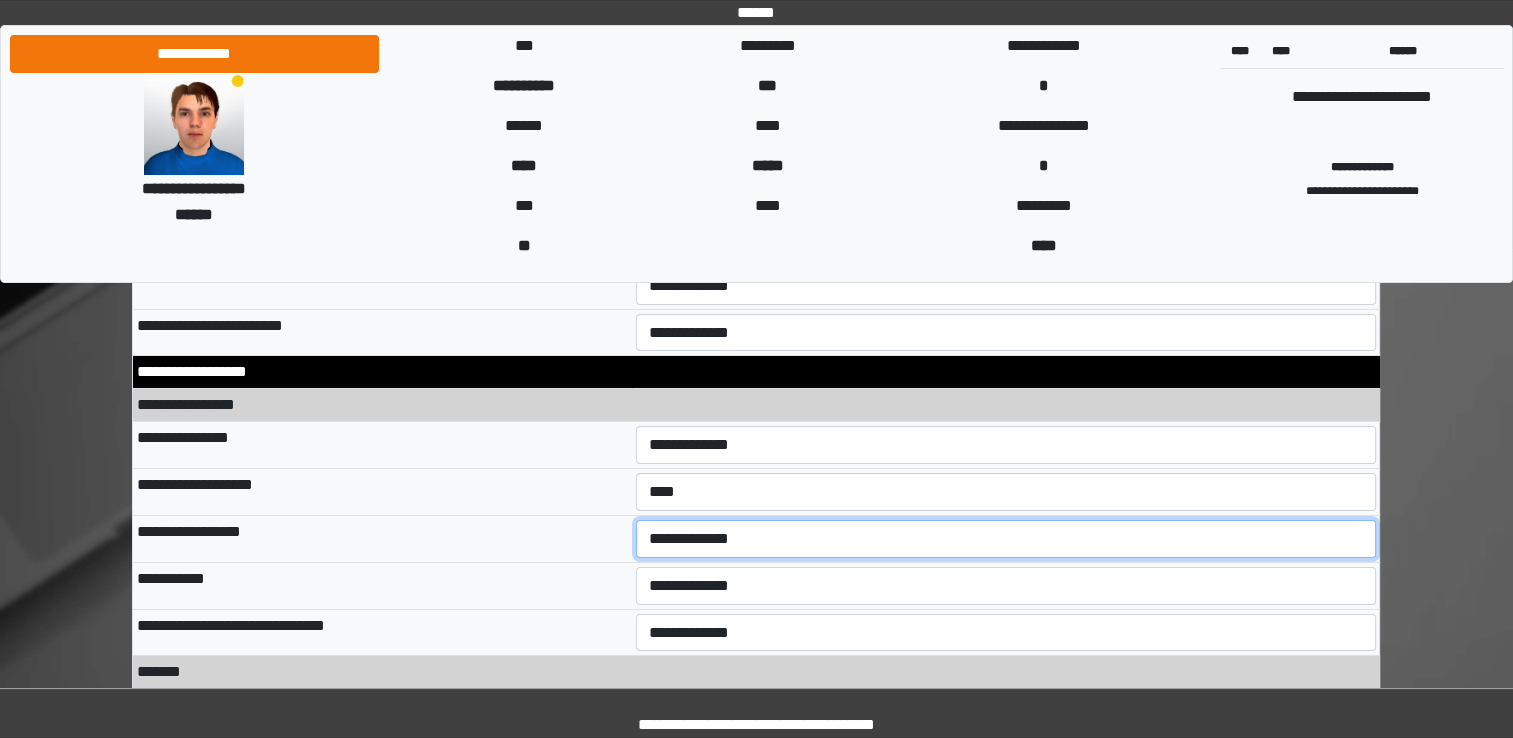 click on "**********" at bounding box center [1006, 539] 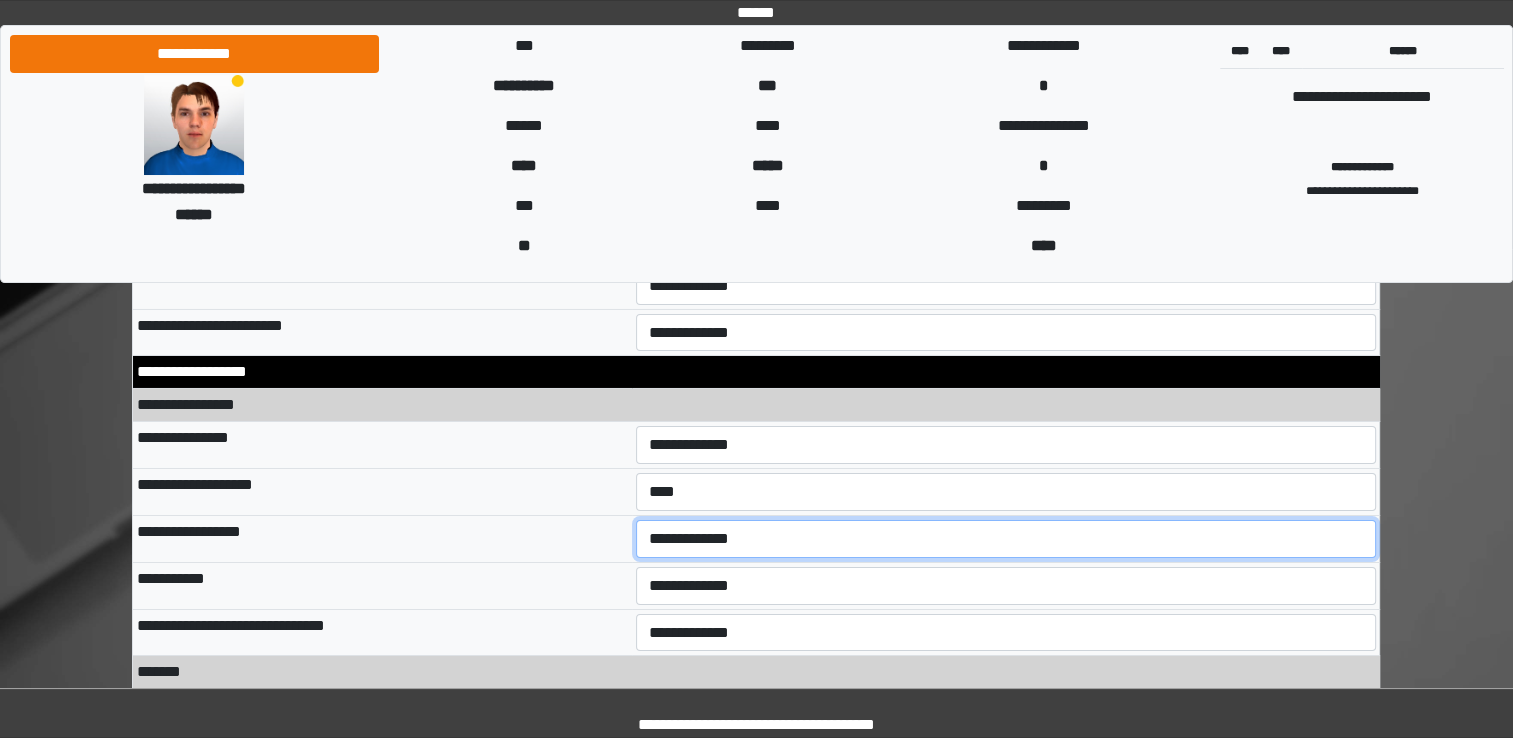 select on "**" 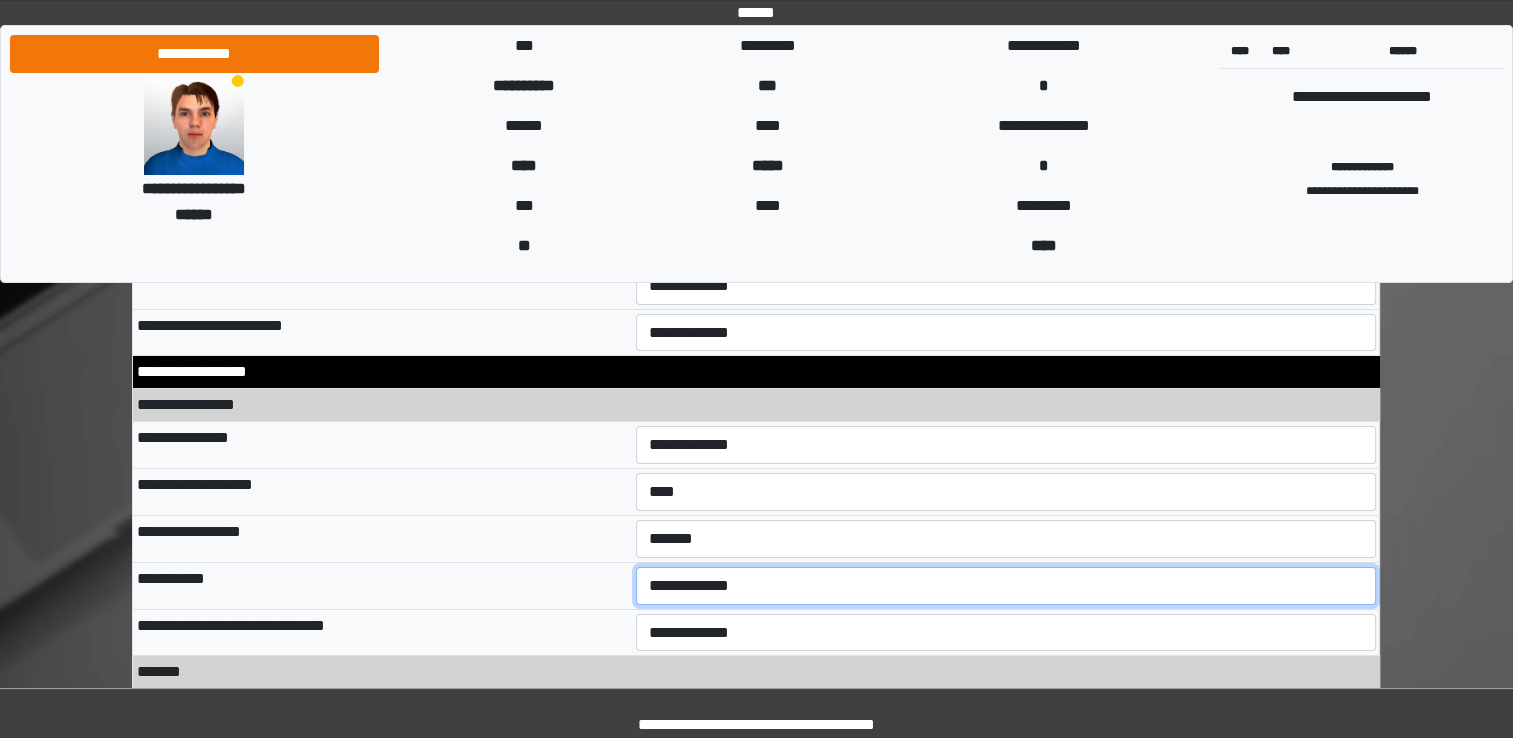 click on "**********" at bounding box center [1006, 586] 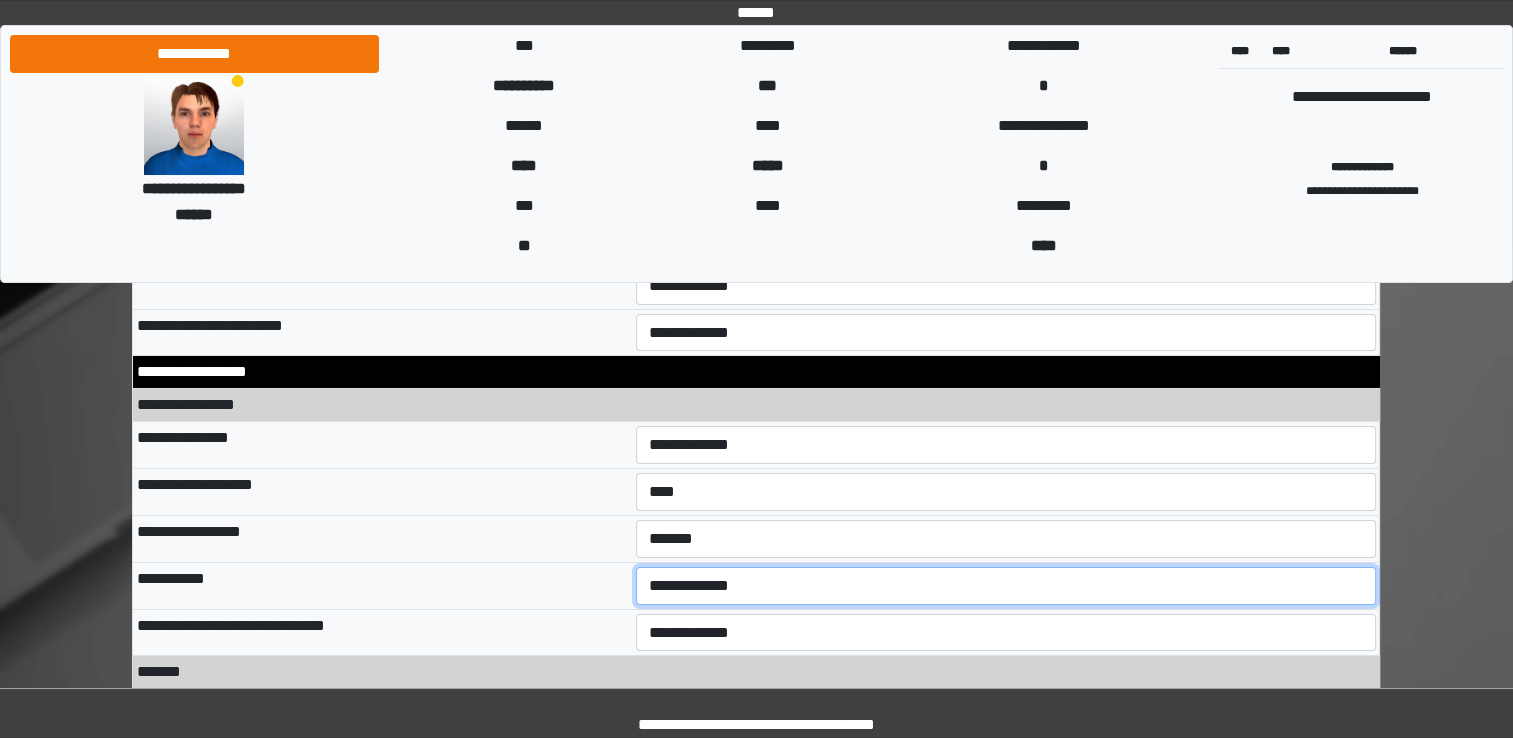 select on "**" 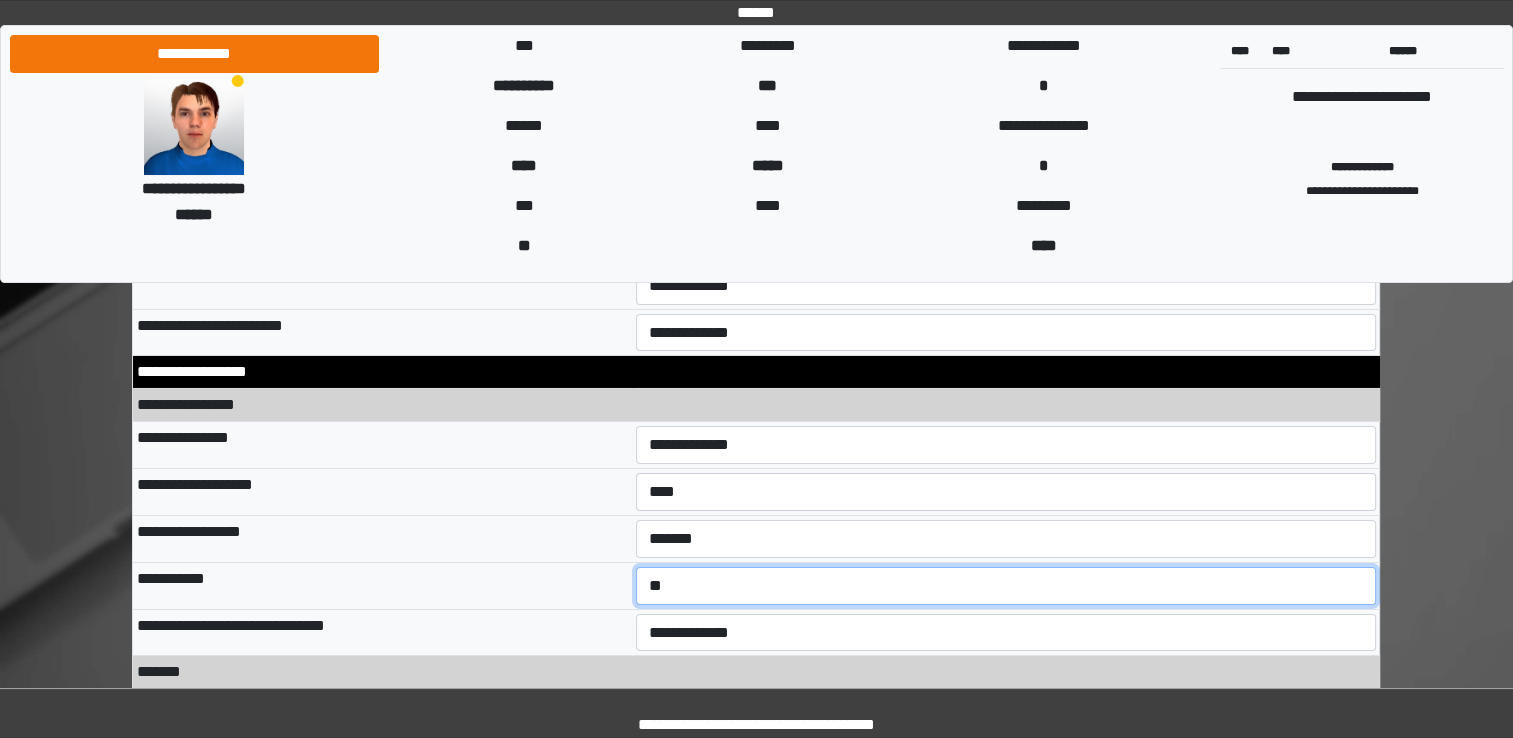 click on "**********" at bounding box center [1006, 586] 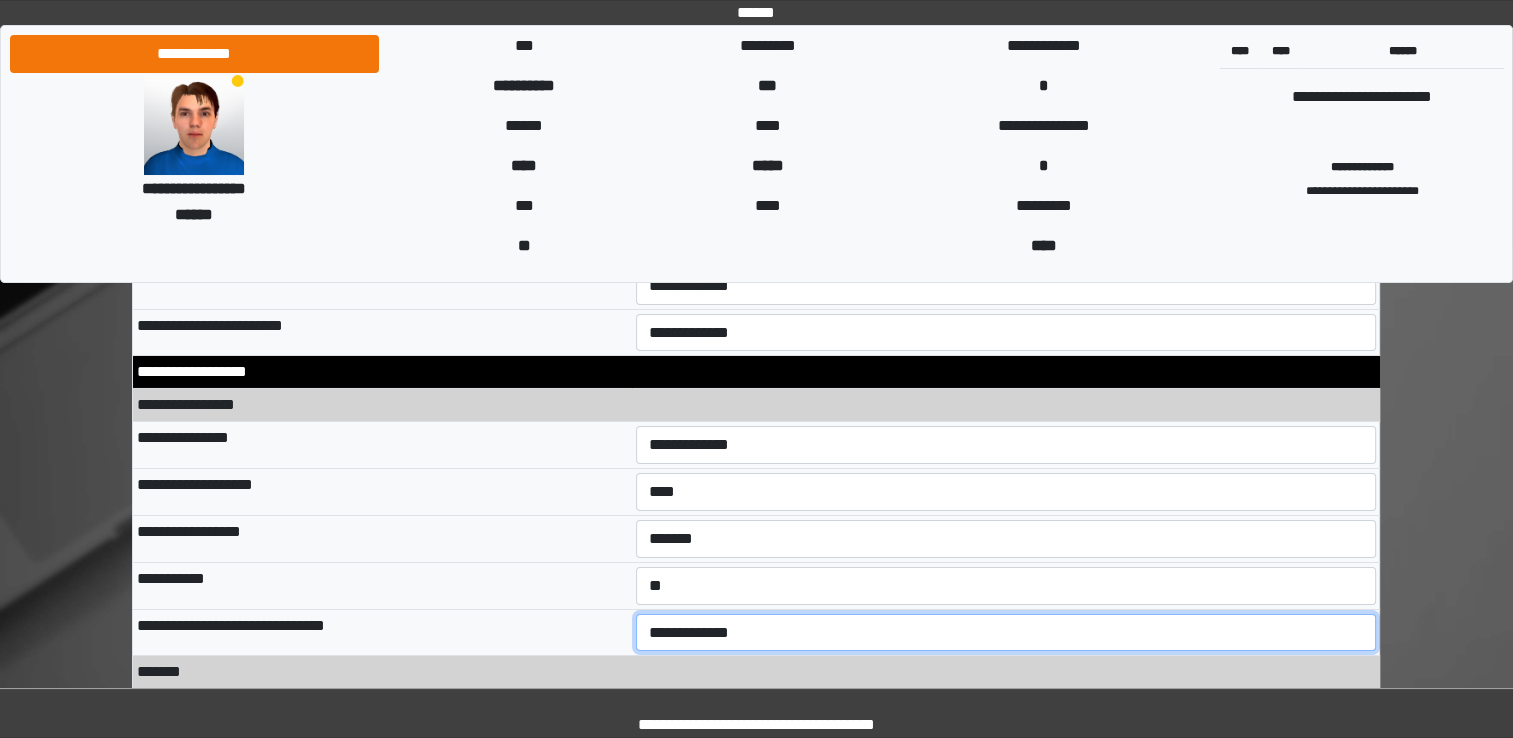 click on "**********" at bounding box center [1006, 633] 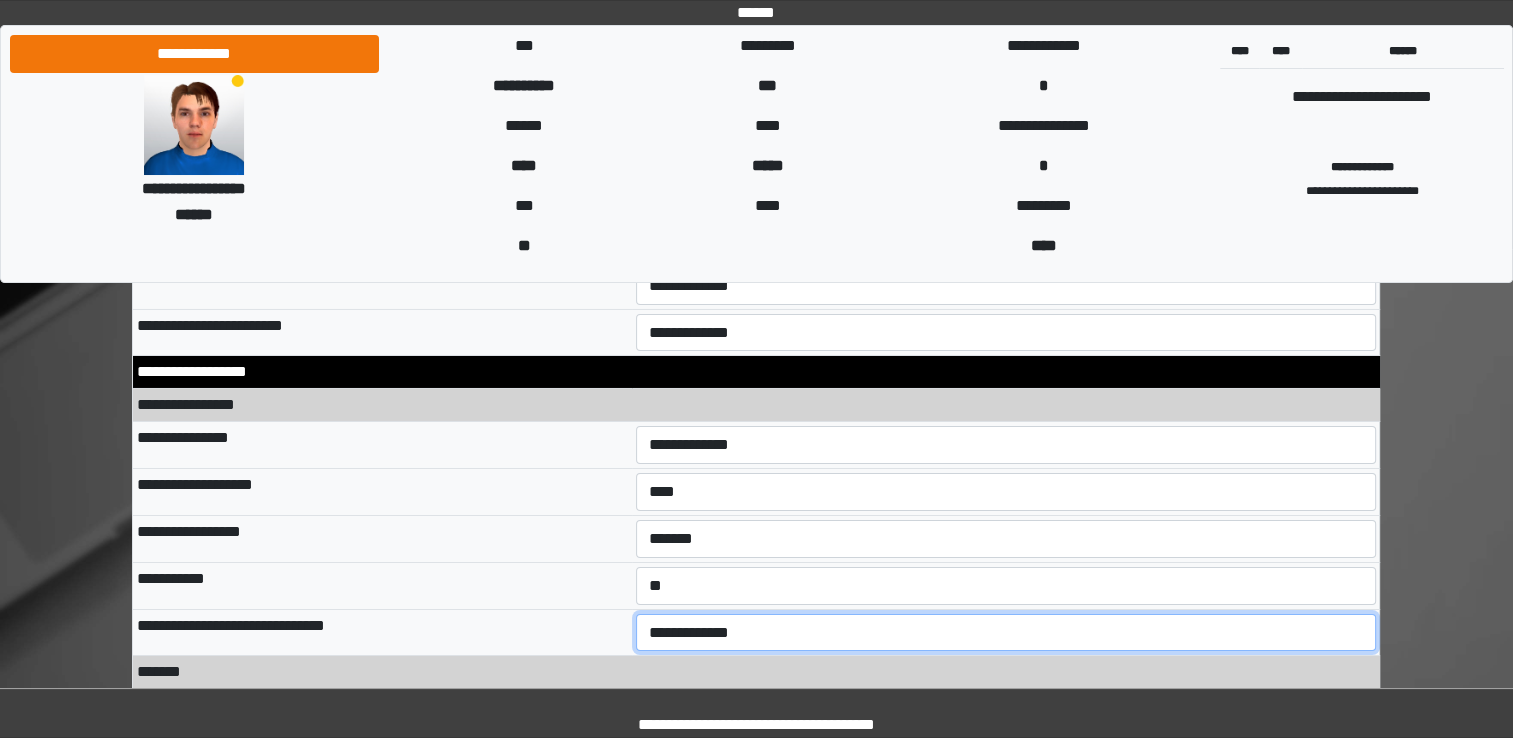 select on "*" 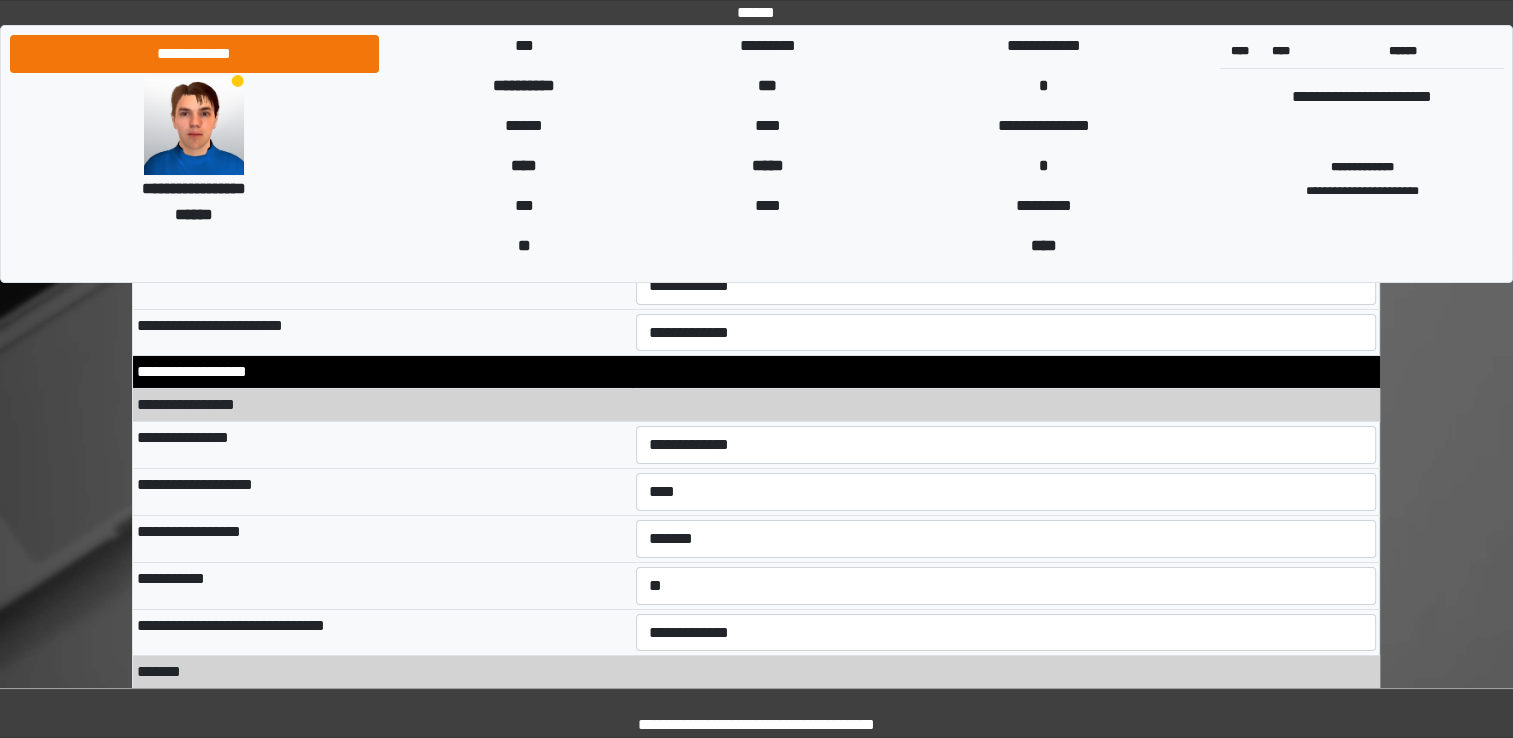 click on "**********" at bounding box center (756, 713) 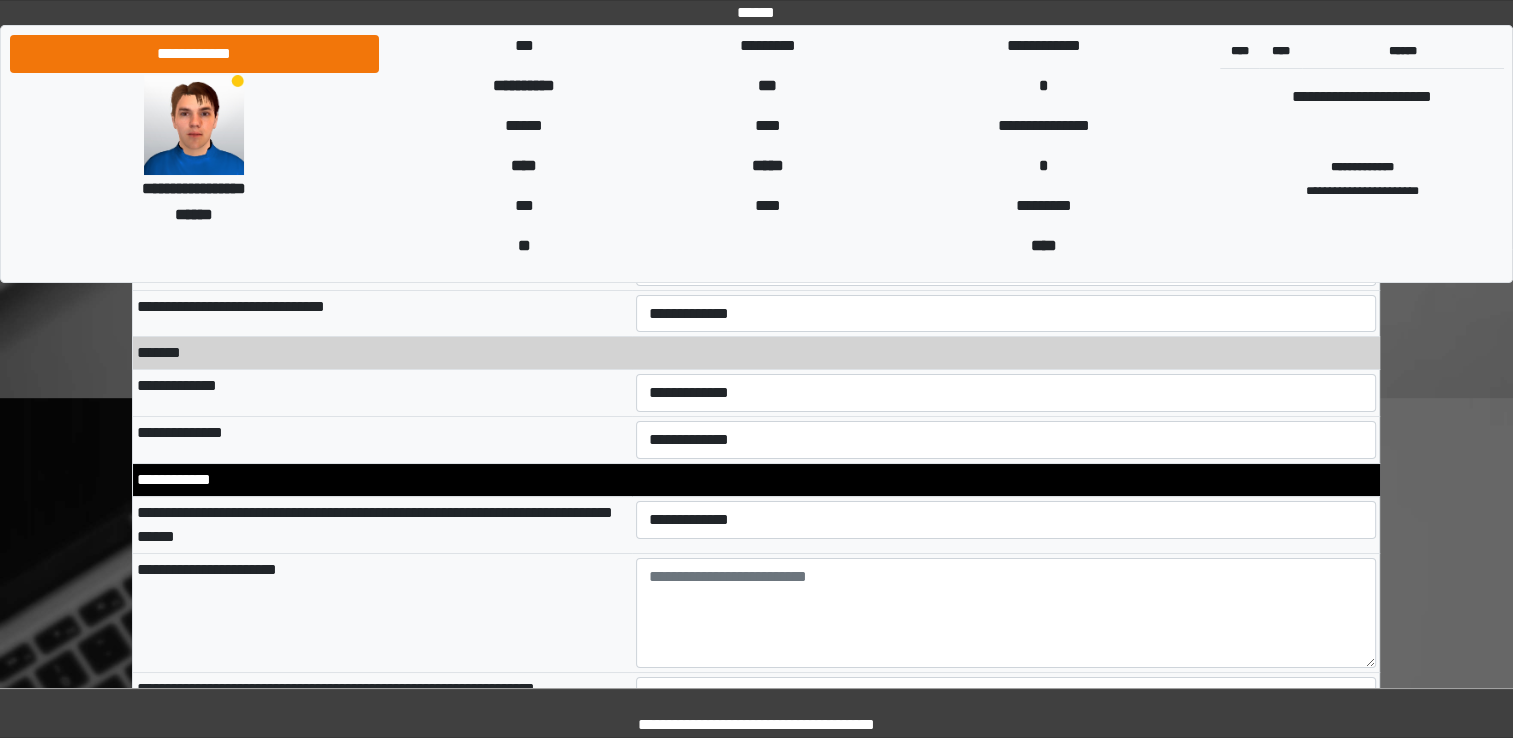 scroll, scrollTop: 7266, scrollLeft: 0, axis: vertical 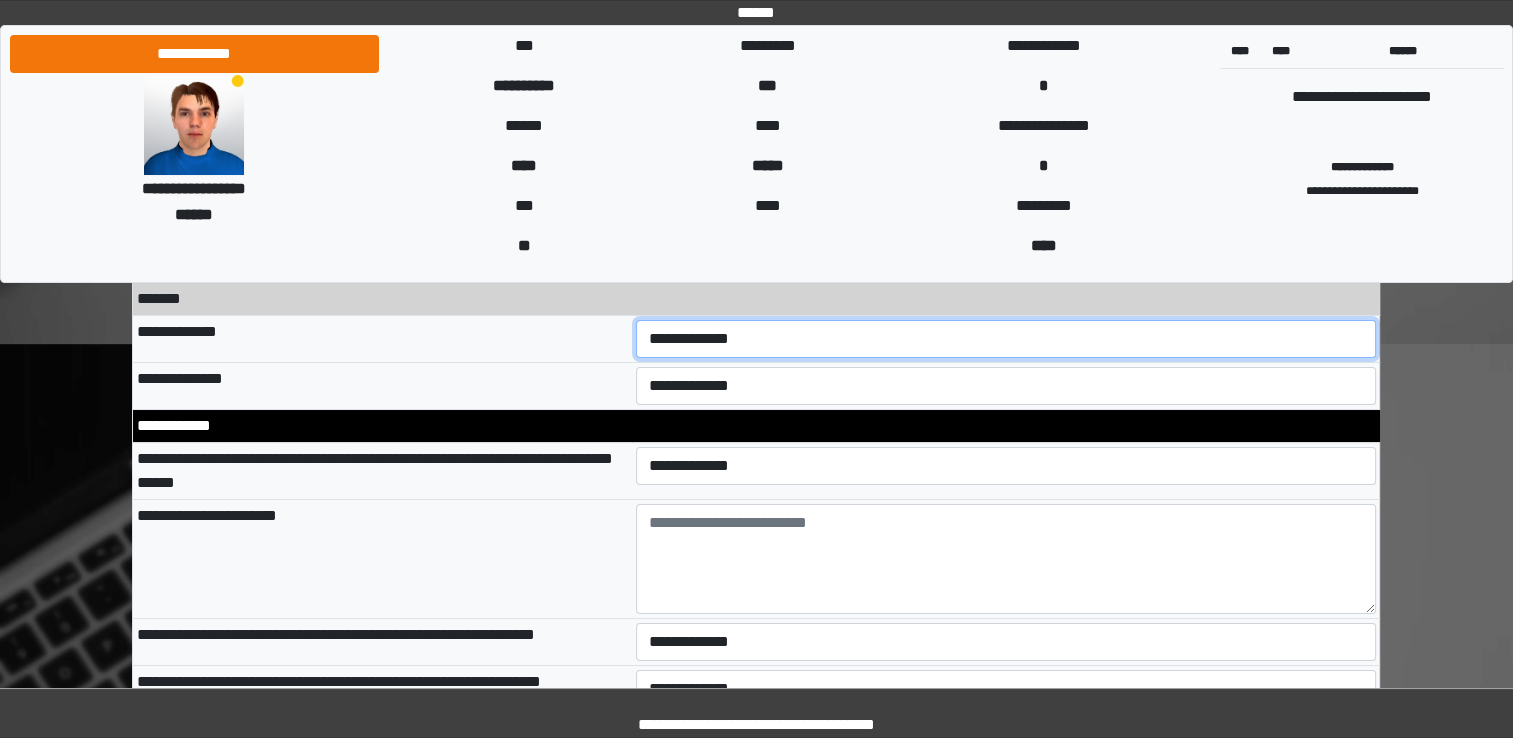 click on "**********" at bounding box center (1006, 339) 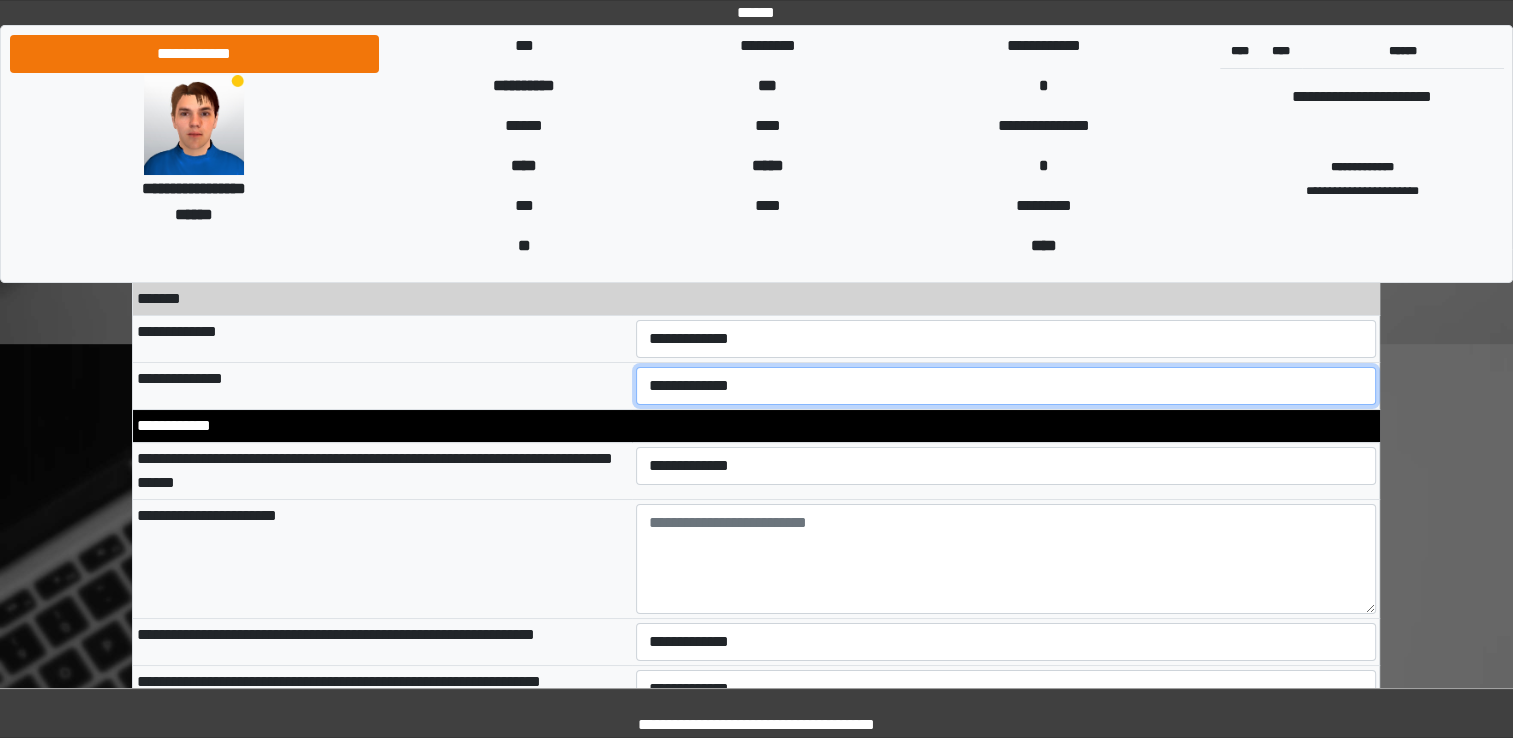 click on "**********" at bounding box center [1006, 386] 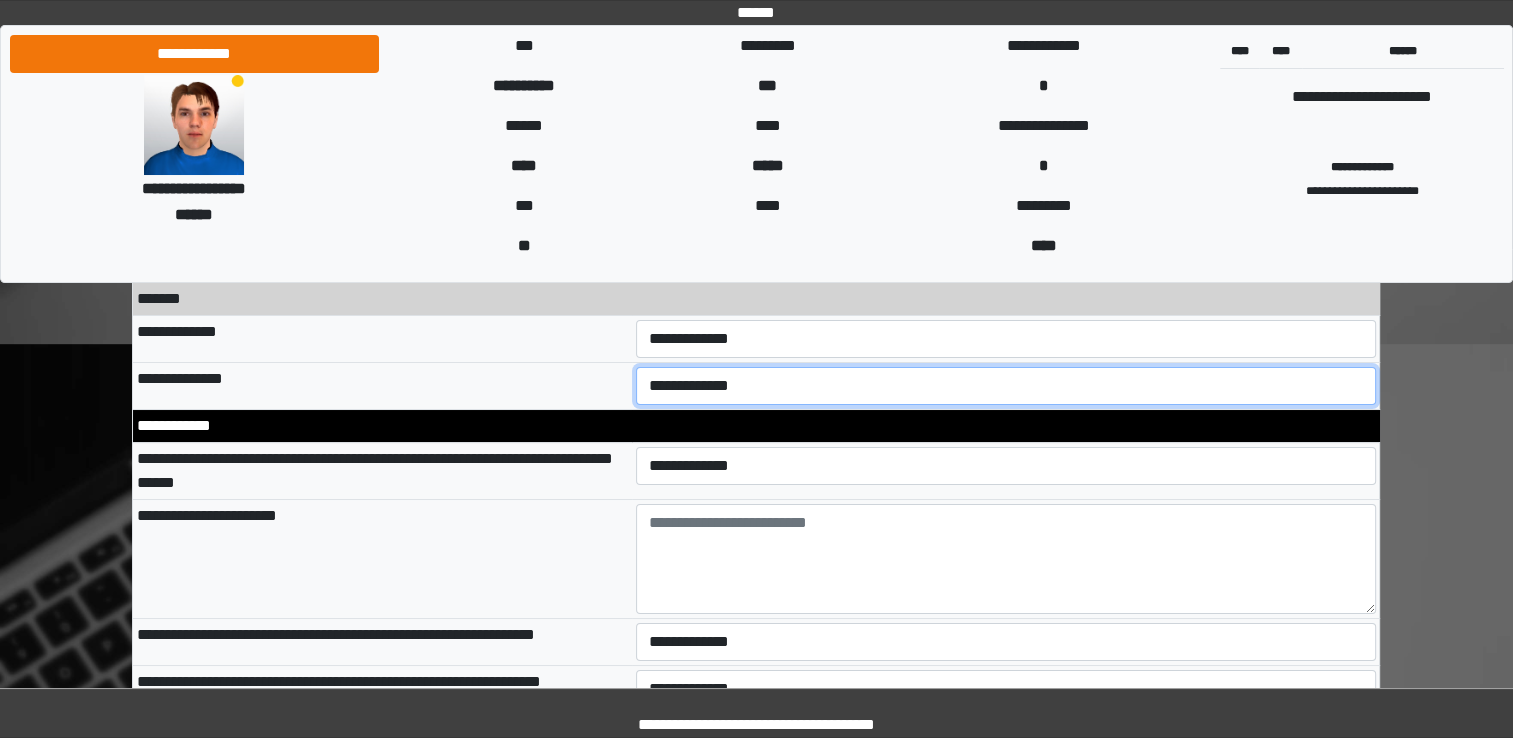 select on "**" 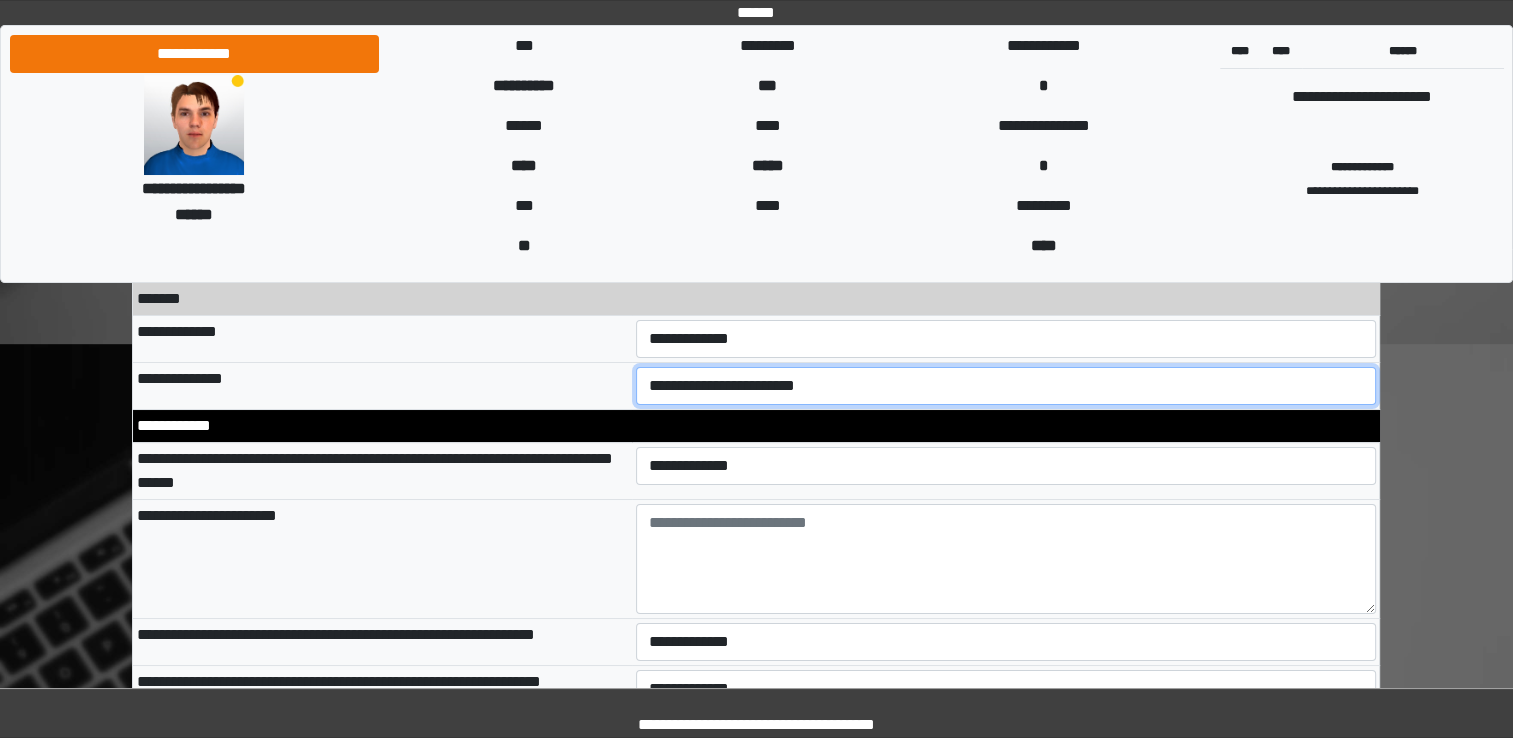 click on "**********" at bounding box center (1006, 386) 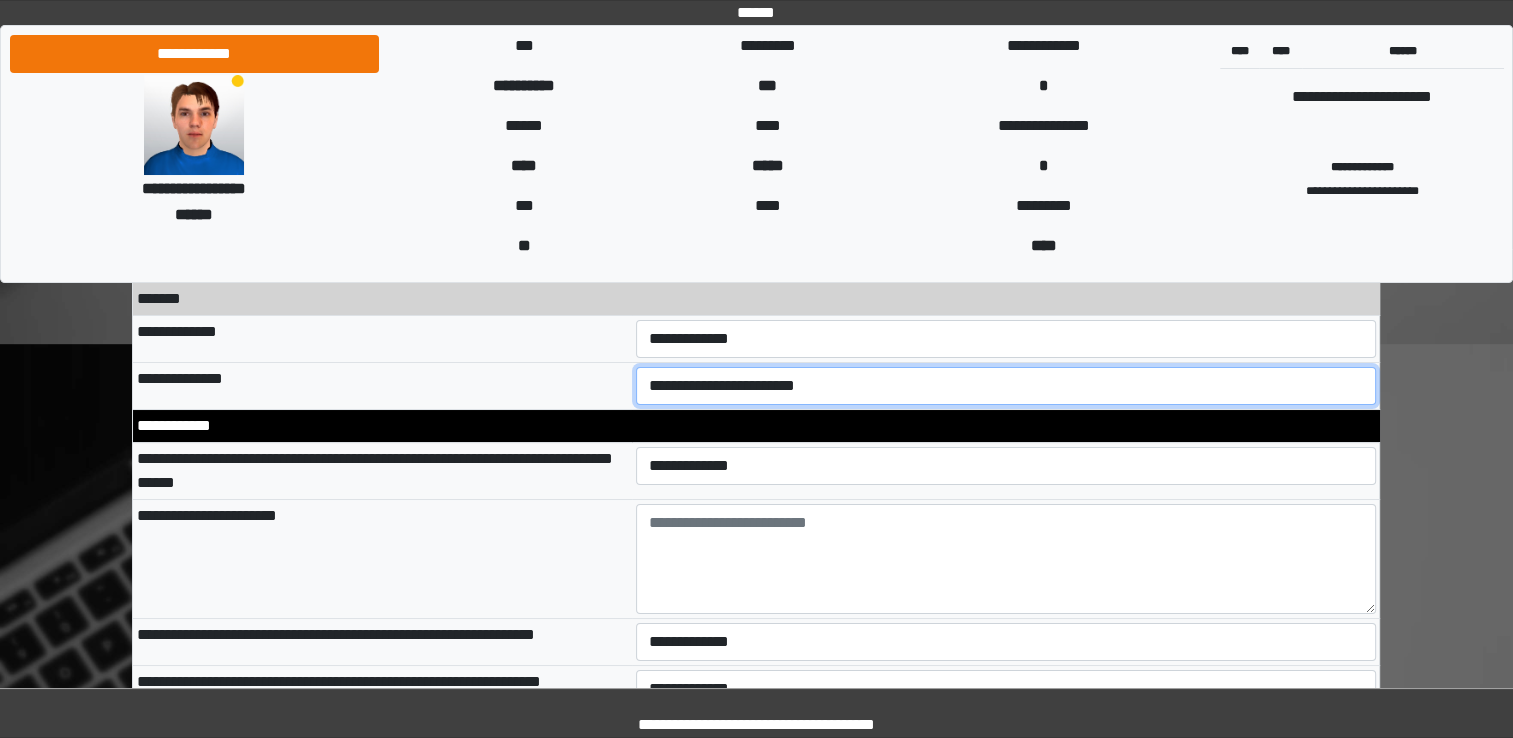 scroll, scrollTop: 7306, scrollLeft: 0, axis: vertical 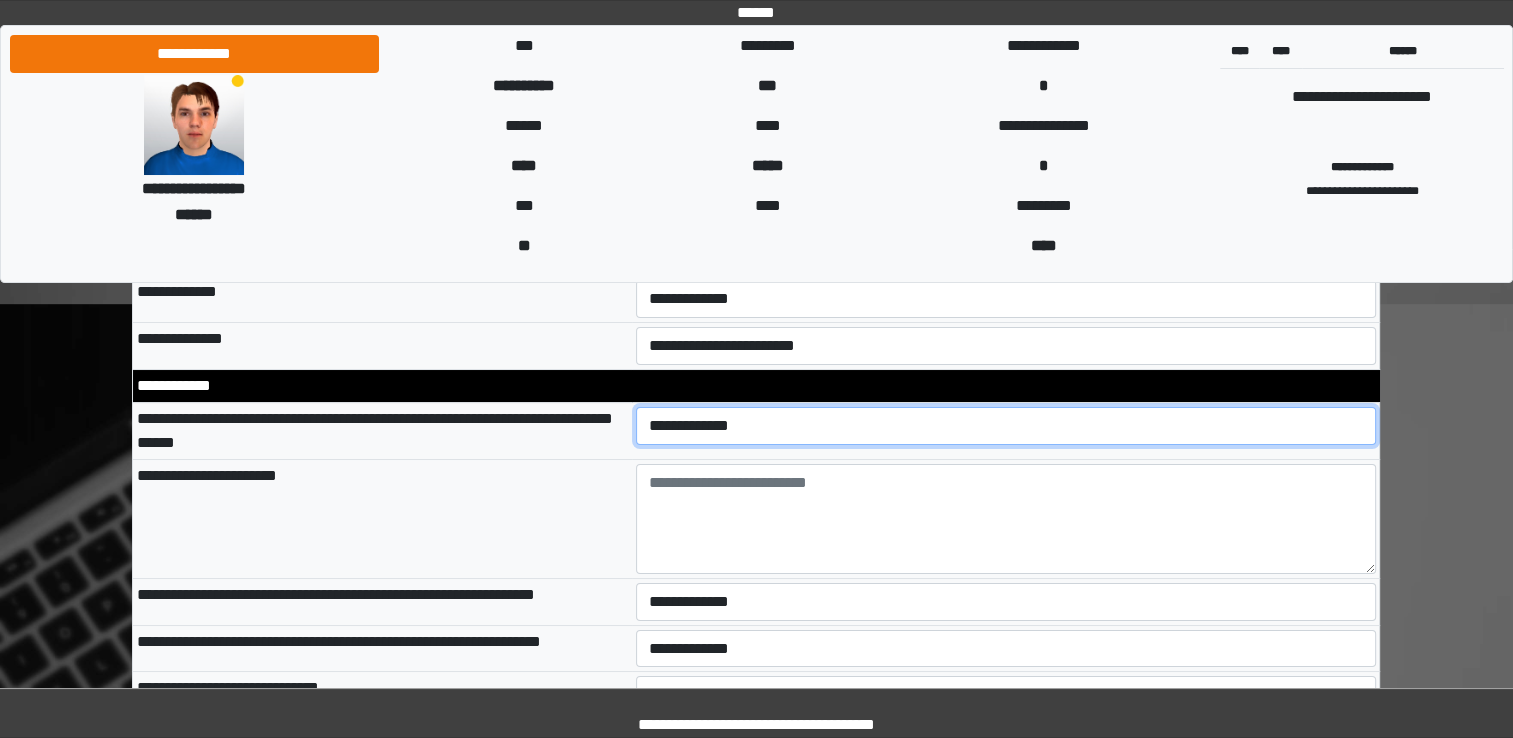 click on "**********" at bounding box center (1006, 426) 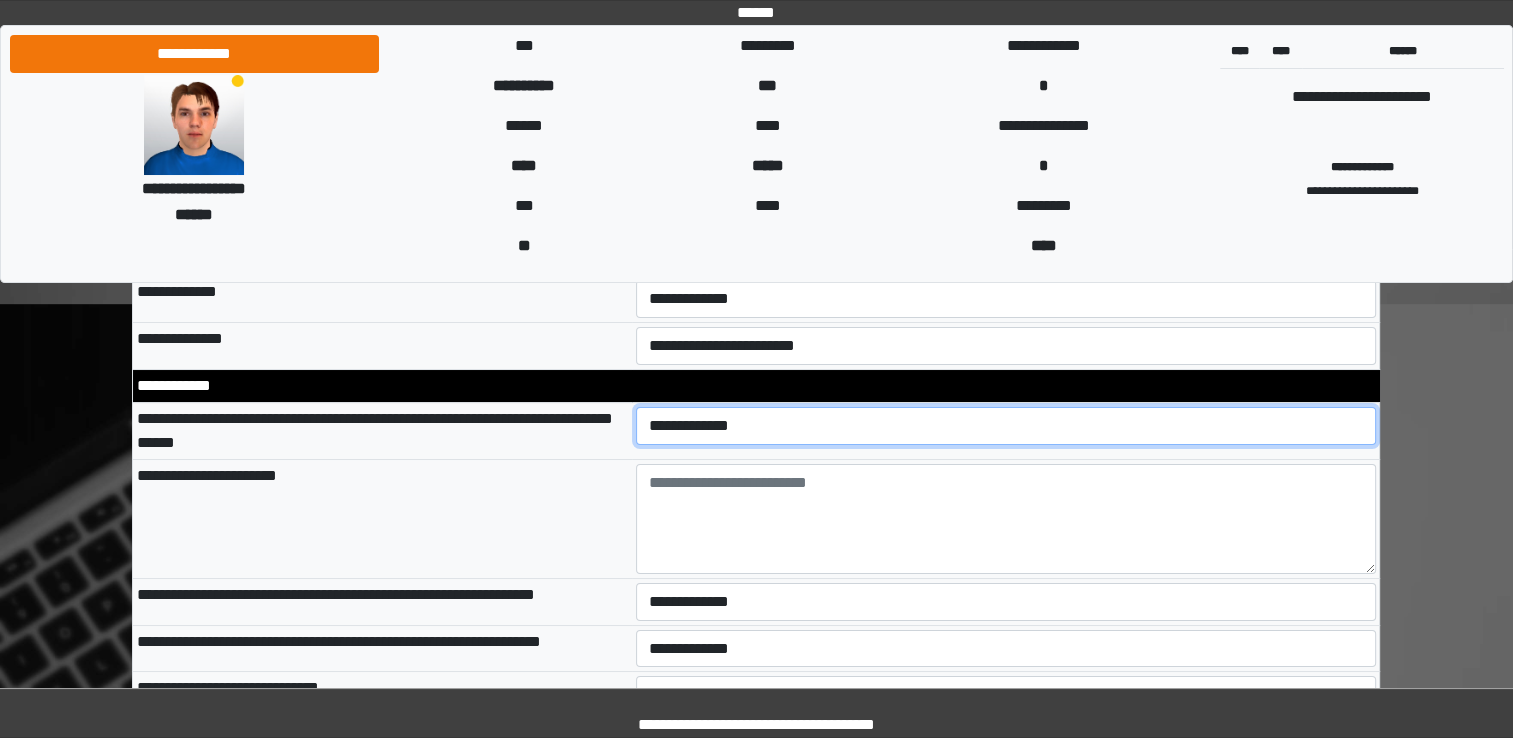 select on "*" 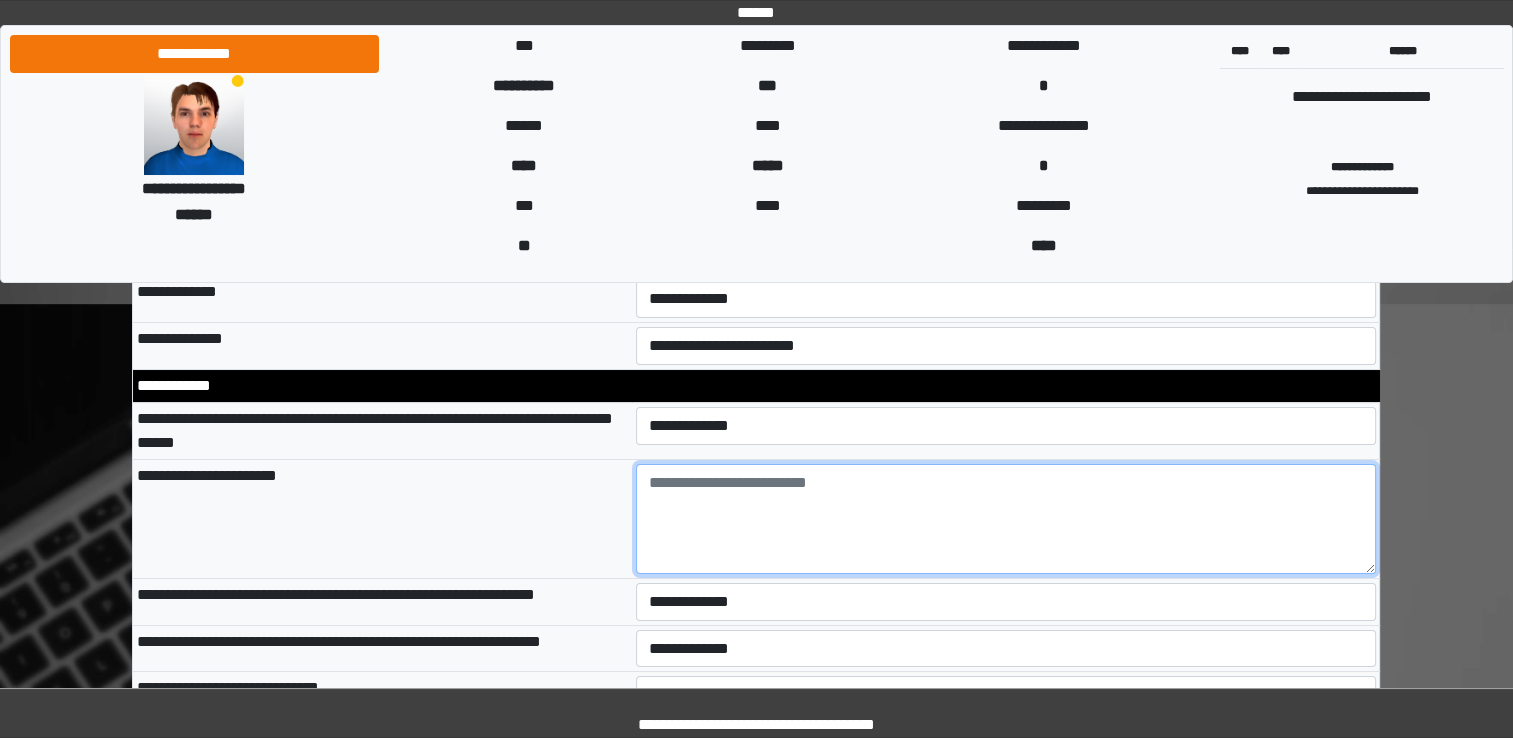 click at bounding box center [1006, 519] 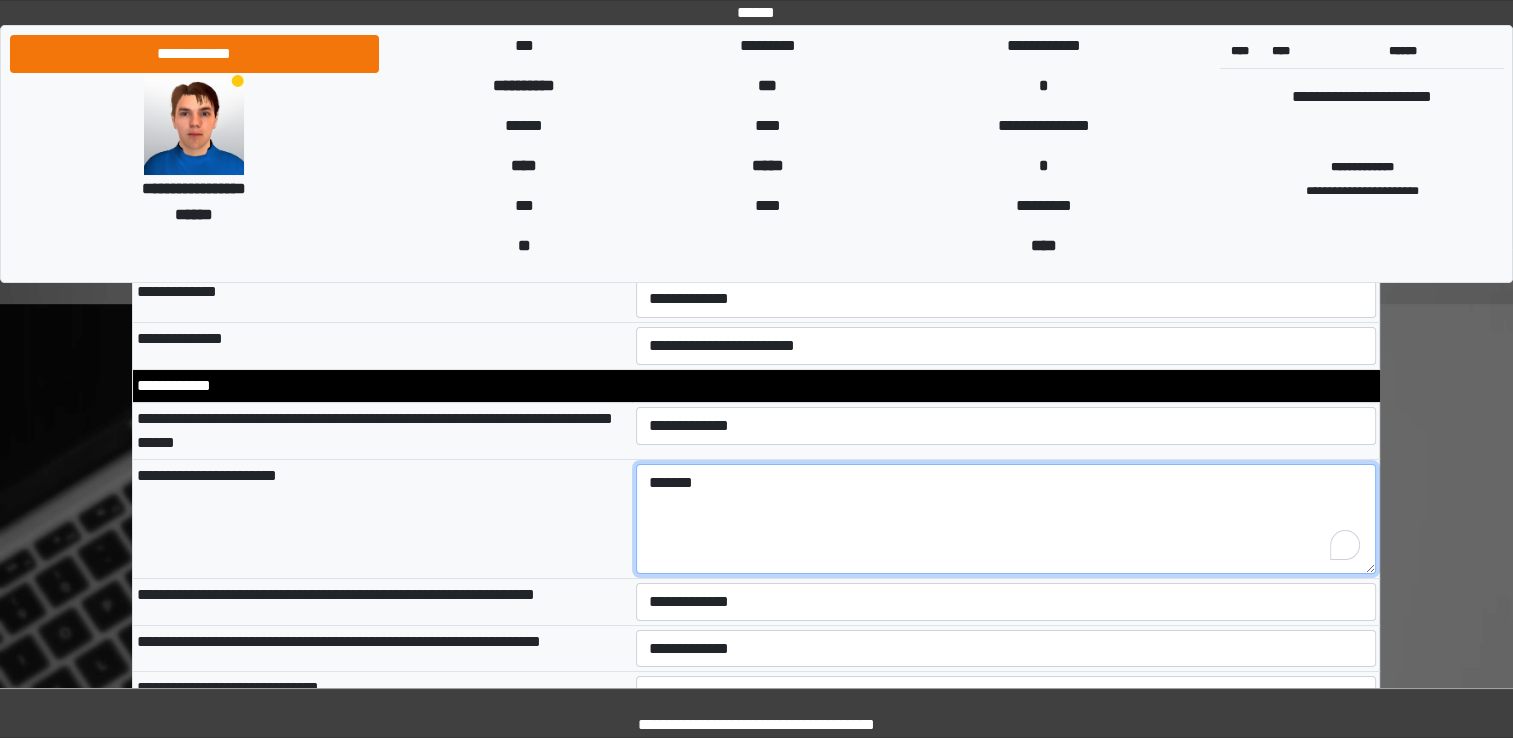 type on "******" 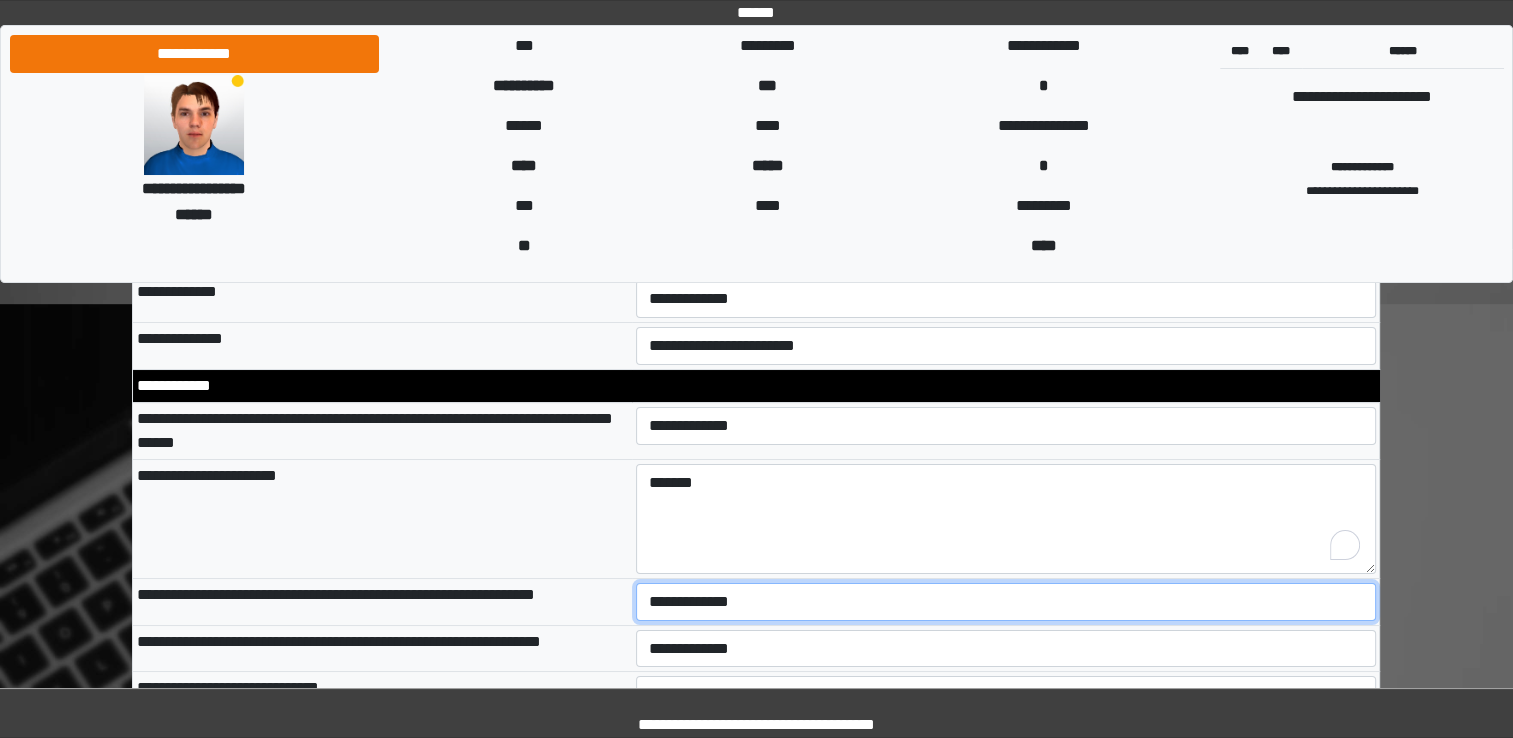 click on "**********" at bounding box center [1006, 602] 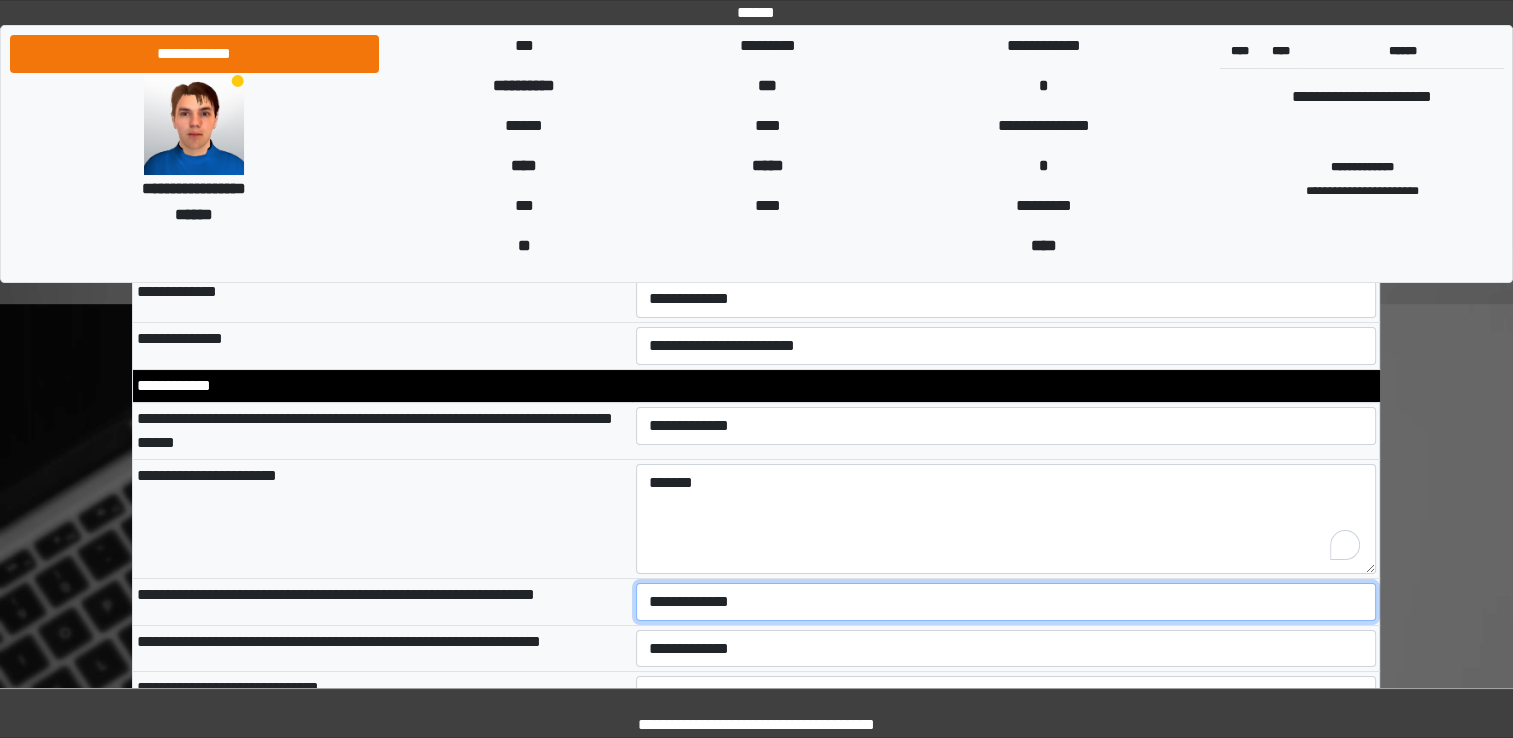 select on "*" 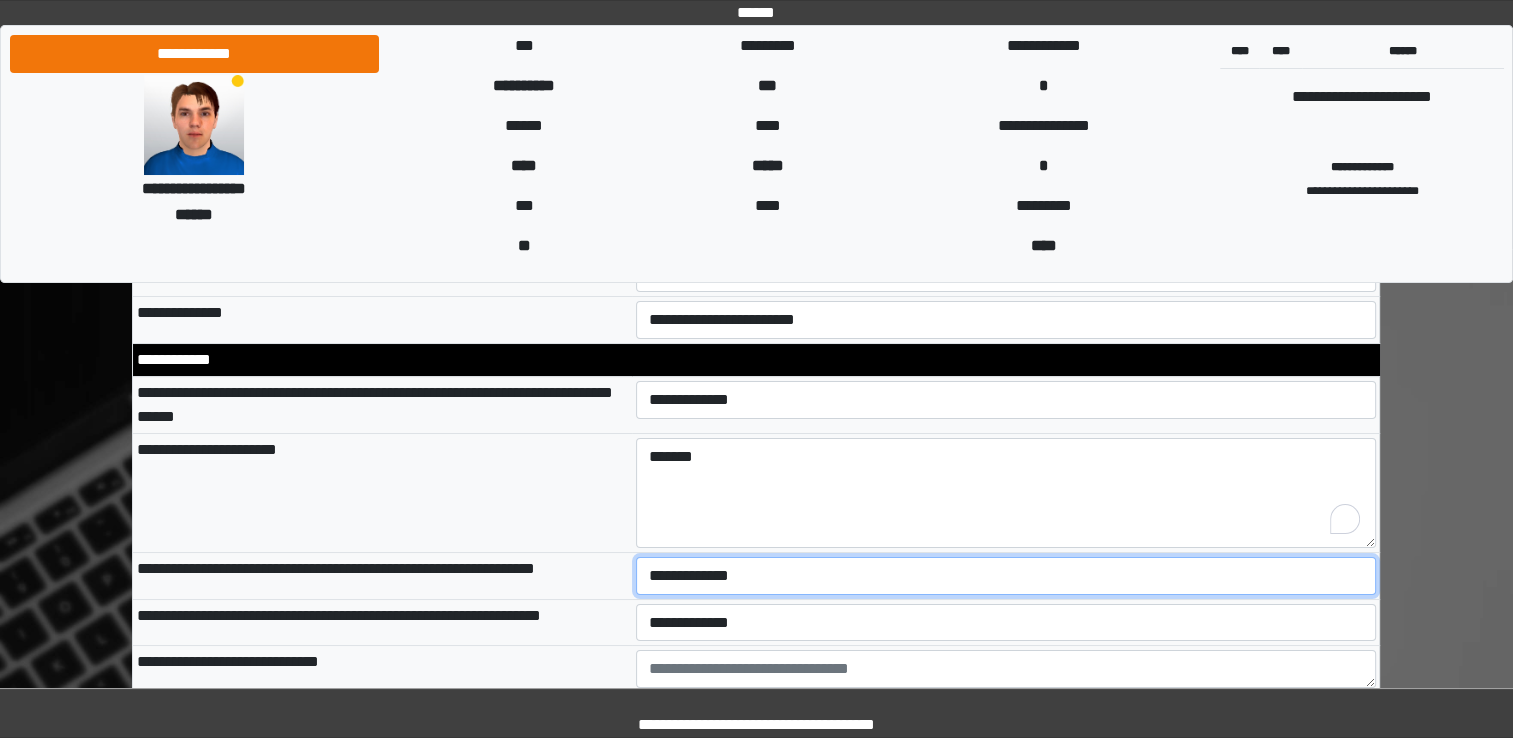 scroll, scrollTop: 7346, scrollLeft: 0, axis: vertical 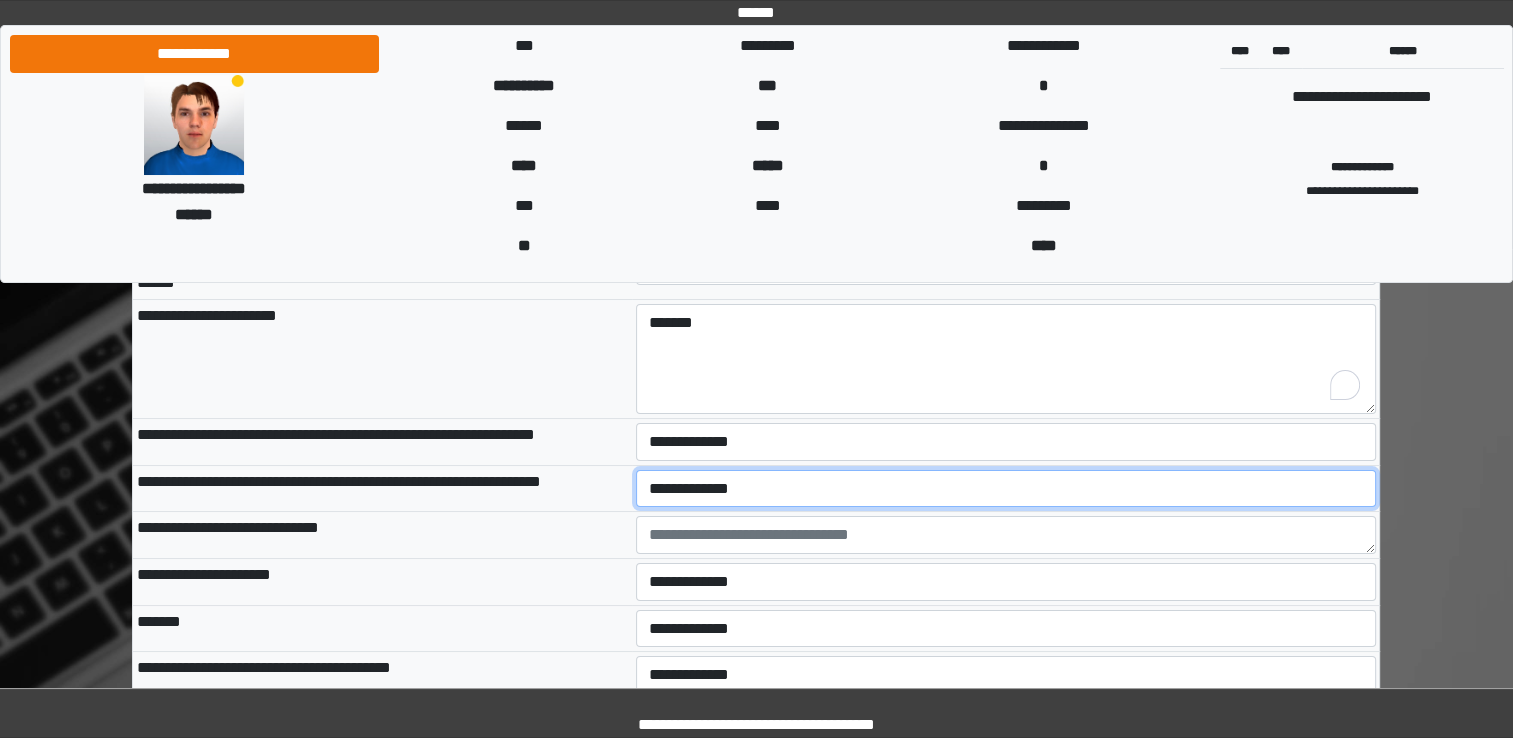 click on "**********" at bounding box center [1006, 489] 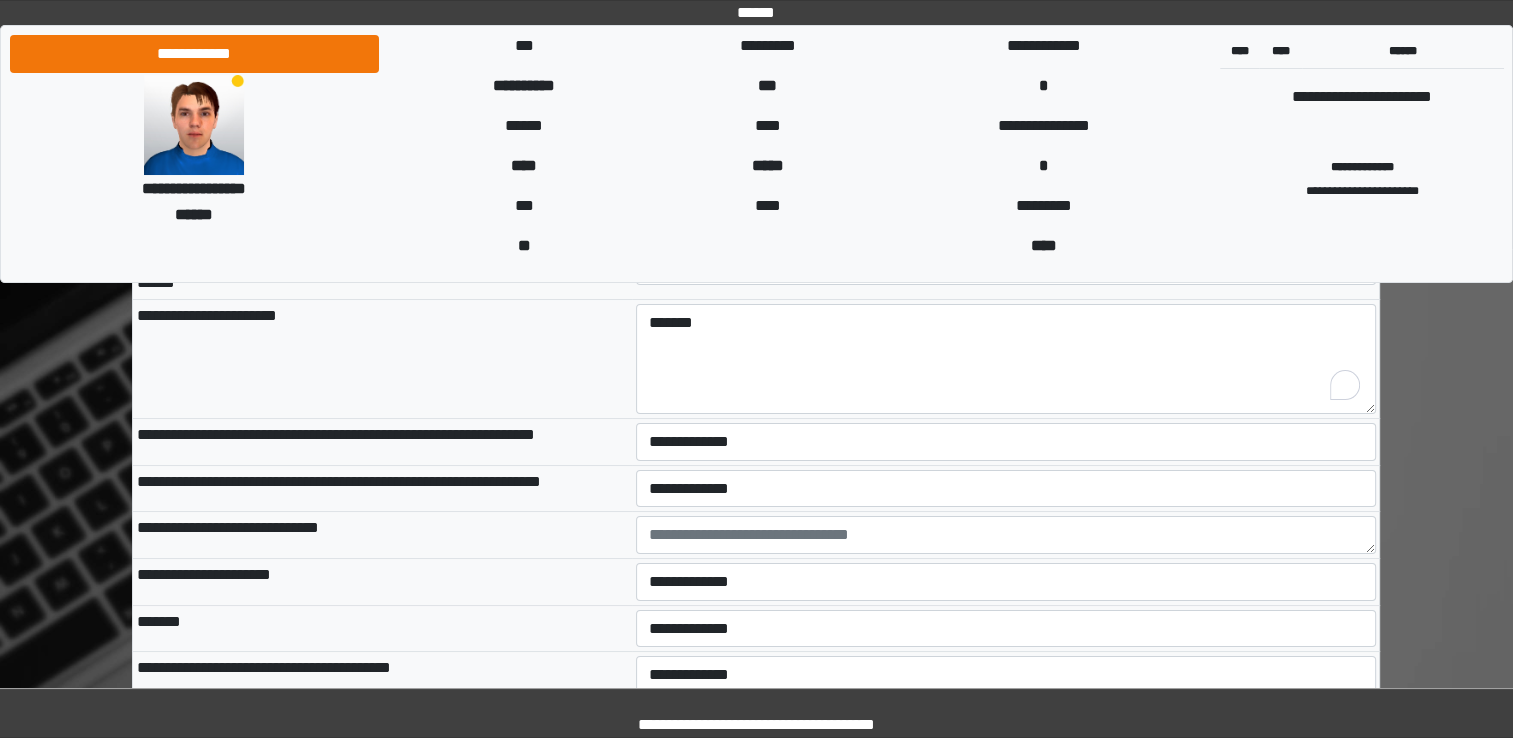 click on "**********" at bounding box center [1006, 582] 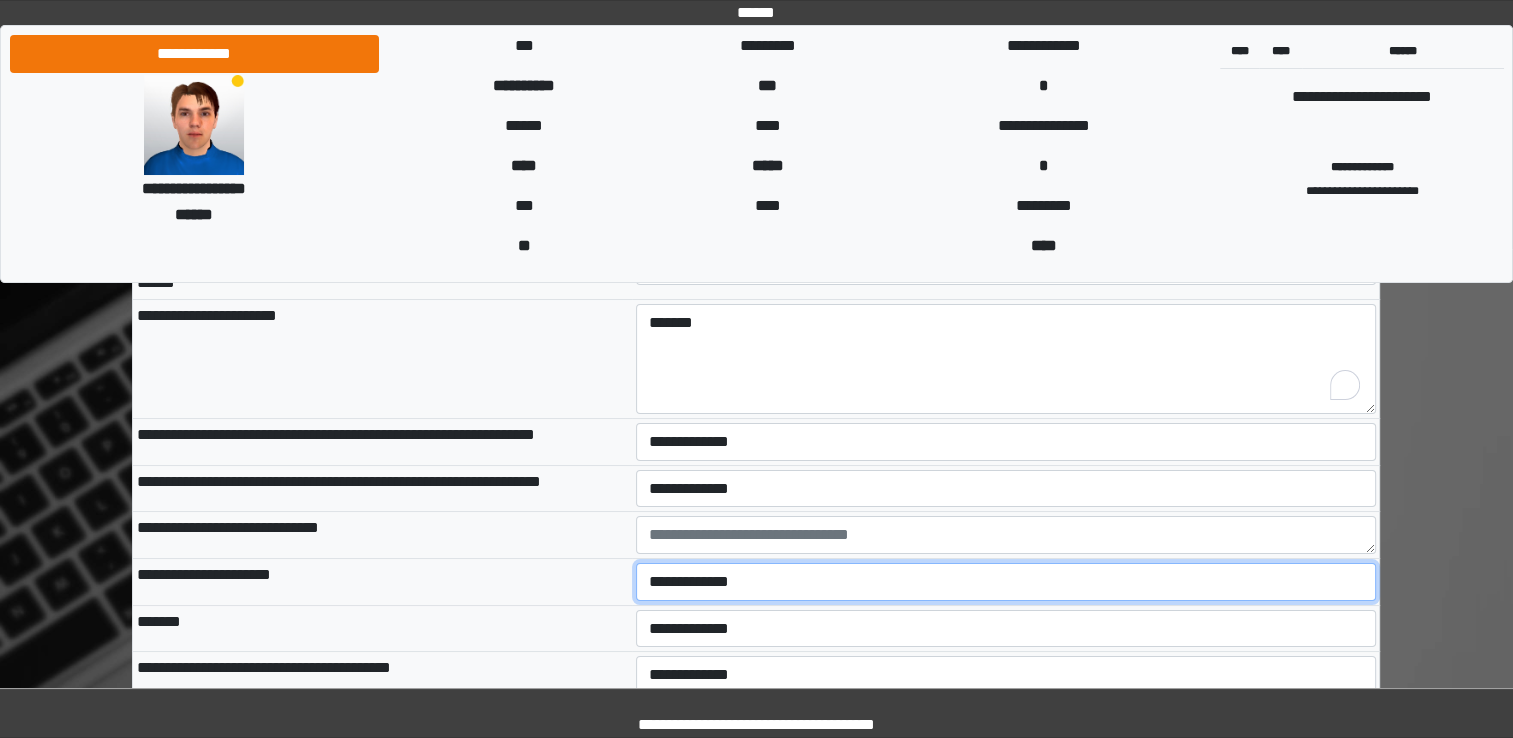 click on "**********" at bounding box center (1006, 582) 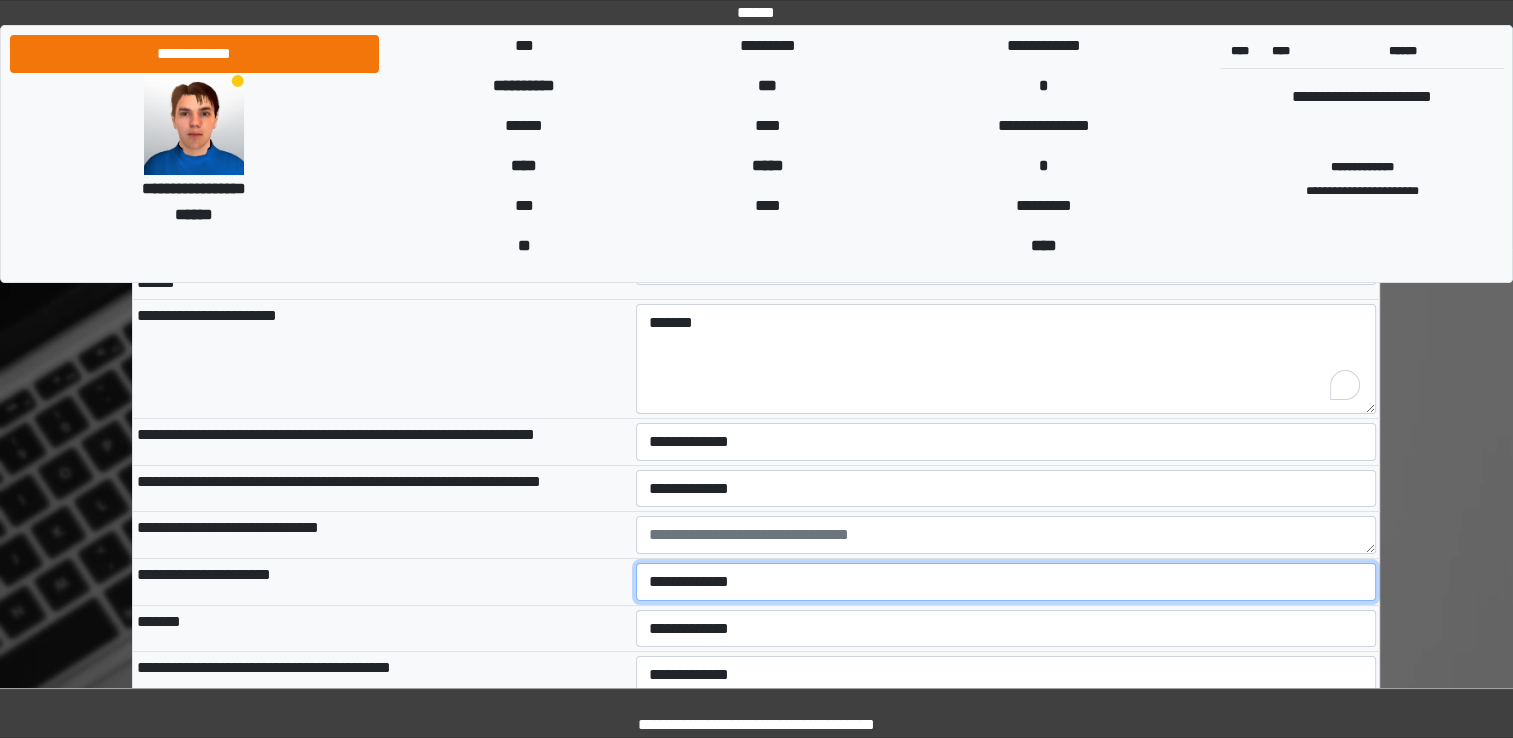 select on "*" 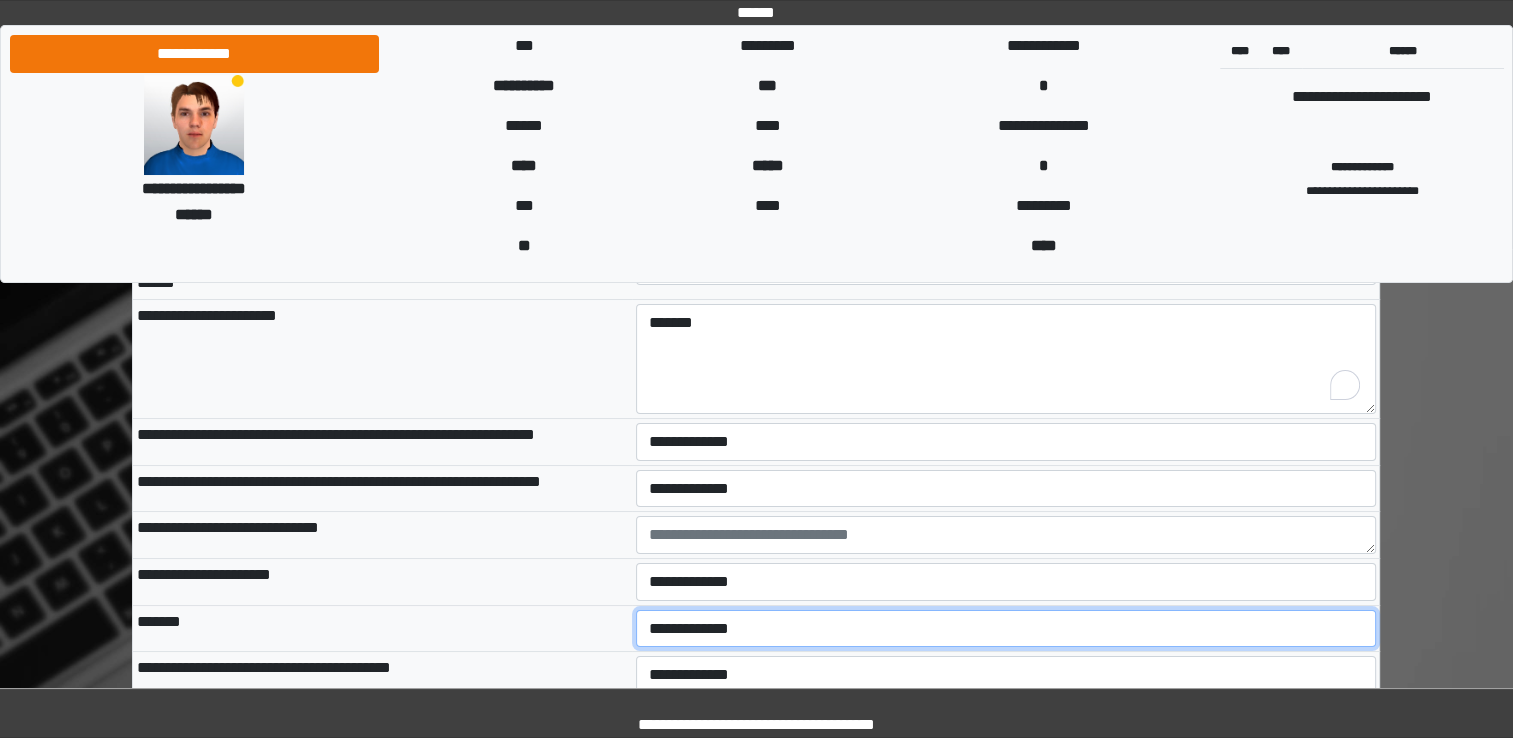 click on "**********" at bounding box center (1006, 629) 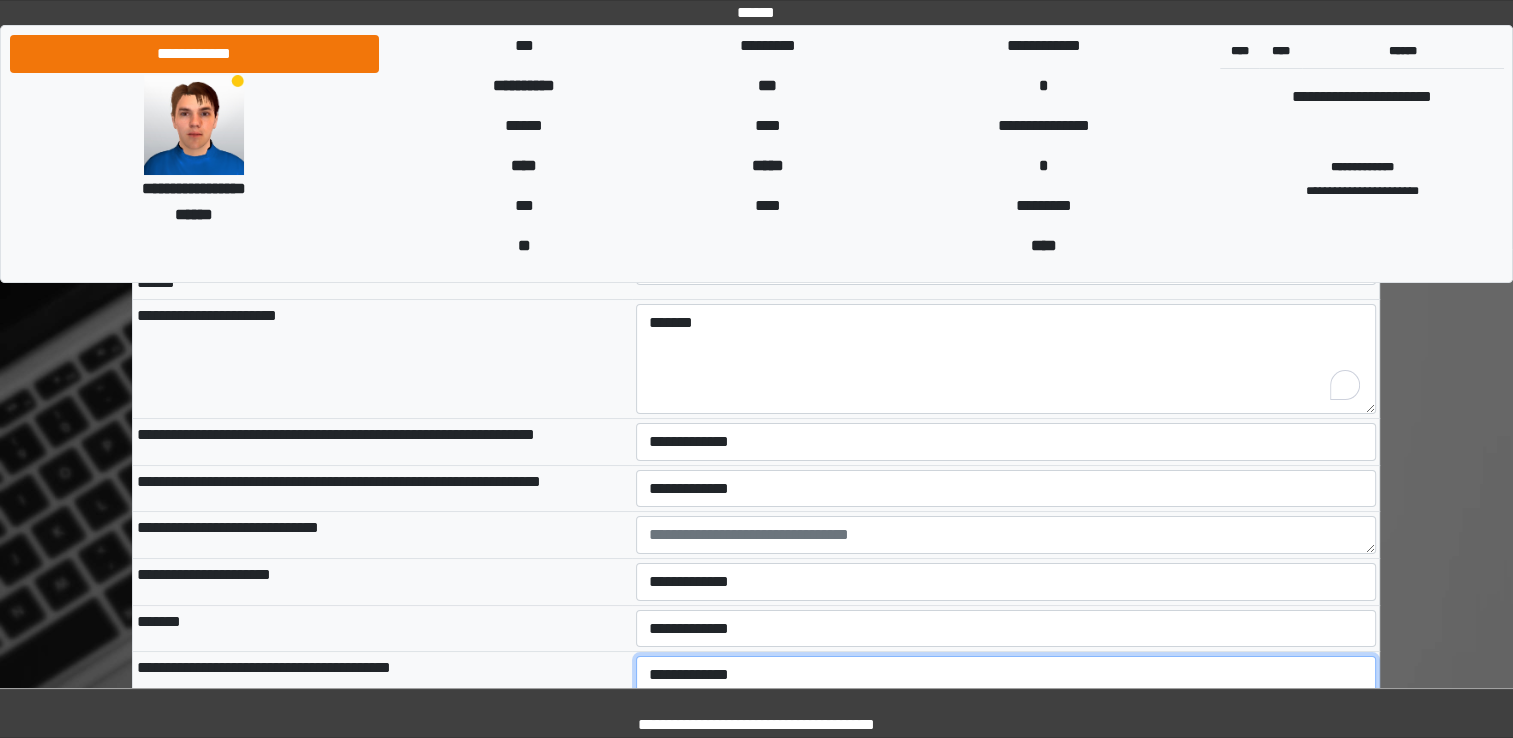 click on "**********" at bounding box center (1006, 675) 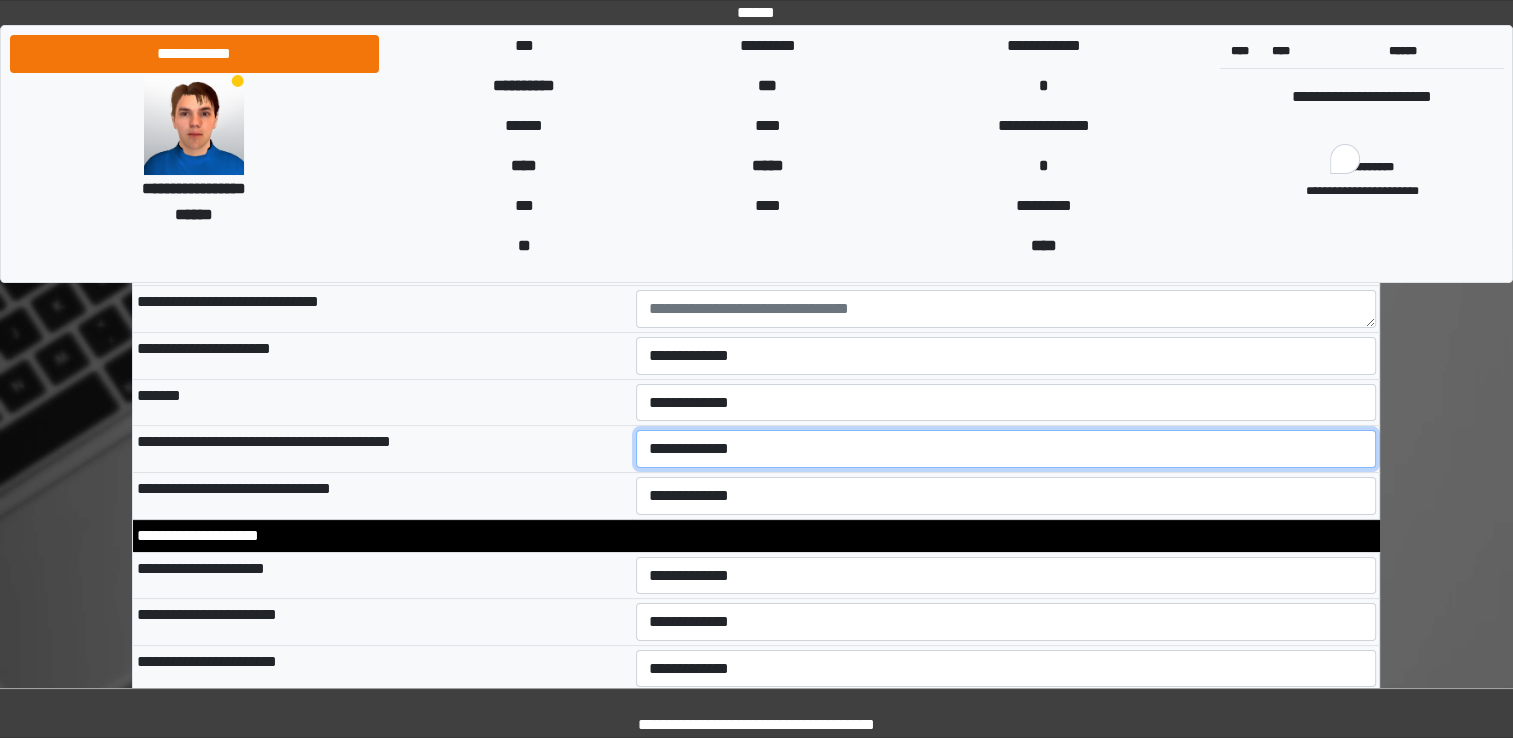 scroll, scrollTop: 7786, scrollLeft: 0, axis: vertical 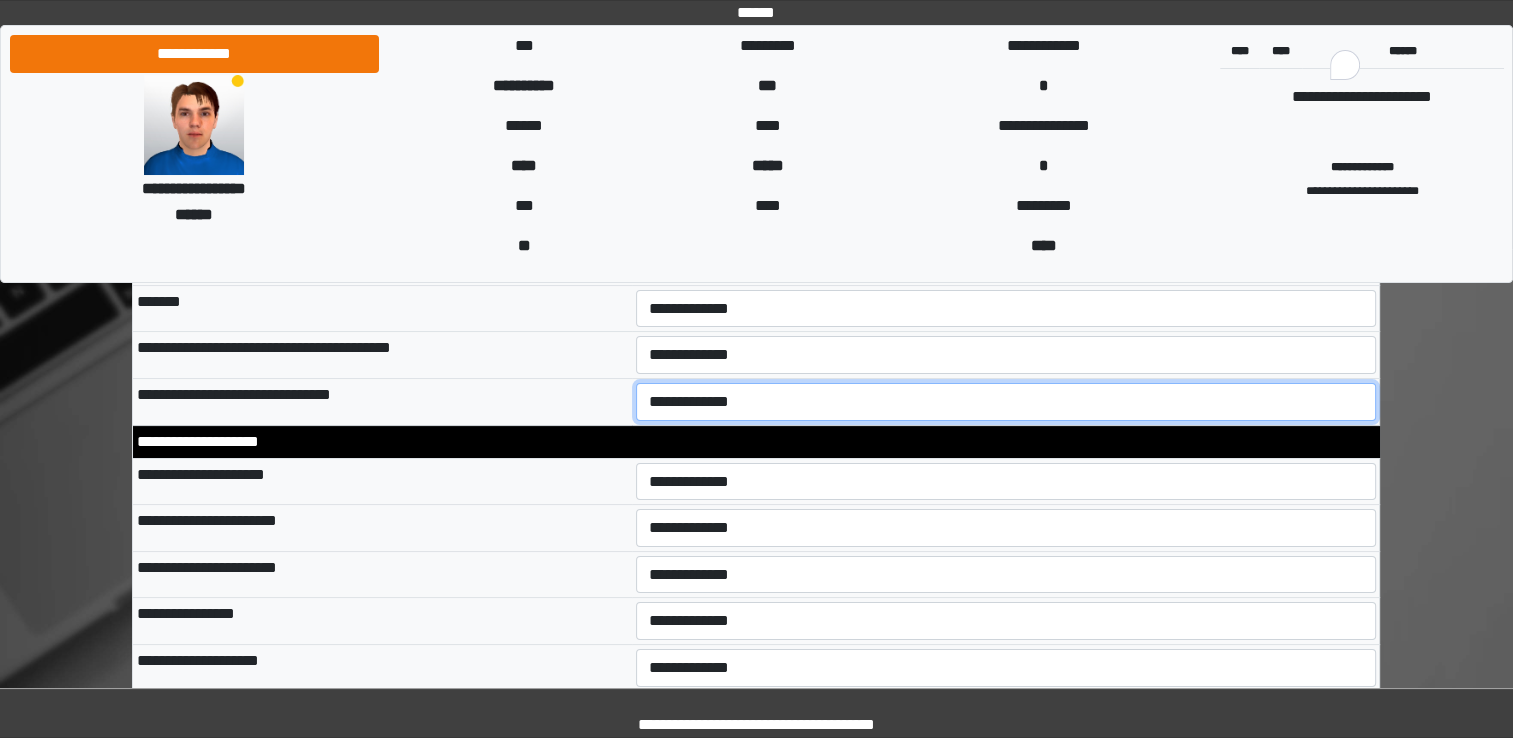 click on "**********" at bounding box center [1006, 402] 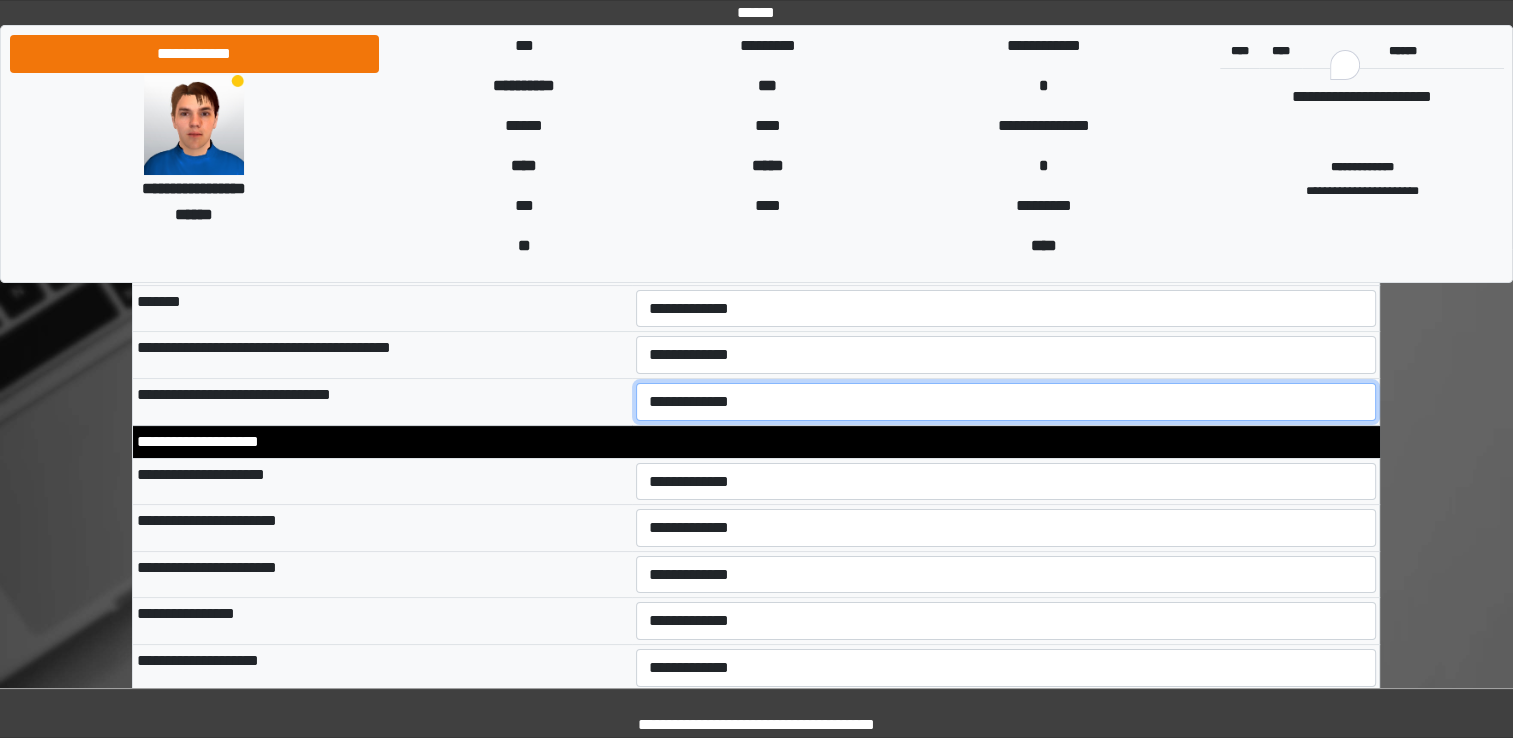 select on "*" 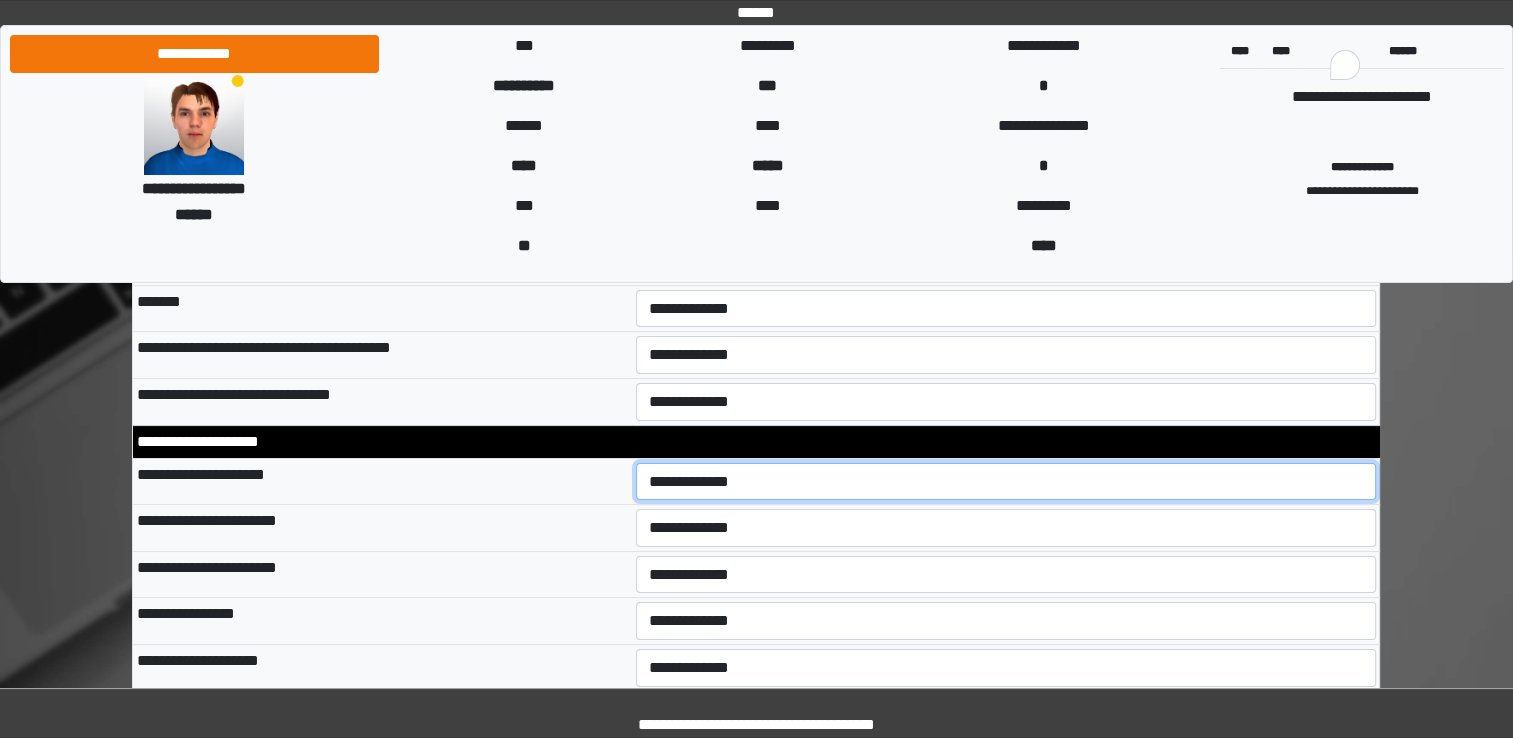 click on "**********" at bounding box center [1006, 482] 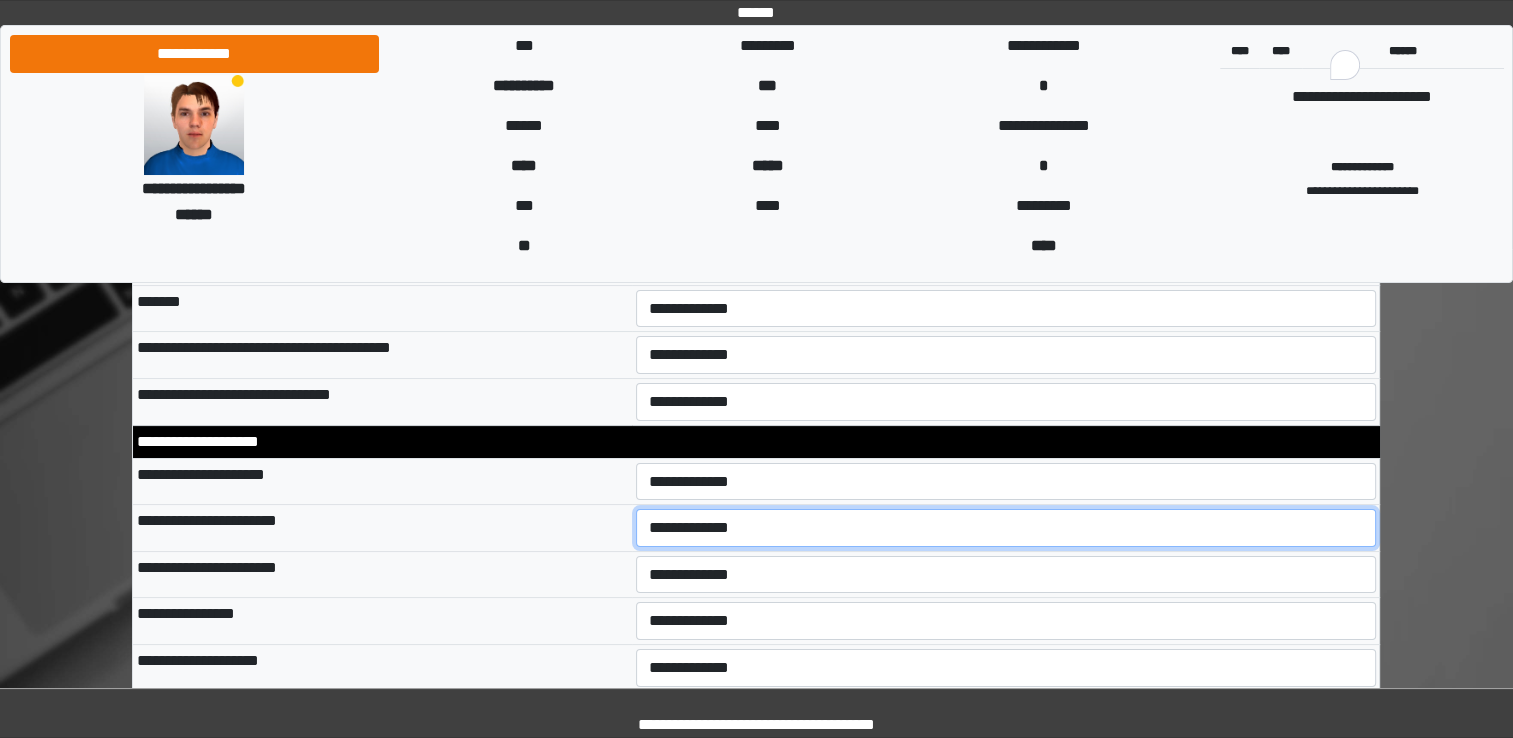 click on "**********" at bounding box center (1006, 528) 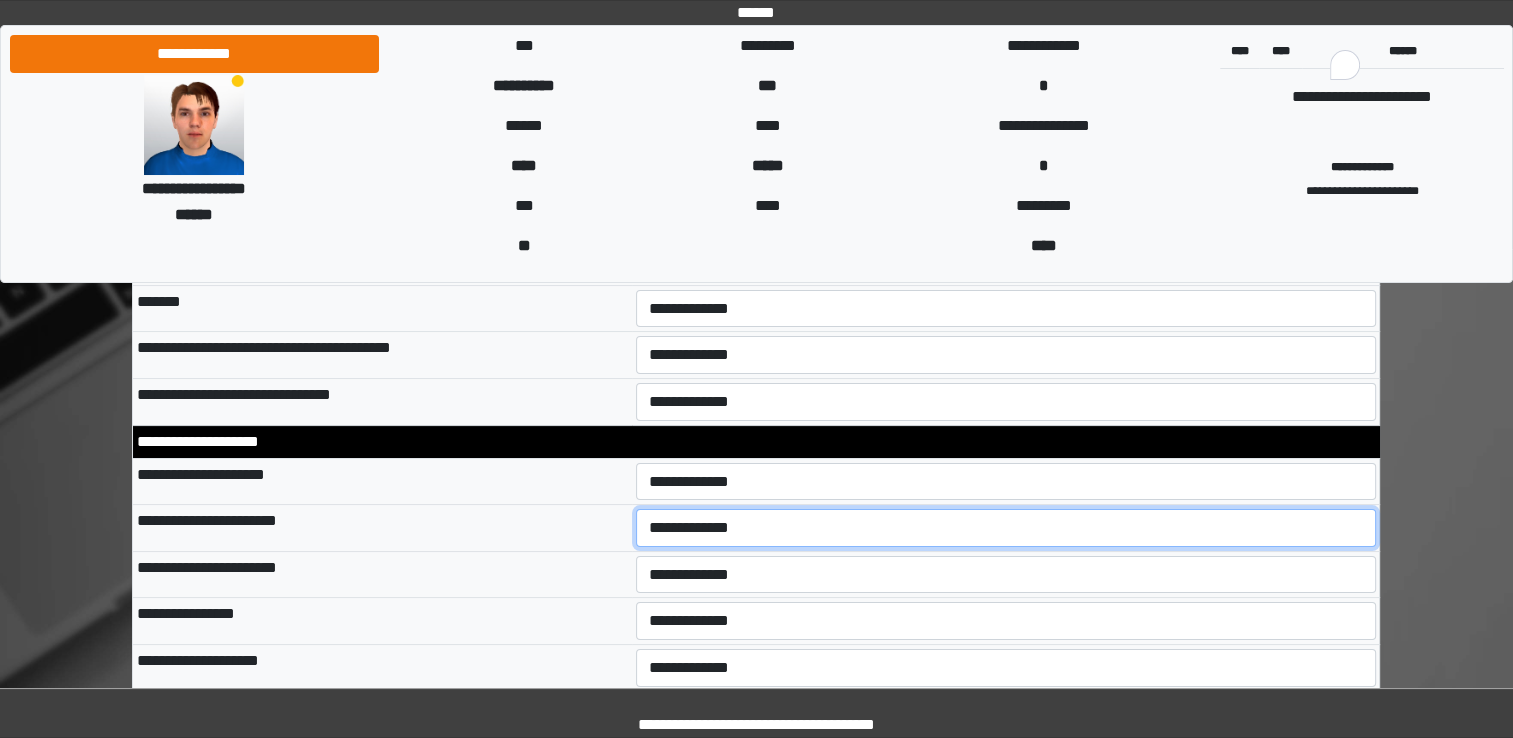click on "**********" at bounding box center (1006, 528) 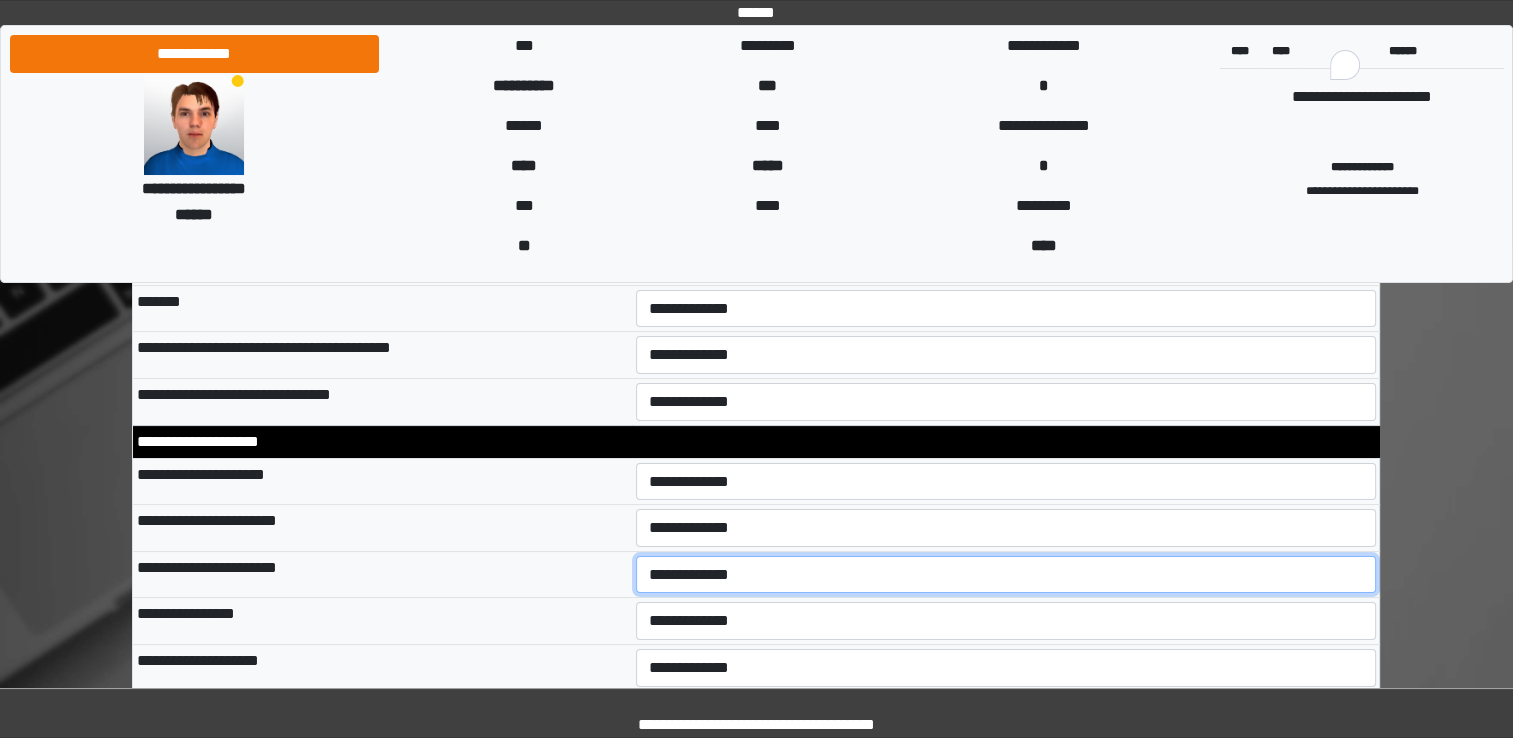 click on "**********" at bounding box center (1006, 575) 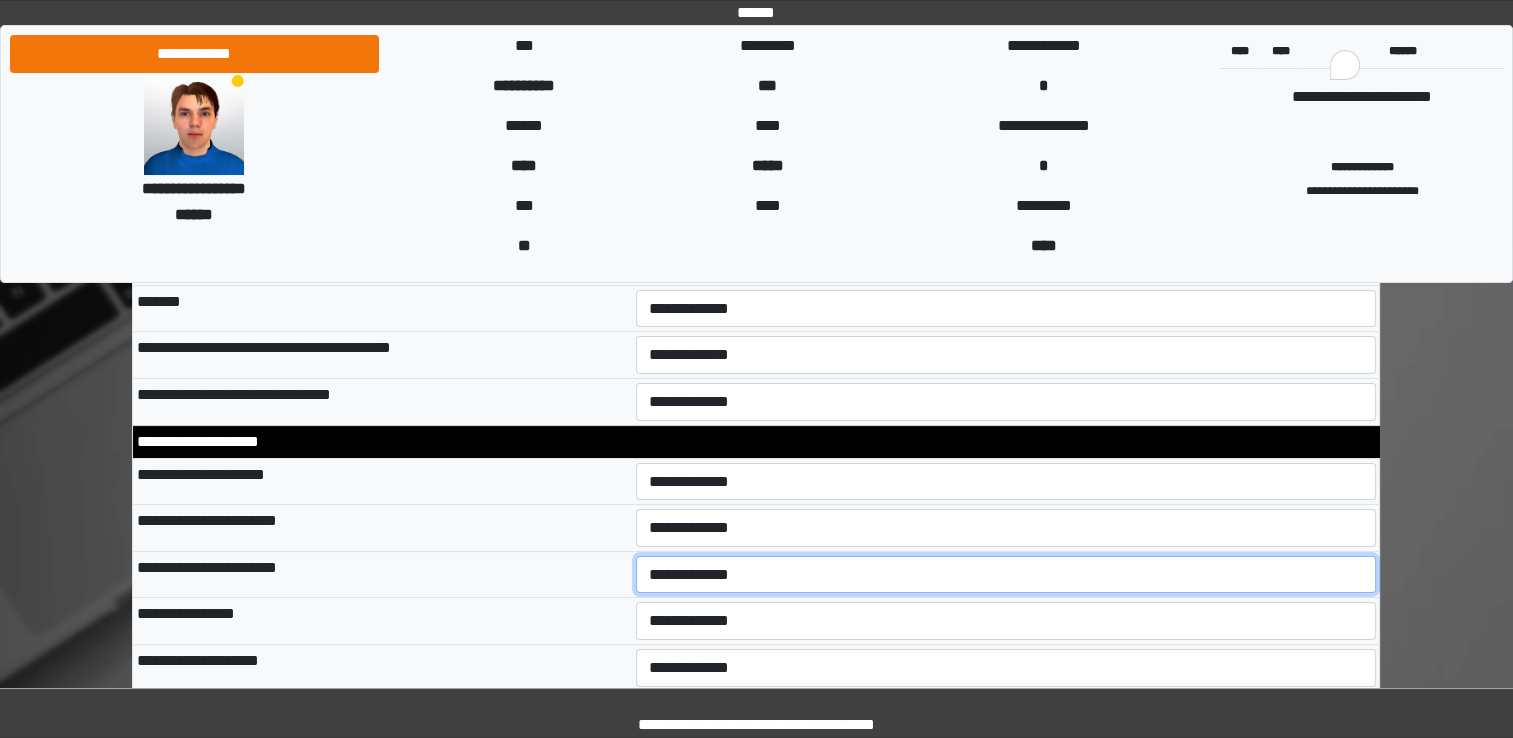 select on "*" 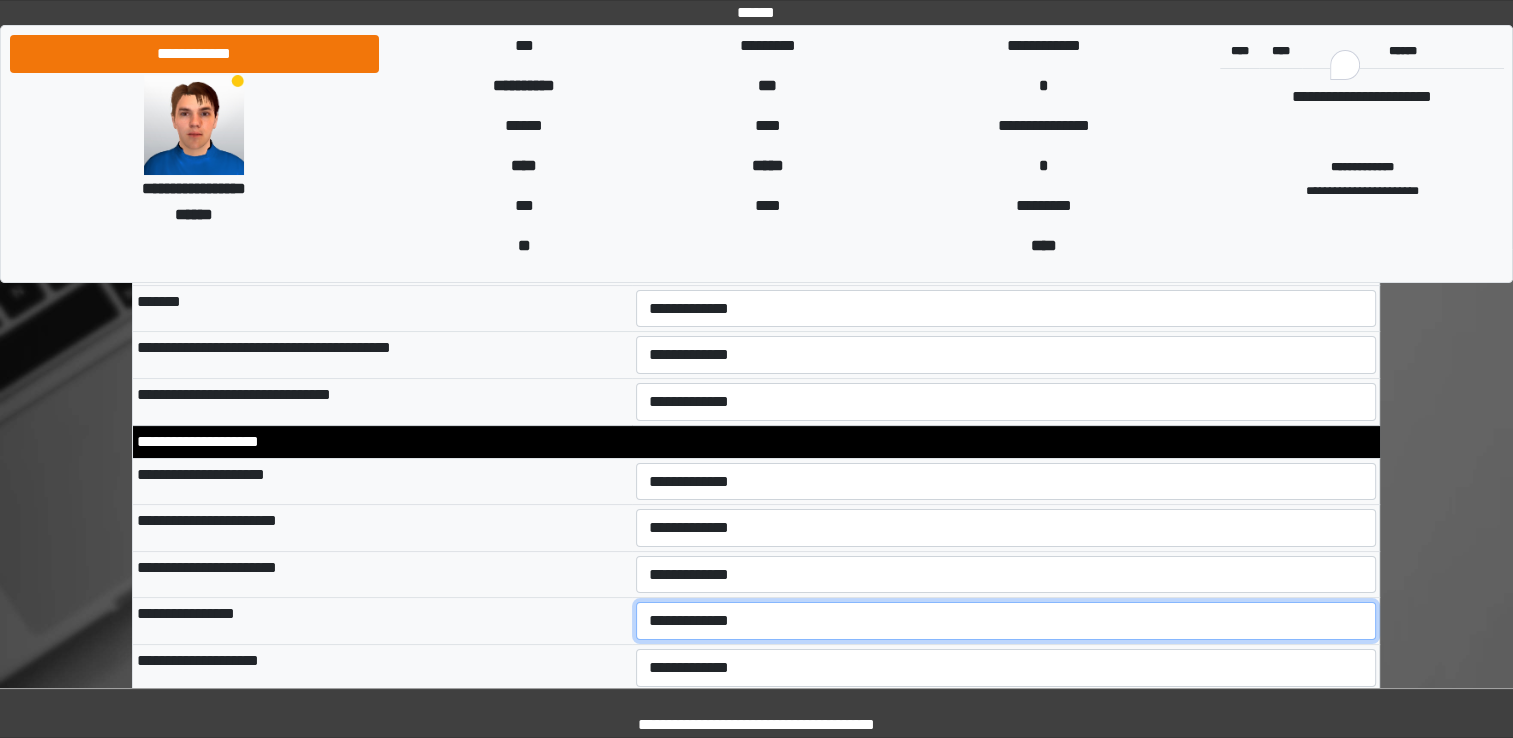 click on "**********" at bounding box center [1006, 621] 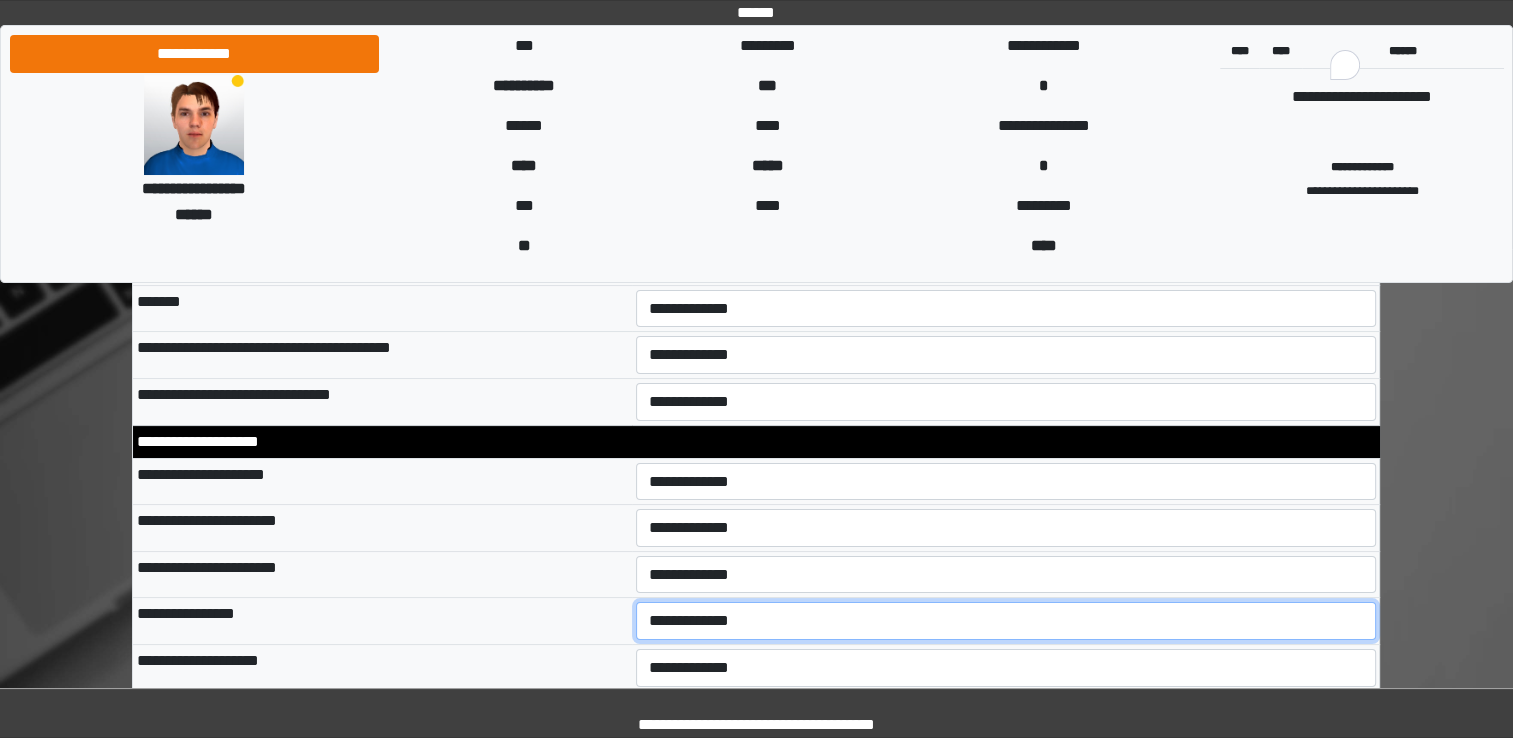 click on "**********" at bounding box center [1006, 621] 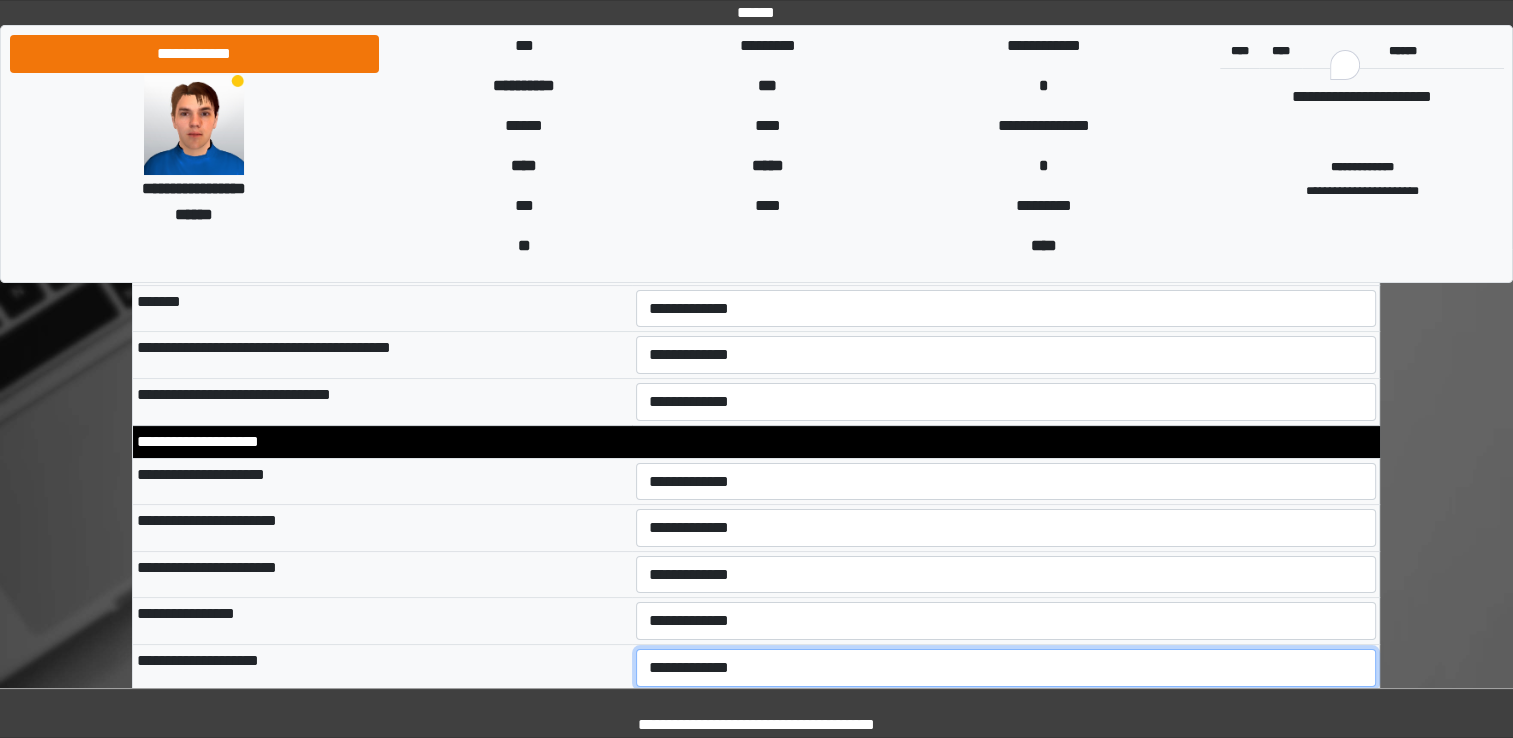 click on "**********" at bounding box center (1006, 668) 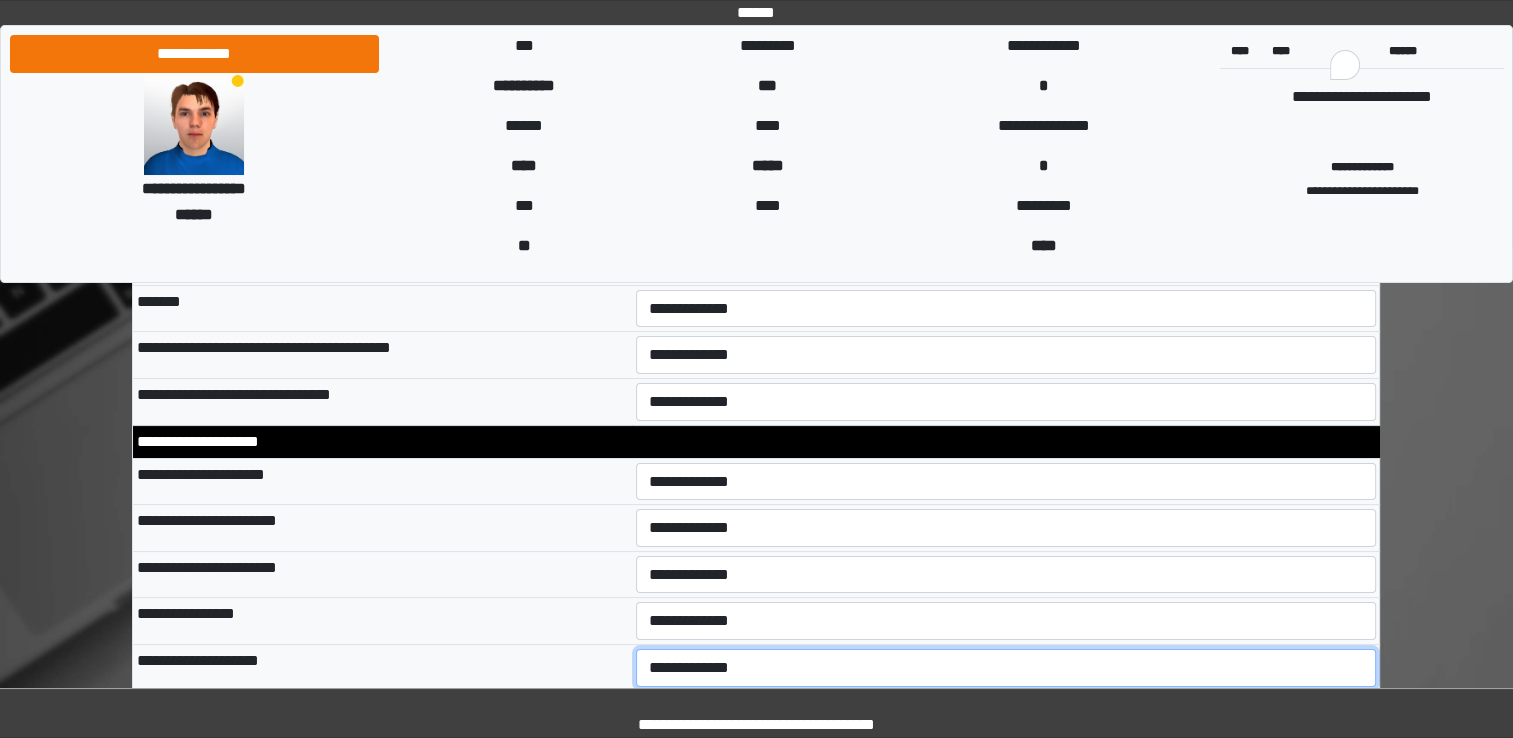 select on "*" 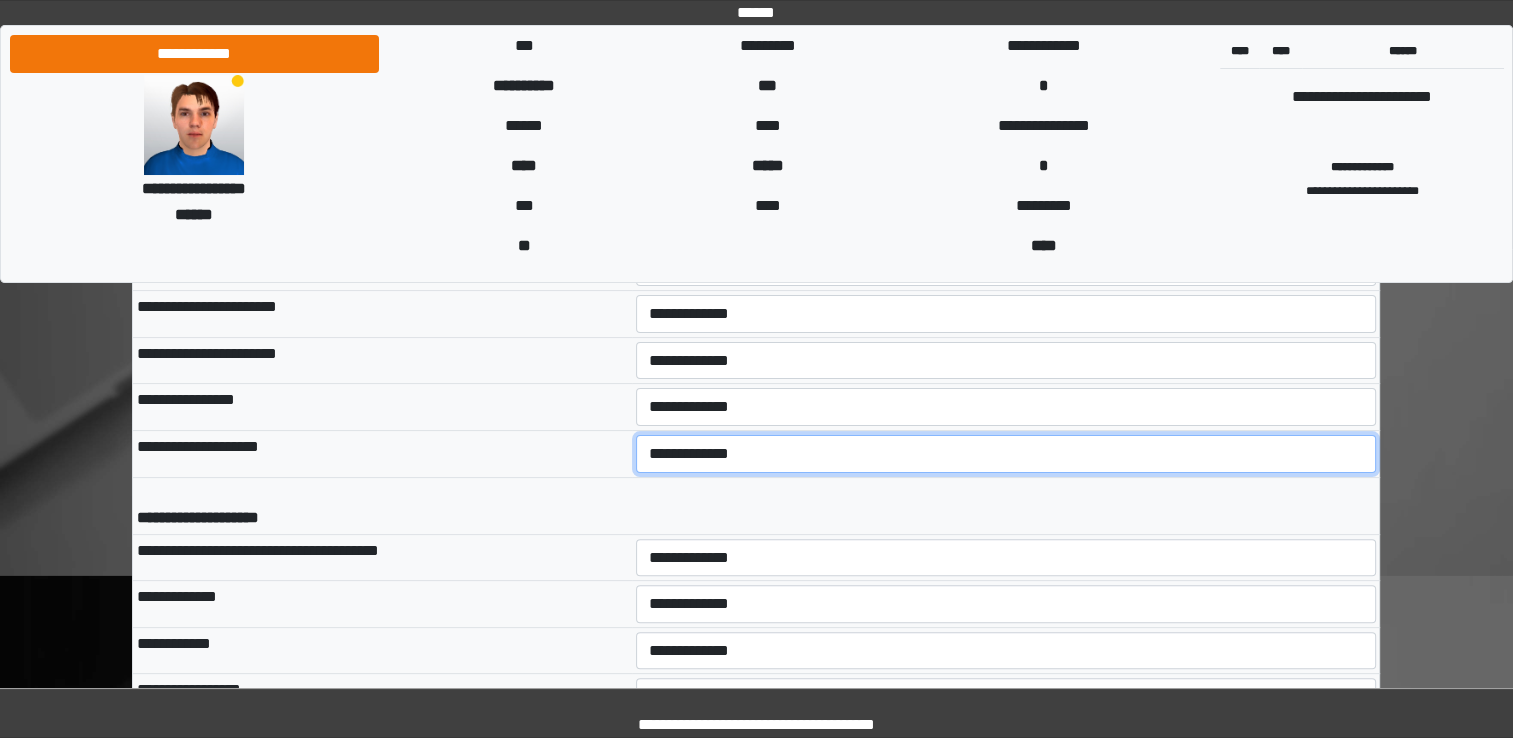 scroll, scrollTop: 8066, scrollLeft: 0, axis: vertical 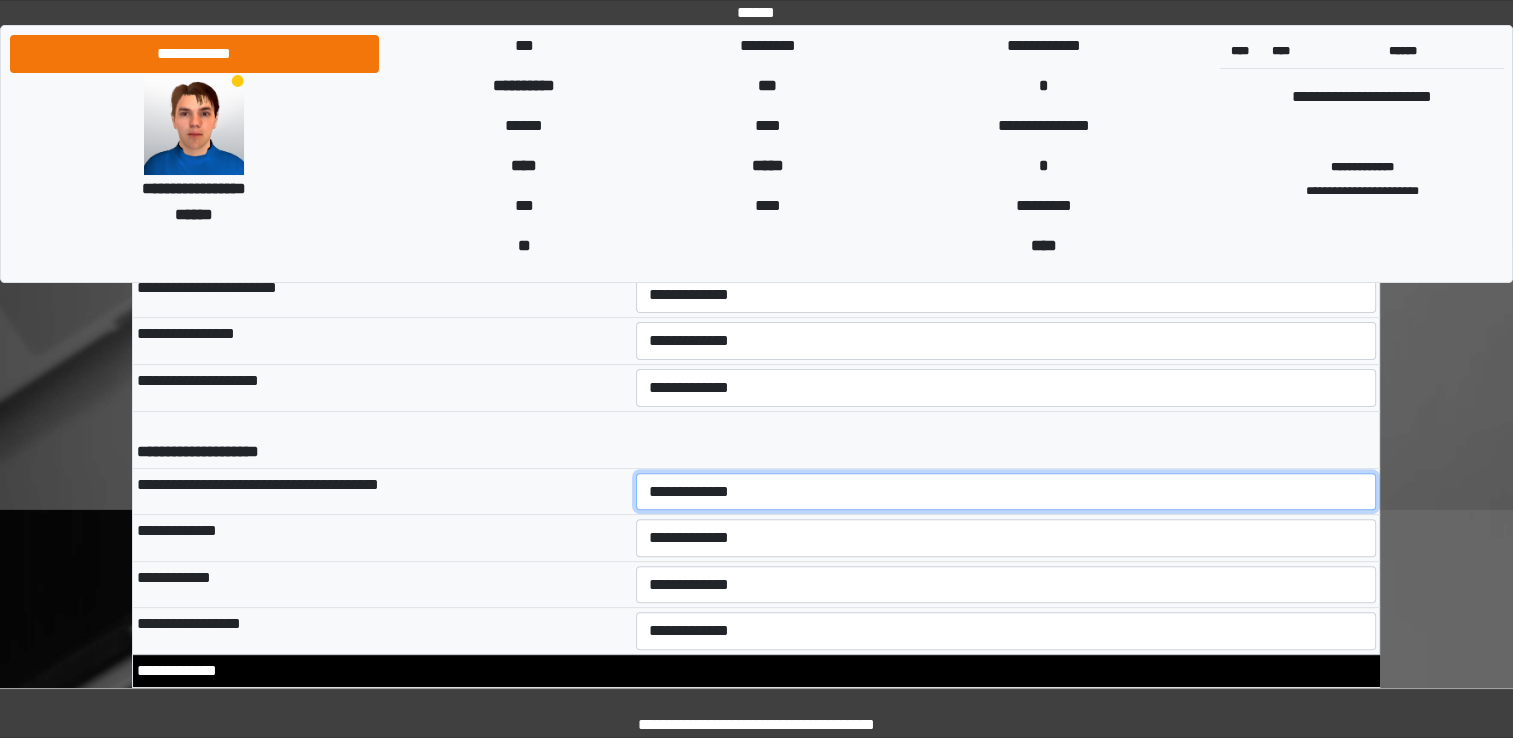 click on "**********" at bounding box center (1006, 492) 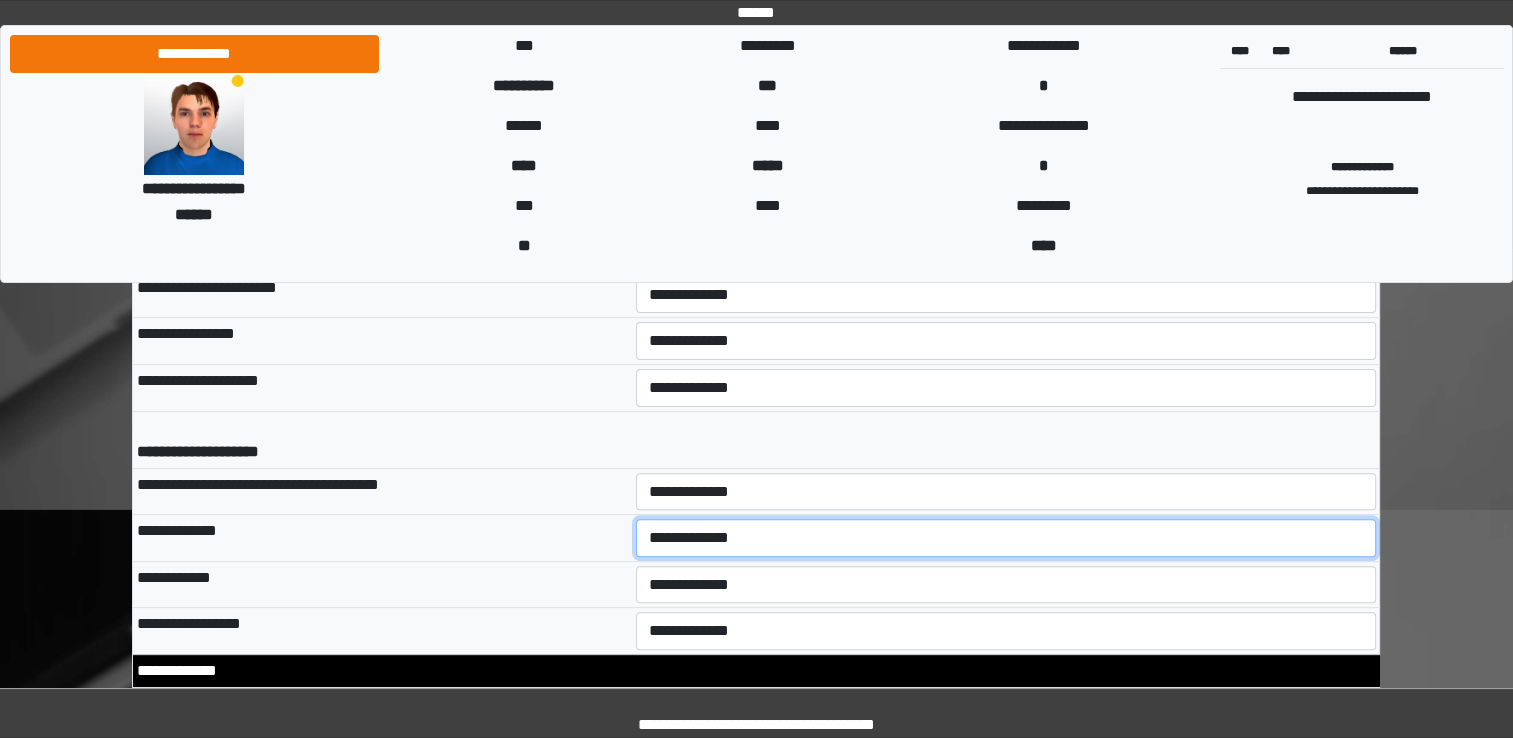 click on "**********" at bounding box center (1006, 538) 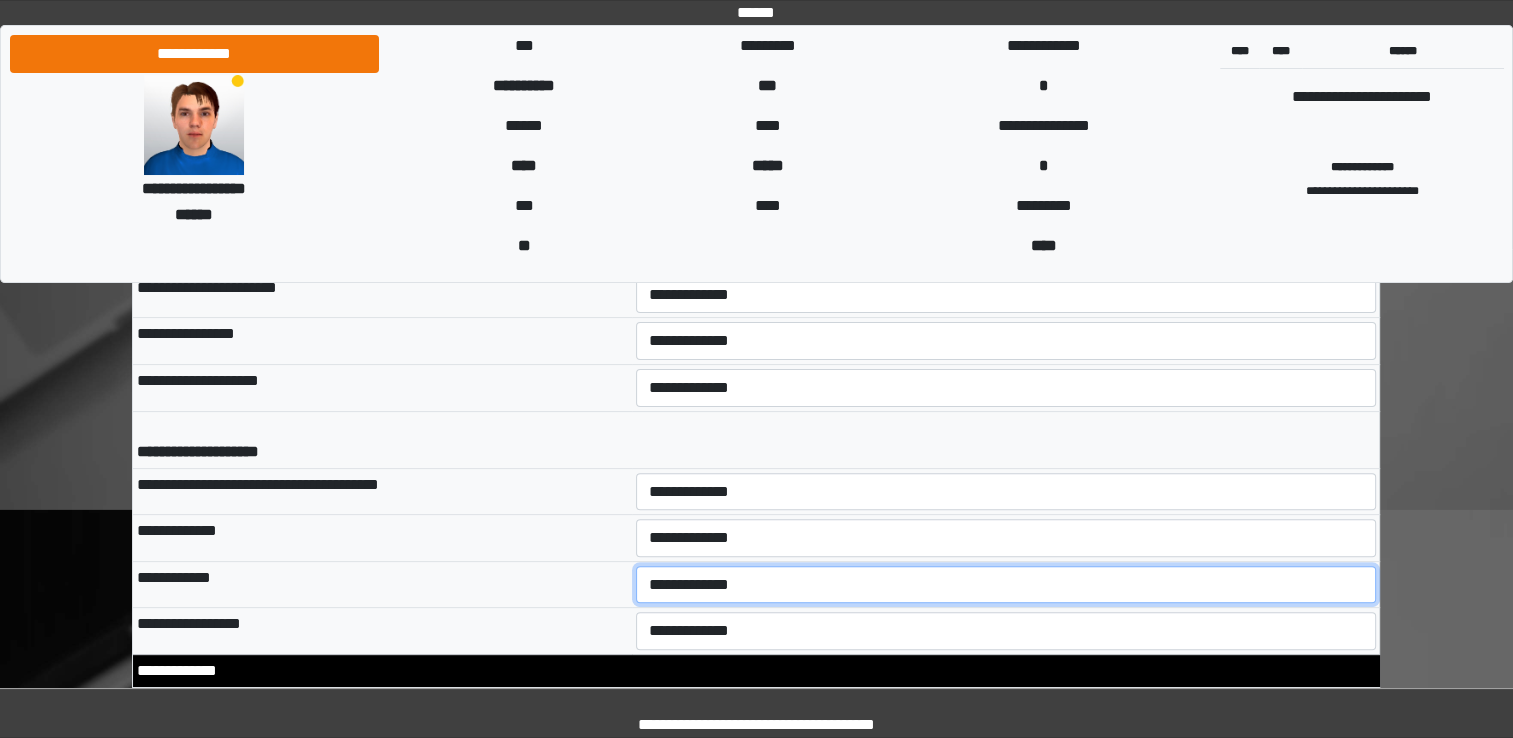 click on "**********" at bounding box center [1006, 585] 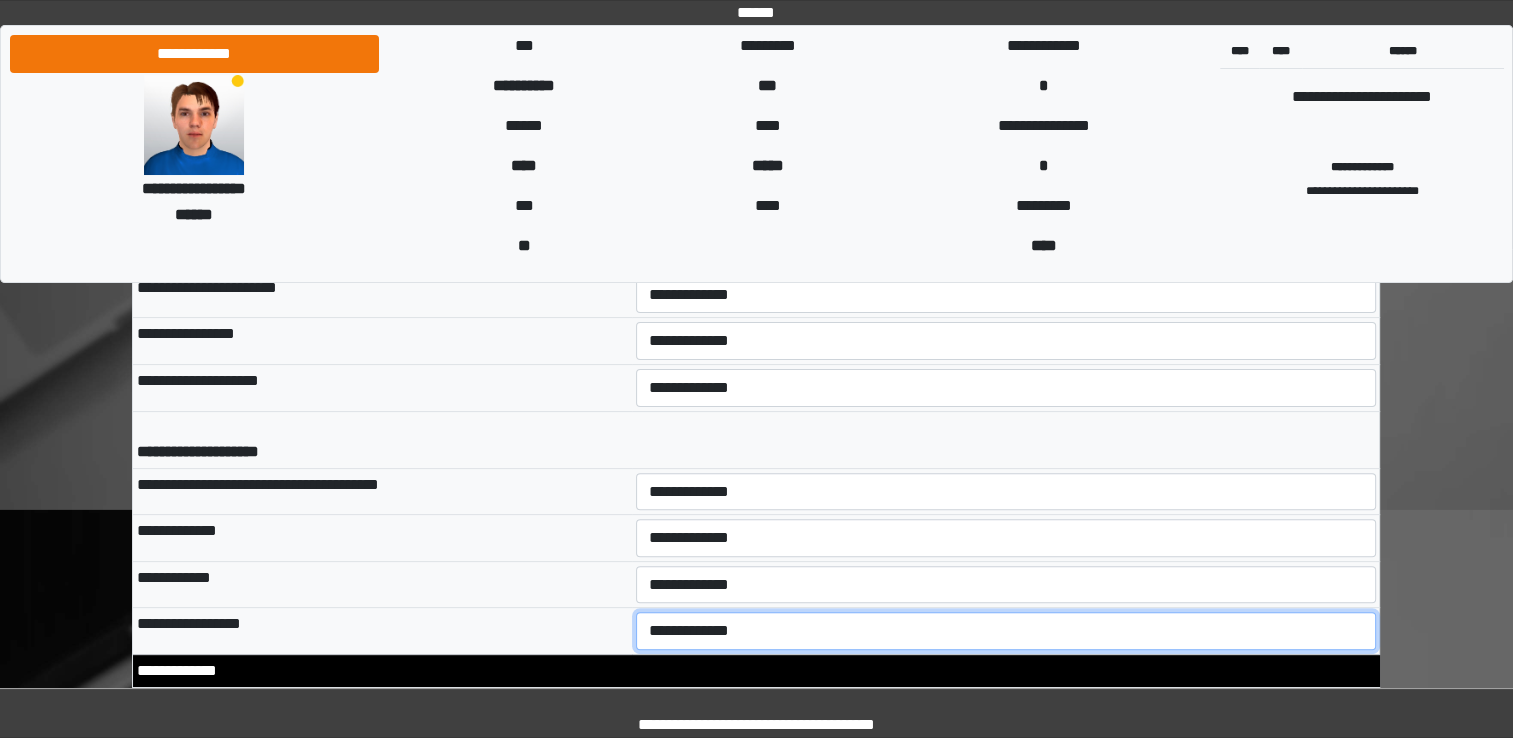click on "**********" at bounding box center (1006, 631) 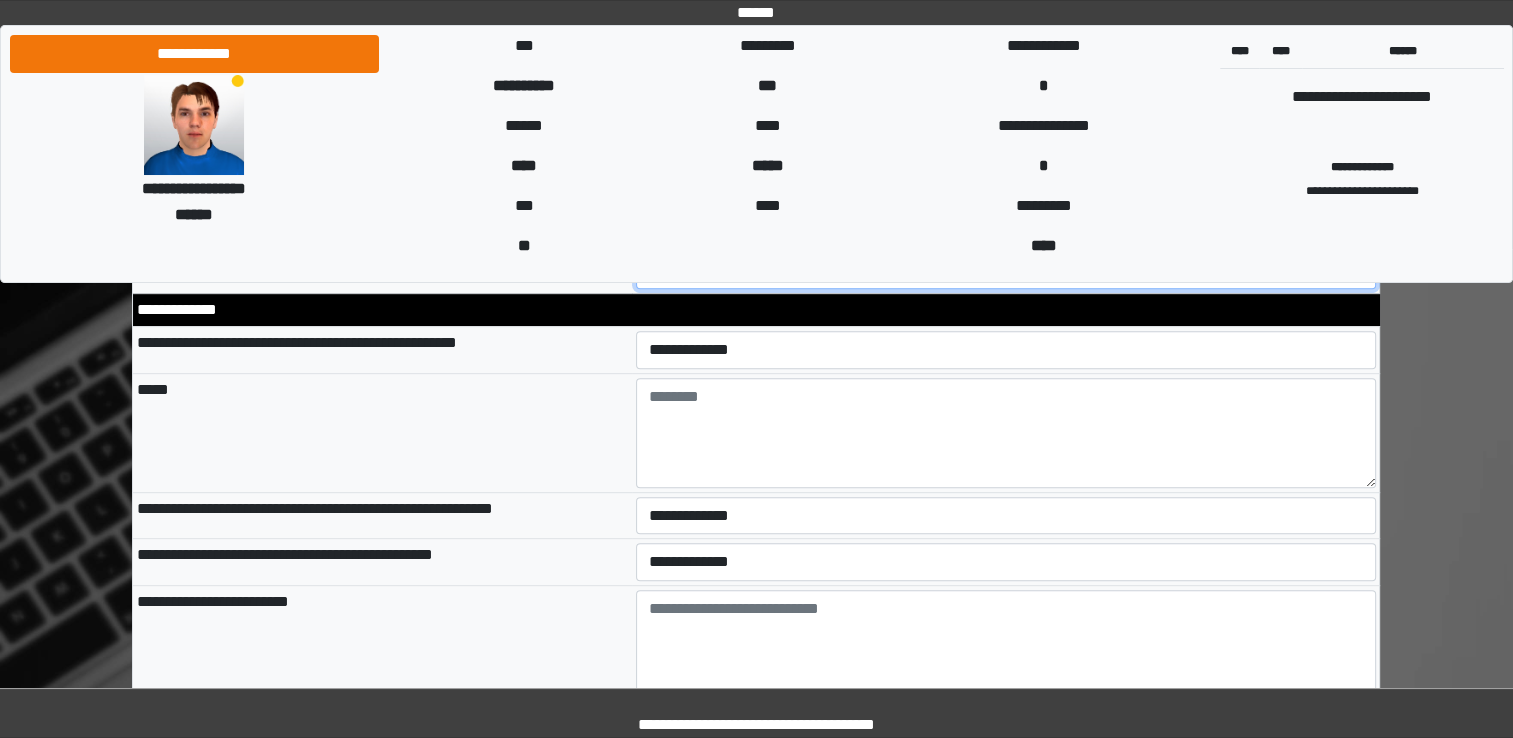 scroll, scrollTop: 8387, scrollLeft: 0, axis: vertical 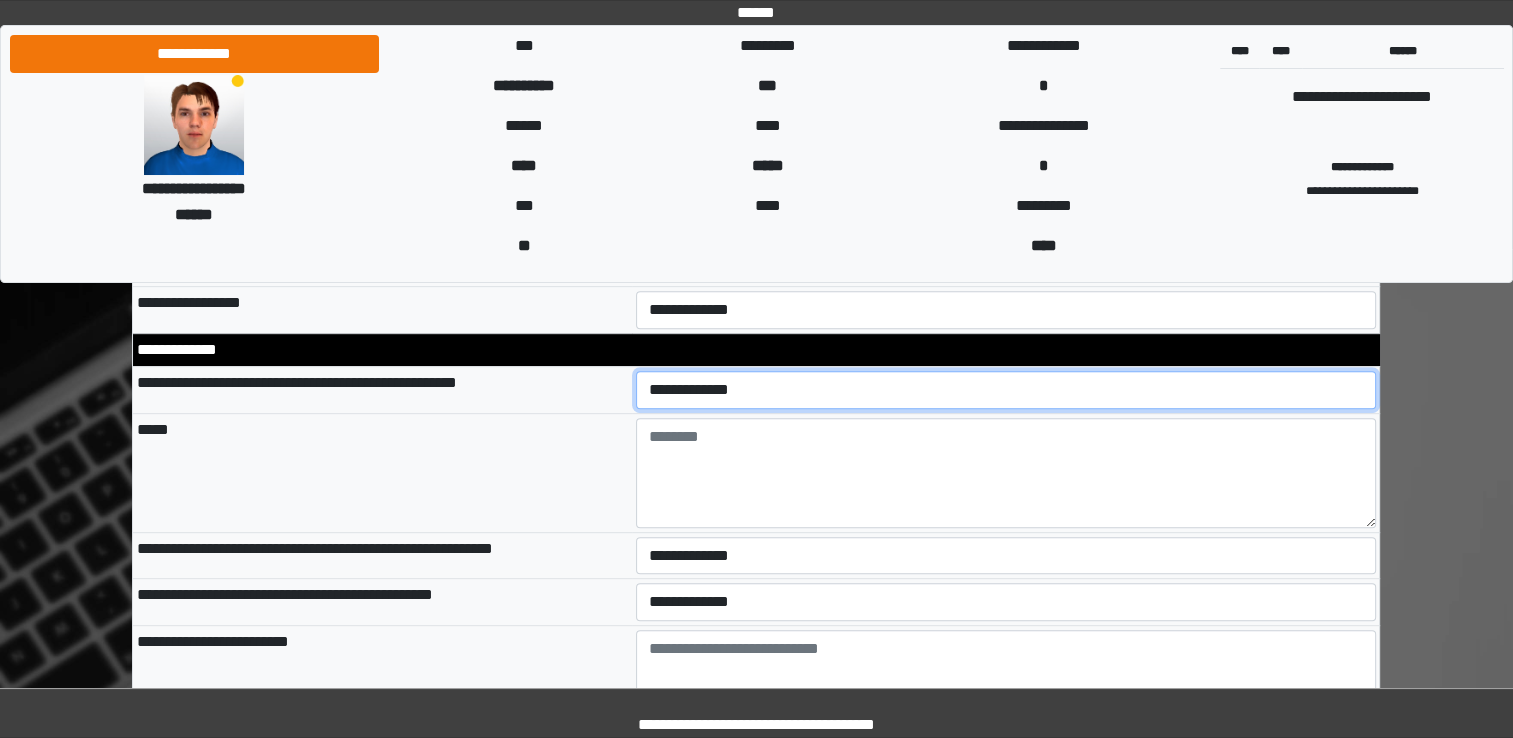 click on "**********" at bounding box center [1006, 390] 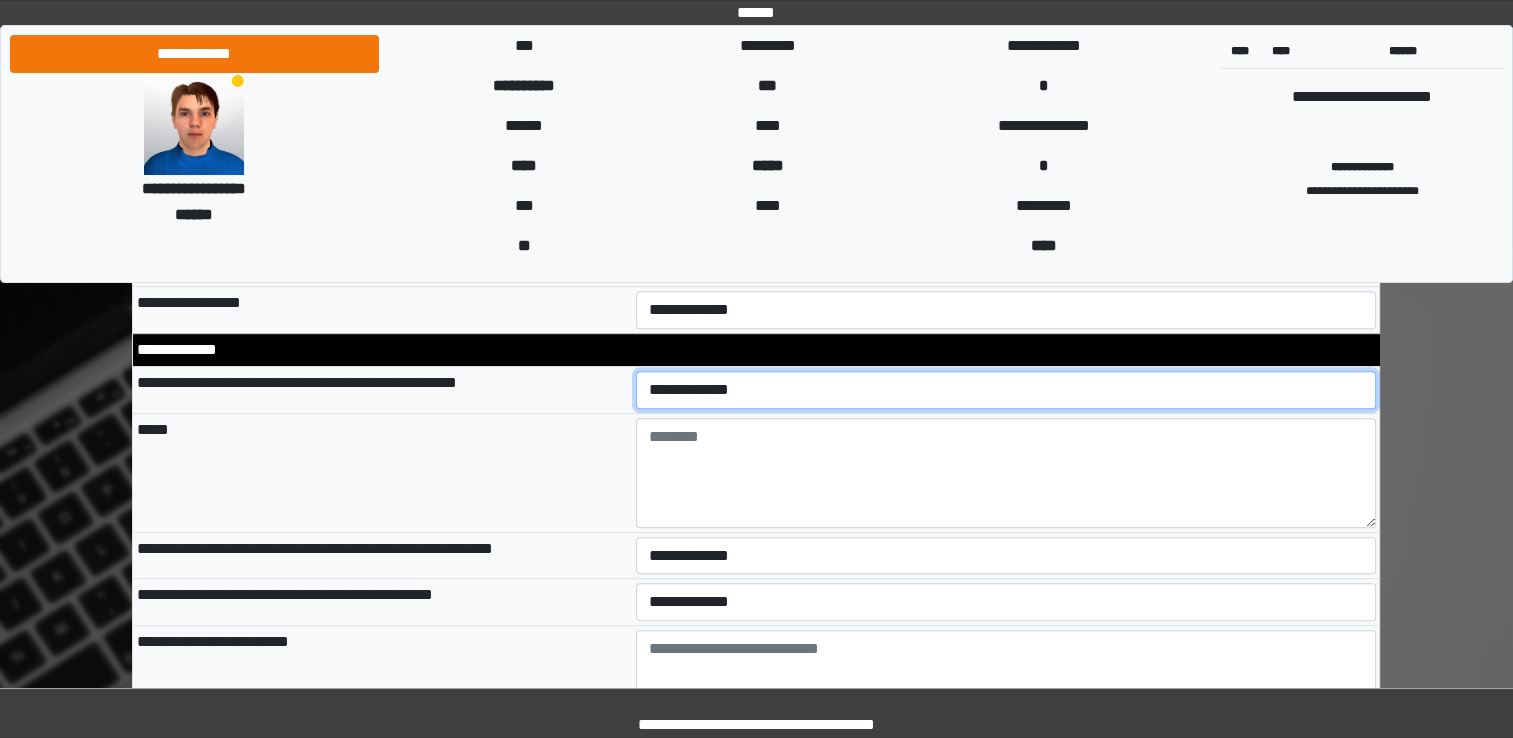 select on "*" 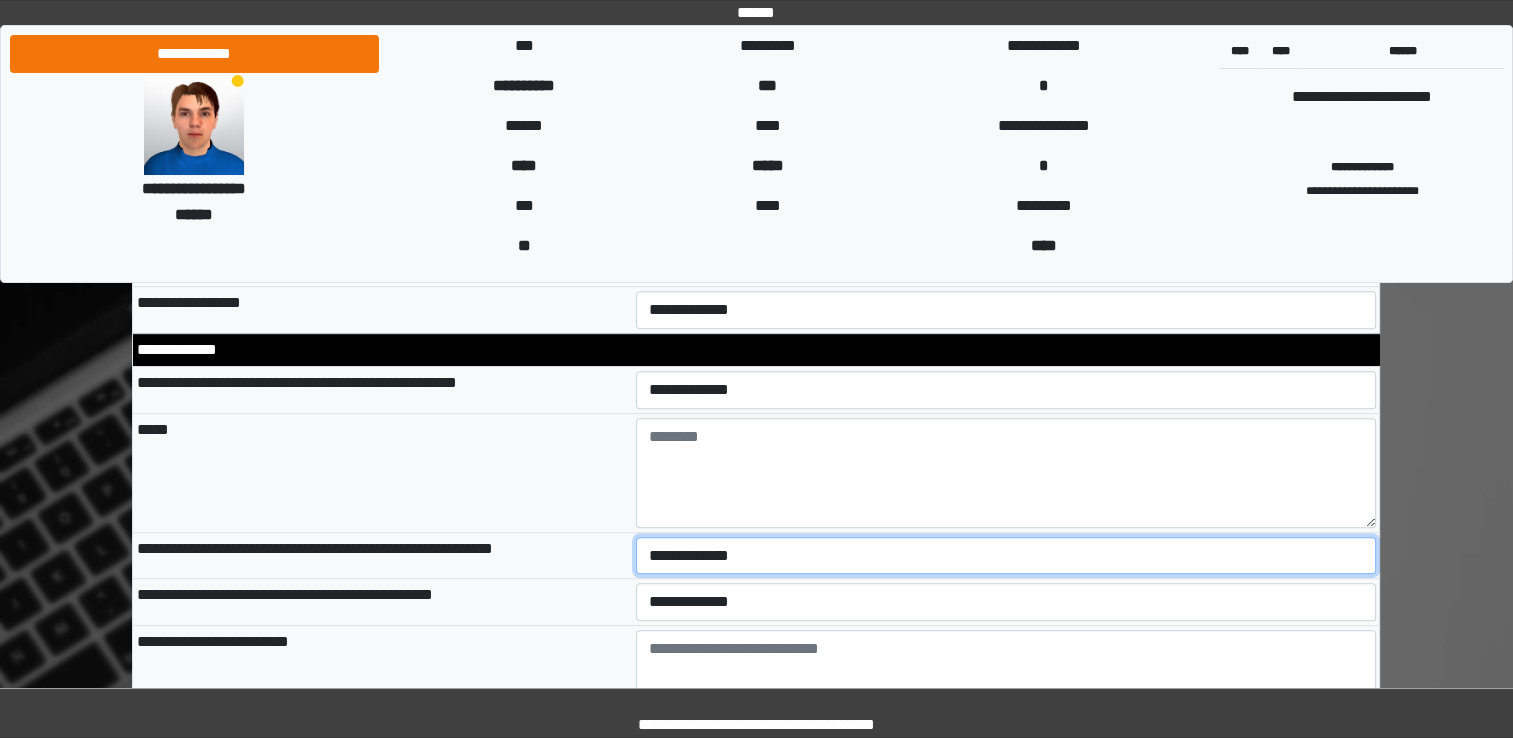 click on "**********" at bounding box center [1006, 556] 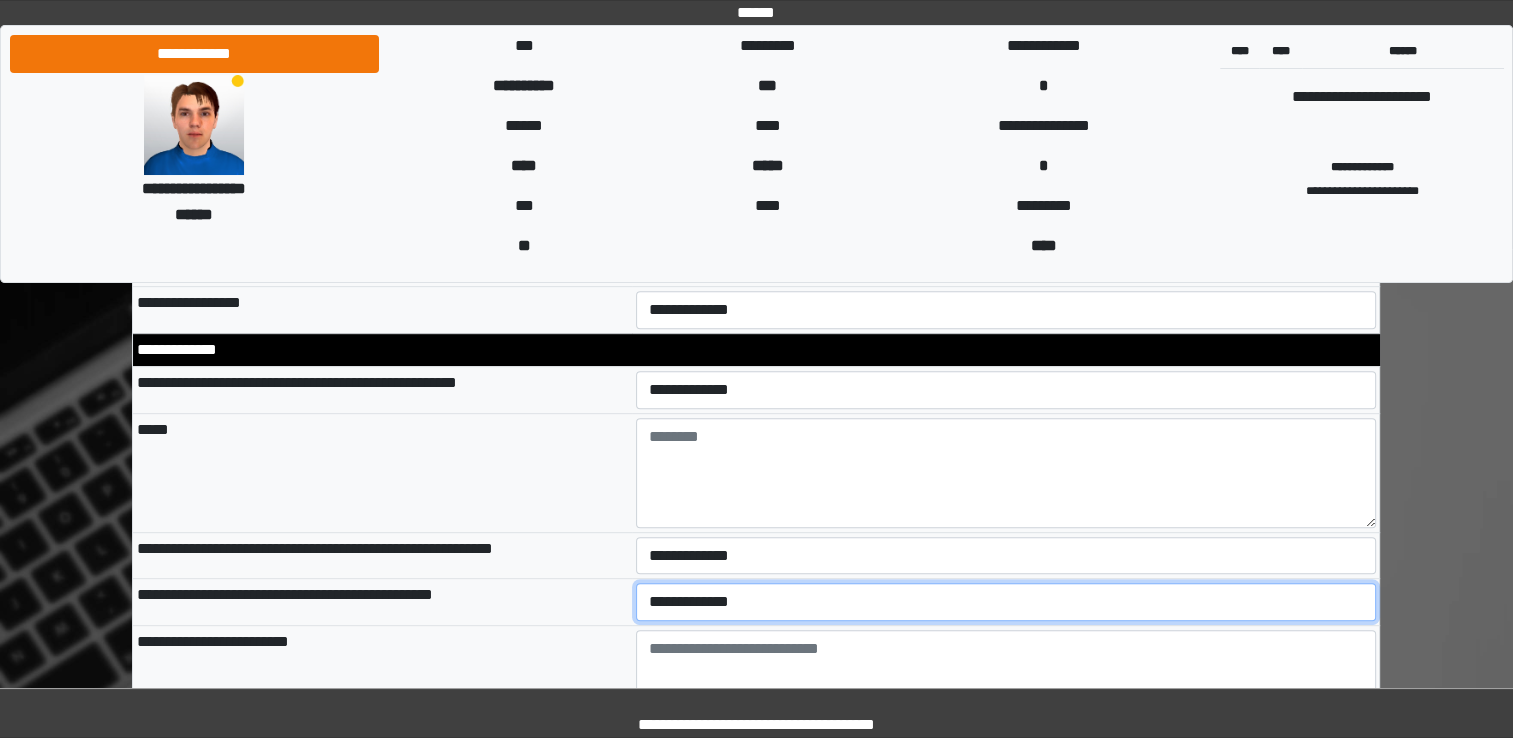 click on "**********" at bounding box center [1006, 602] 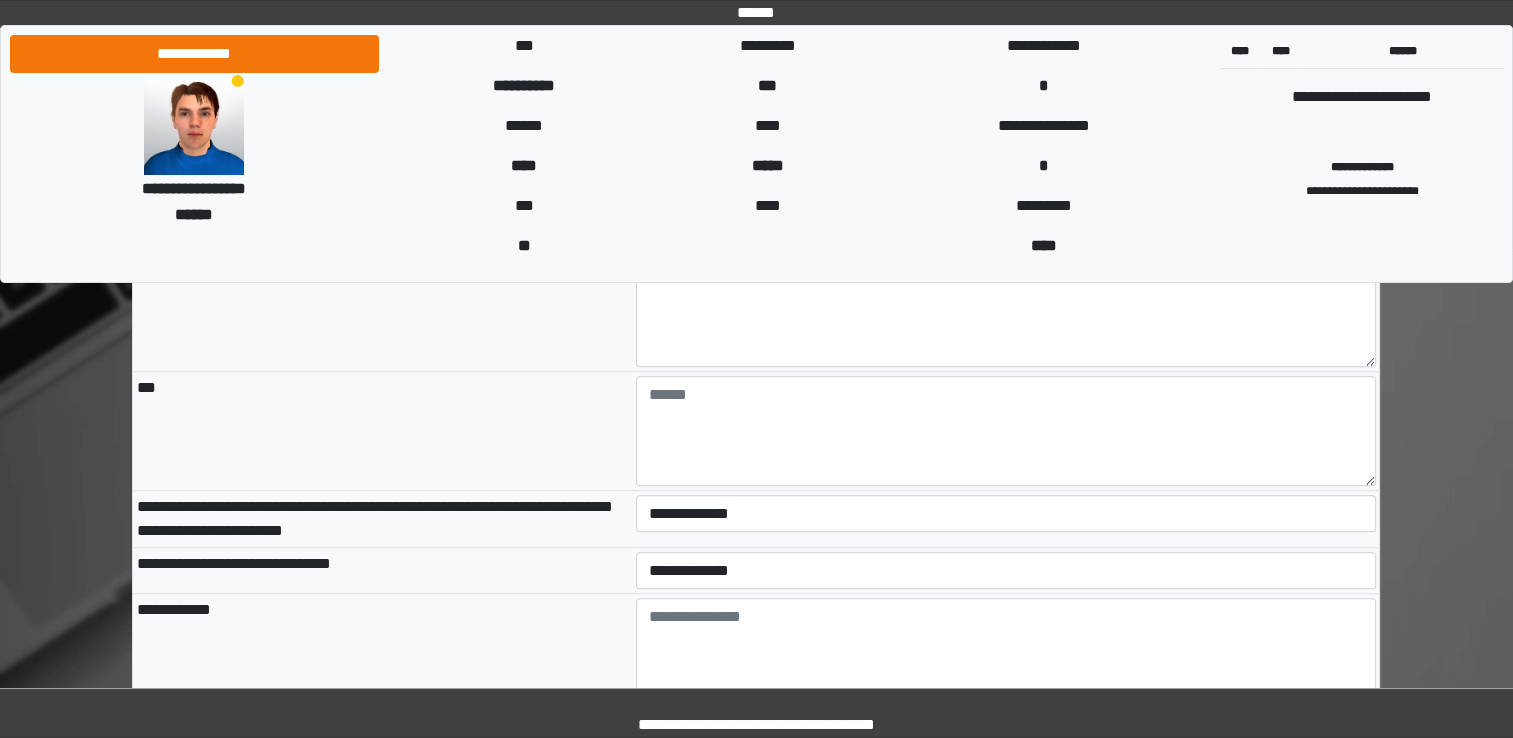 scroll, scrollTop: 8880, scrollLeft: 0, axis: vertical 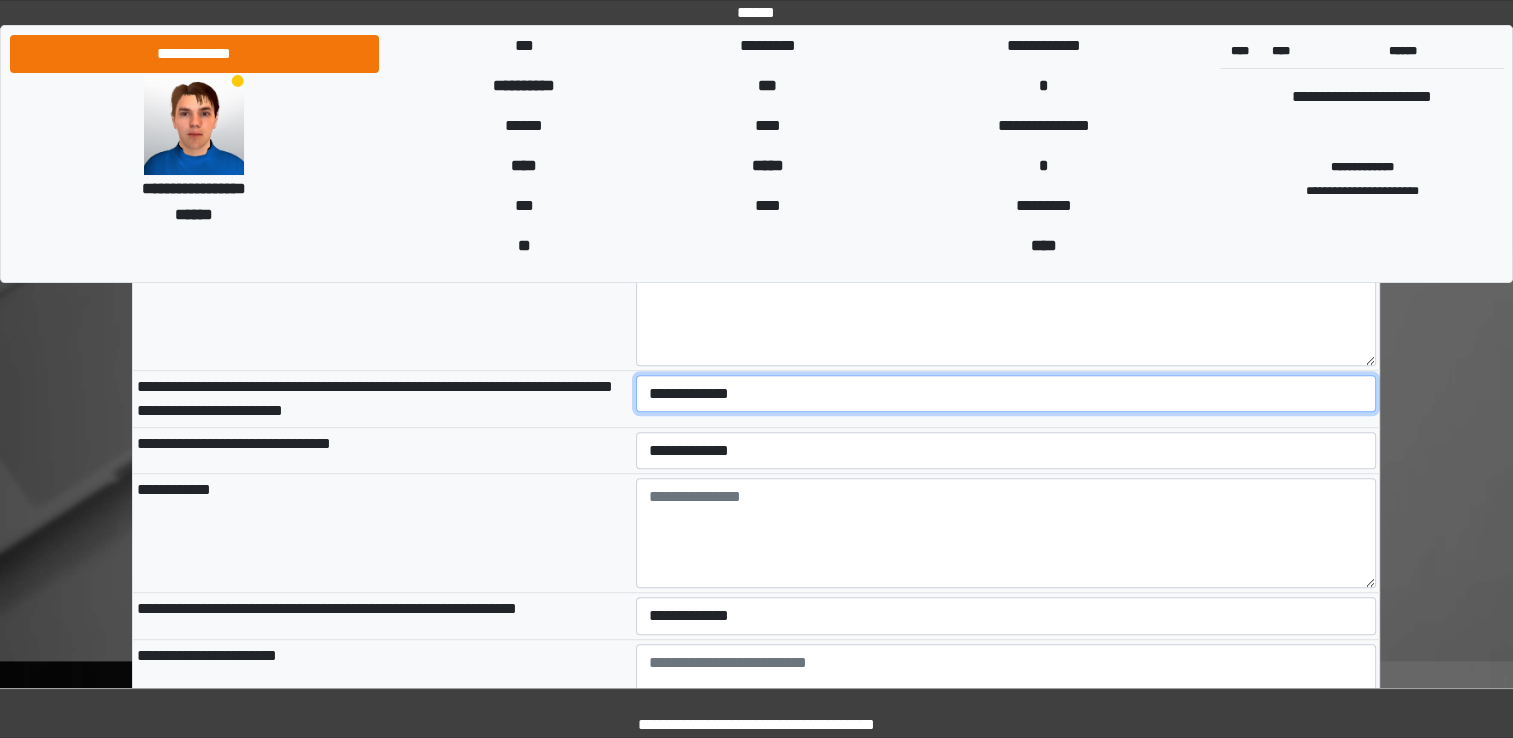 click on "**********" at bounding box center [1006, 394] 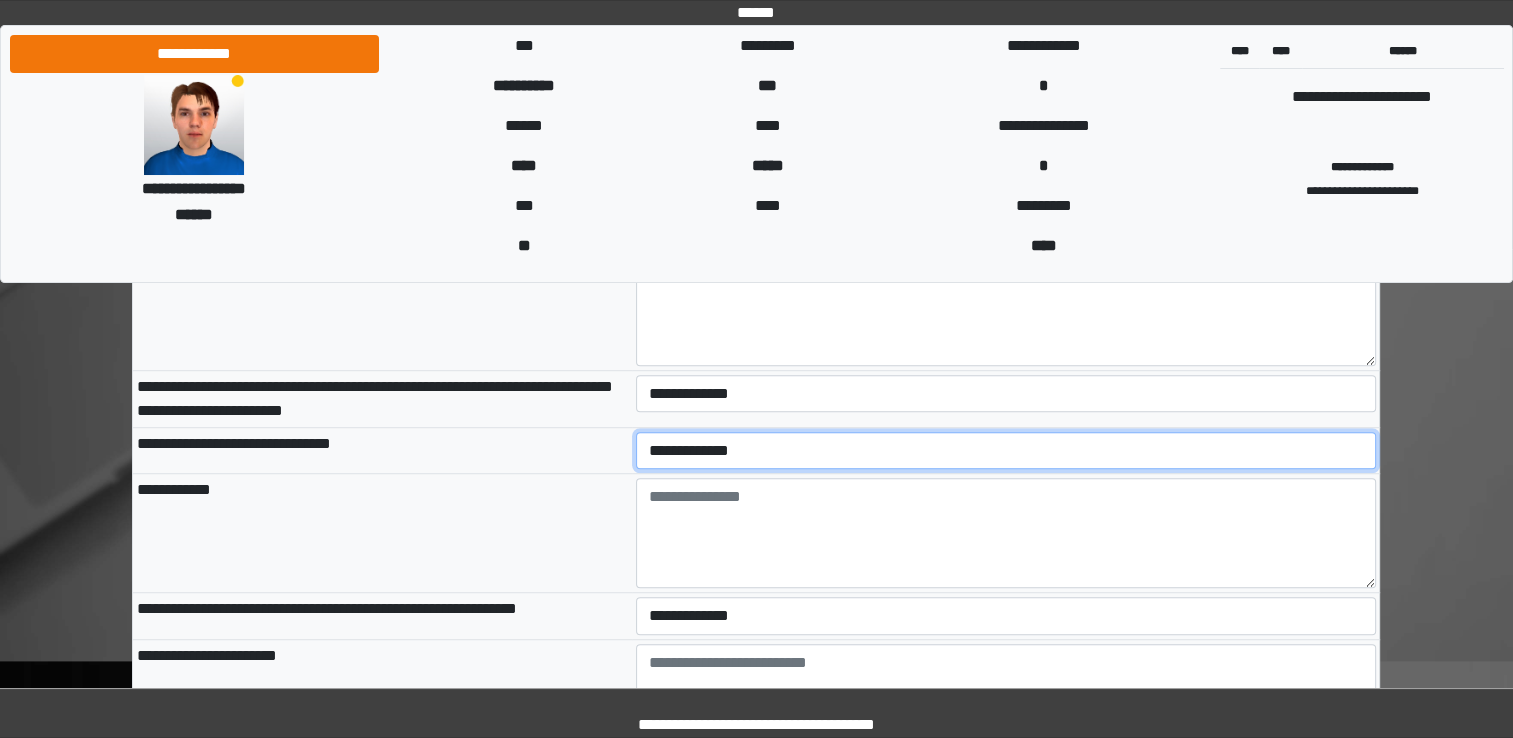 click on "**********" at bounding box center (1006, 451) 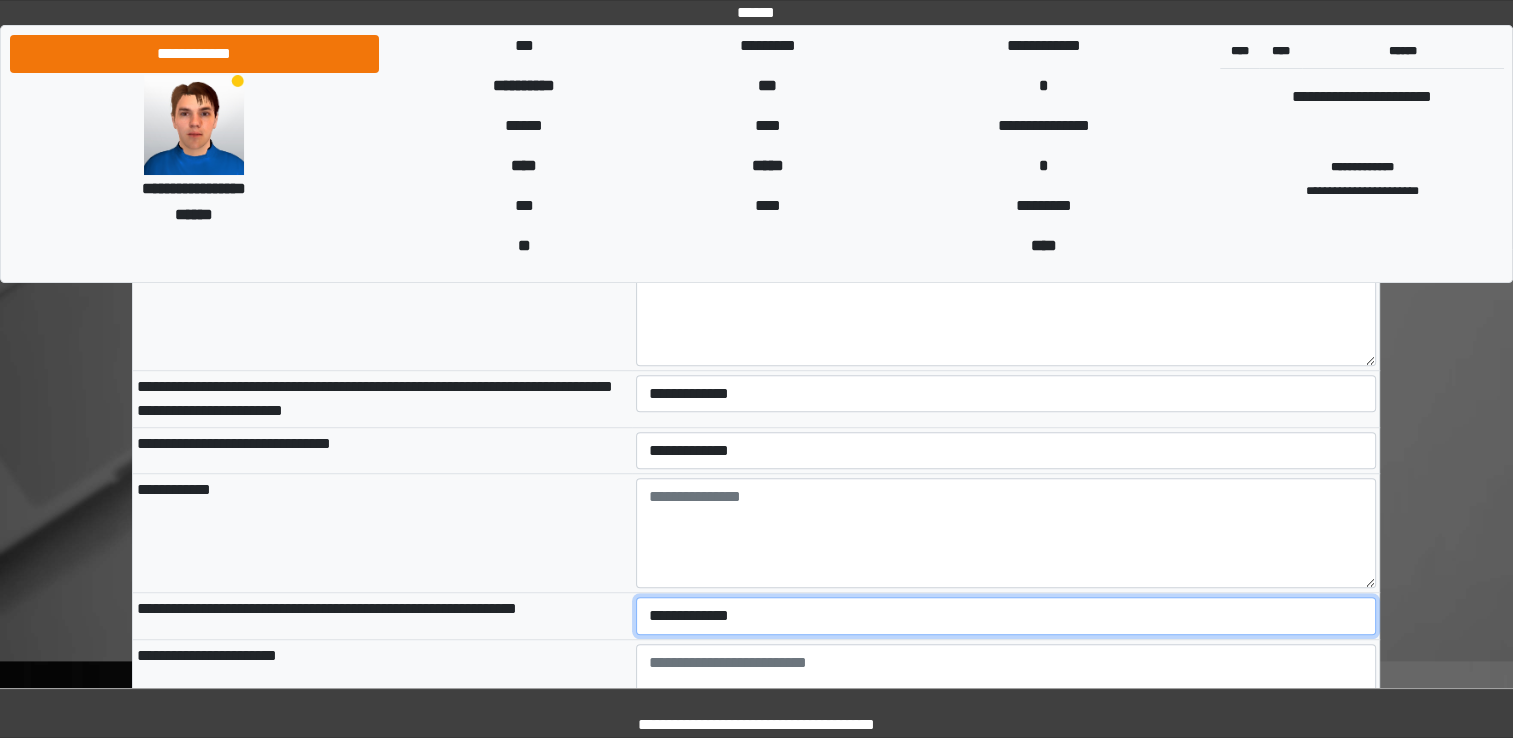 click on "**********" at bounding box center (1006, 616) 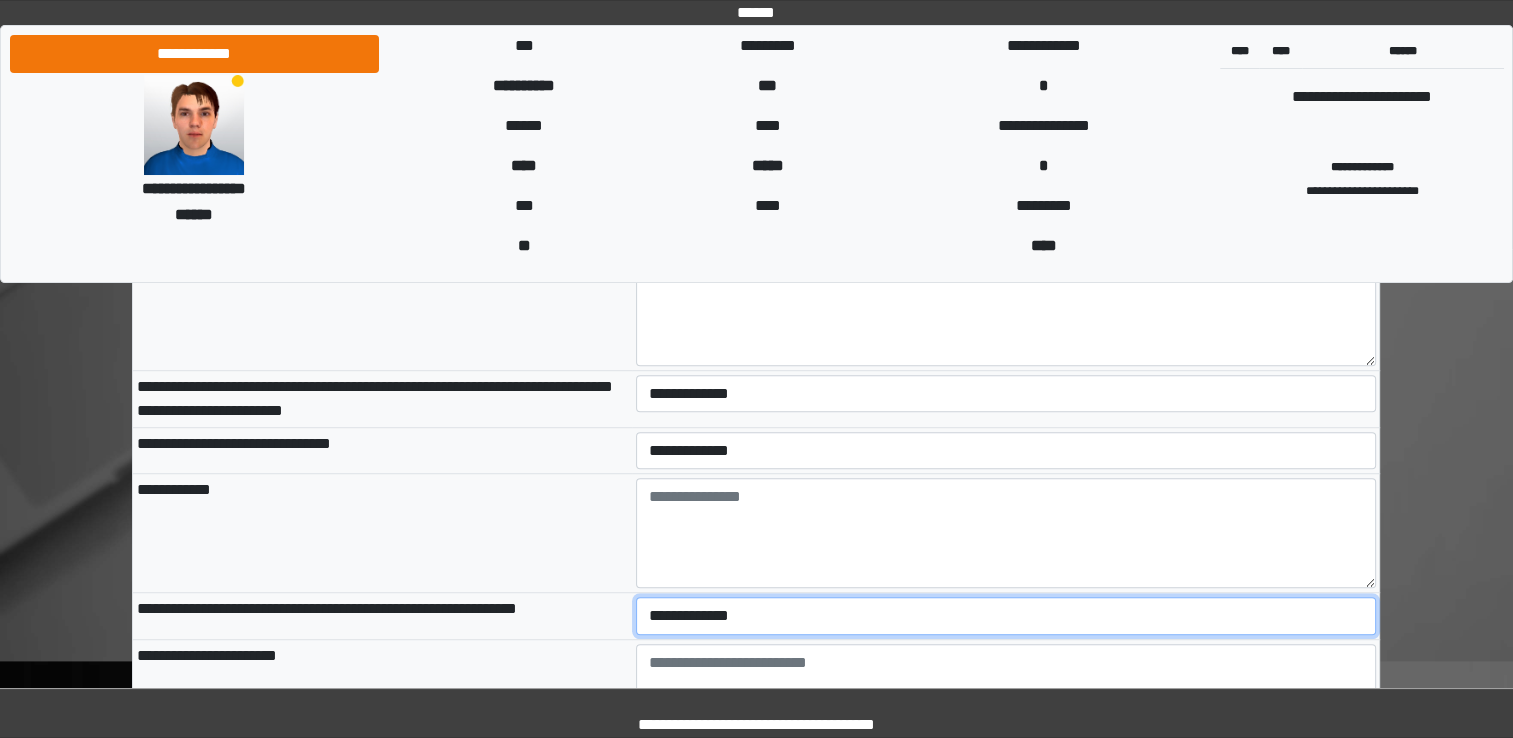 select on "*" 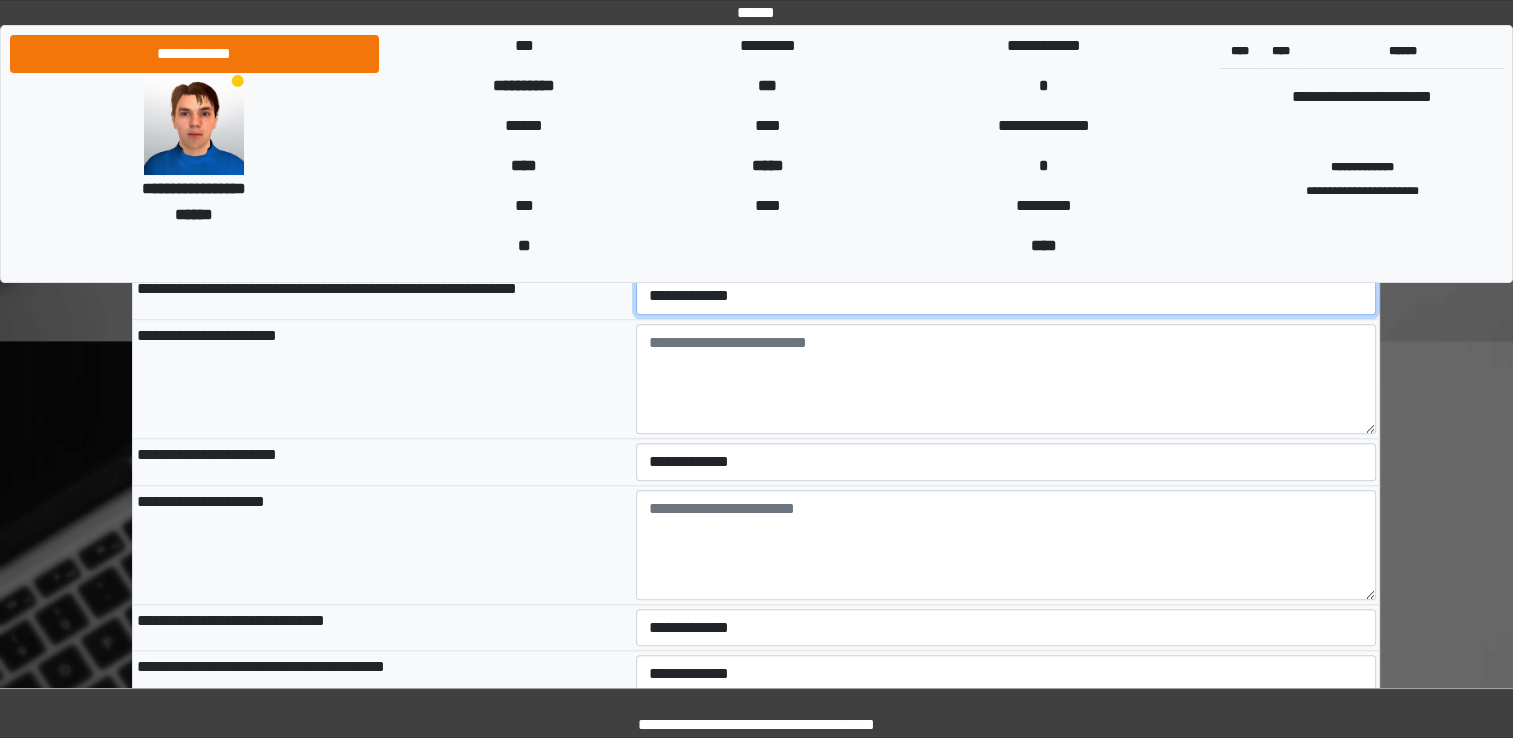 scroll, scrollTop: 9227, scrollLeft: 0, axis: vertical 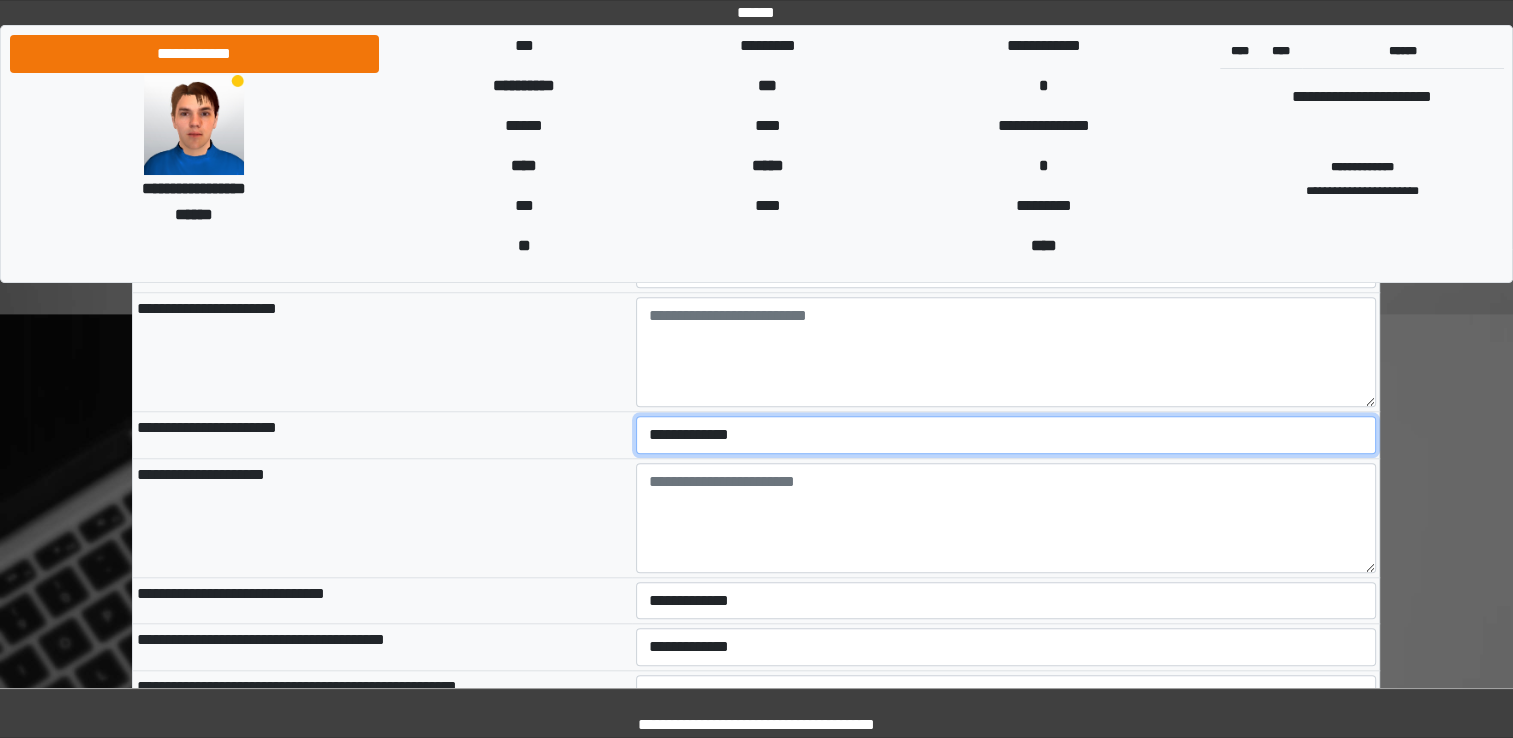 click on "**********" at bounding box center [1006, 435] 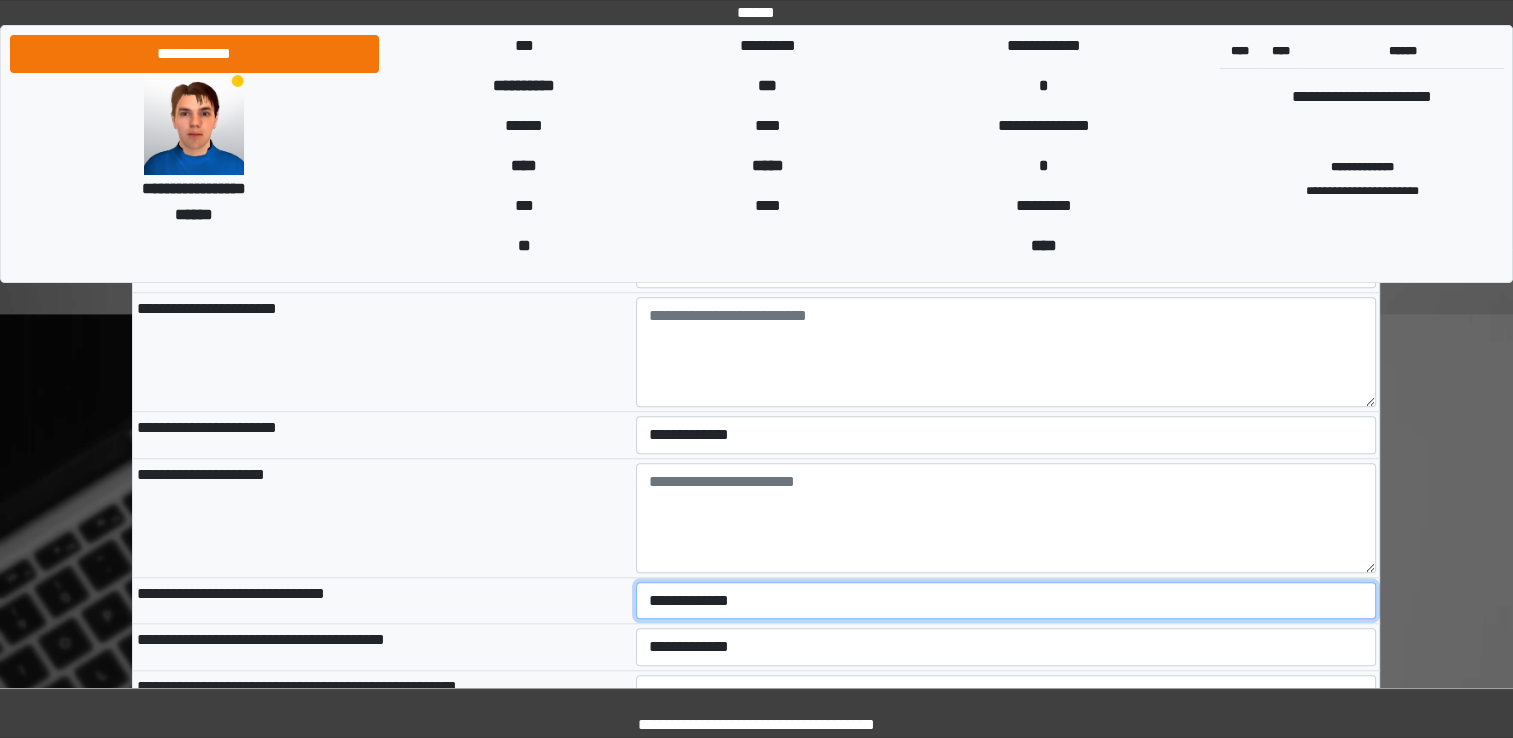 click on "**********" at bounding box center [1006, 601] 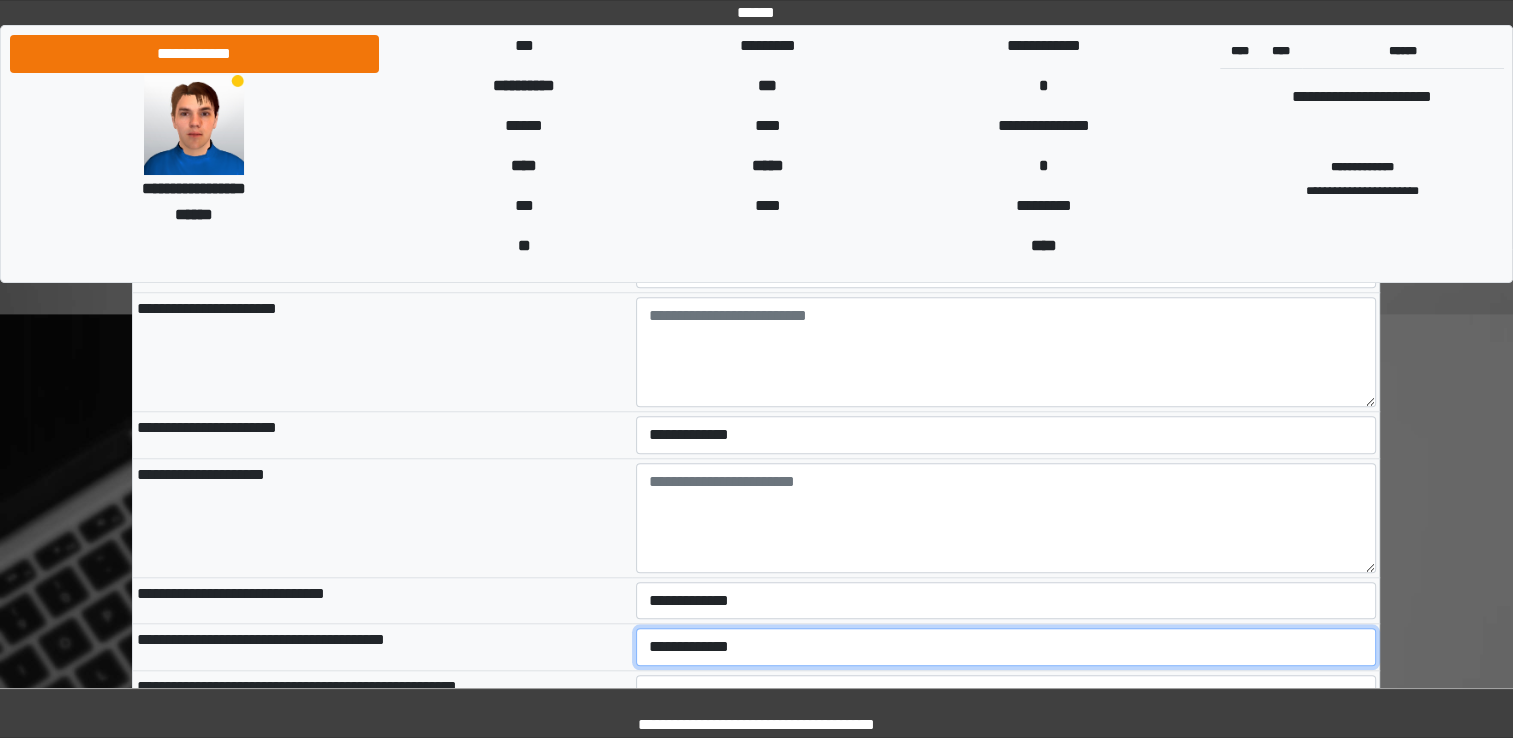 click on "**********" at bounding box center [1006, 647] 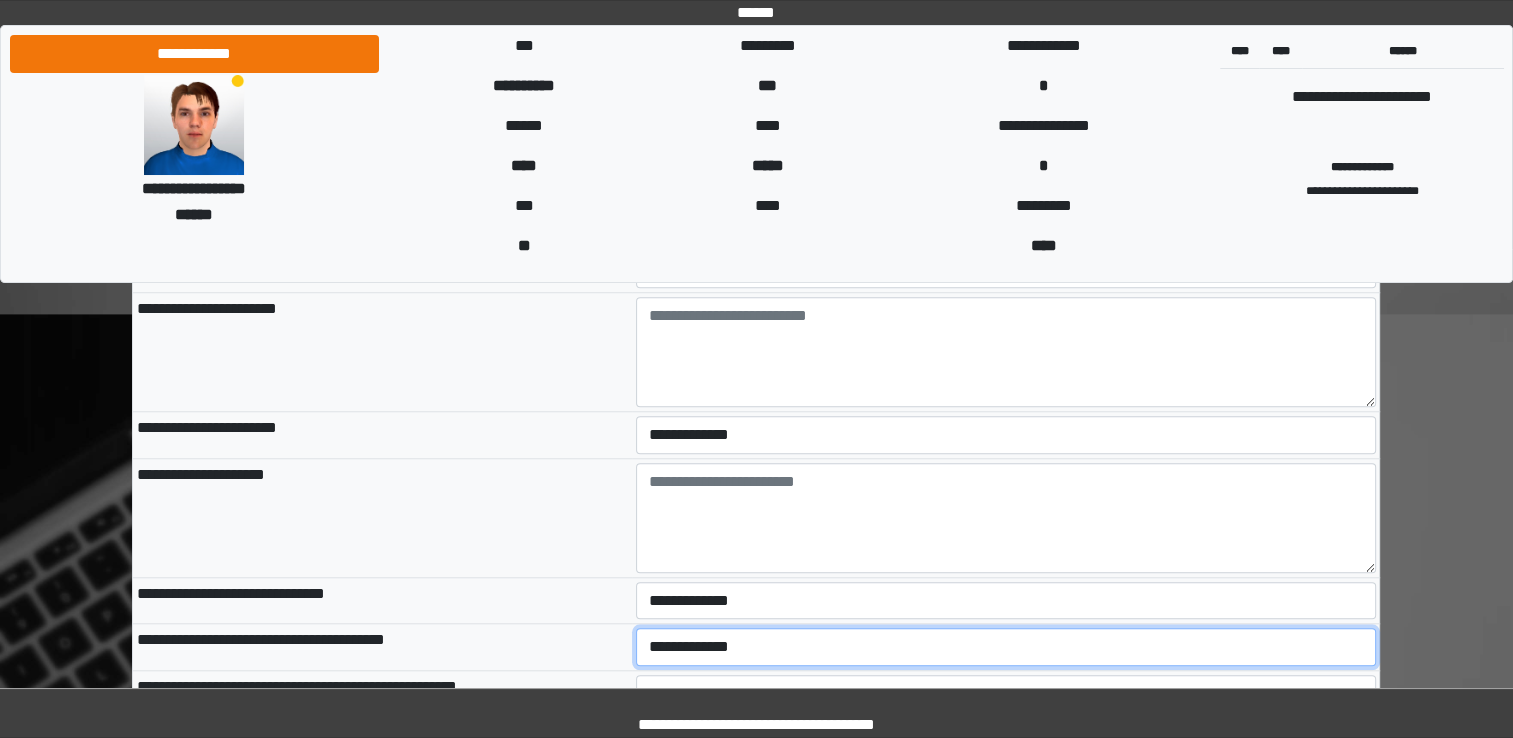 select on "*" 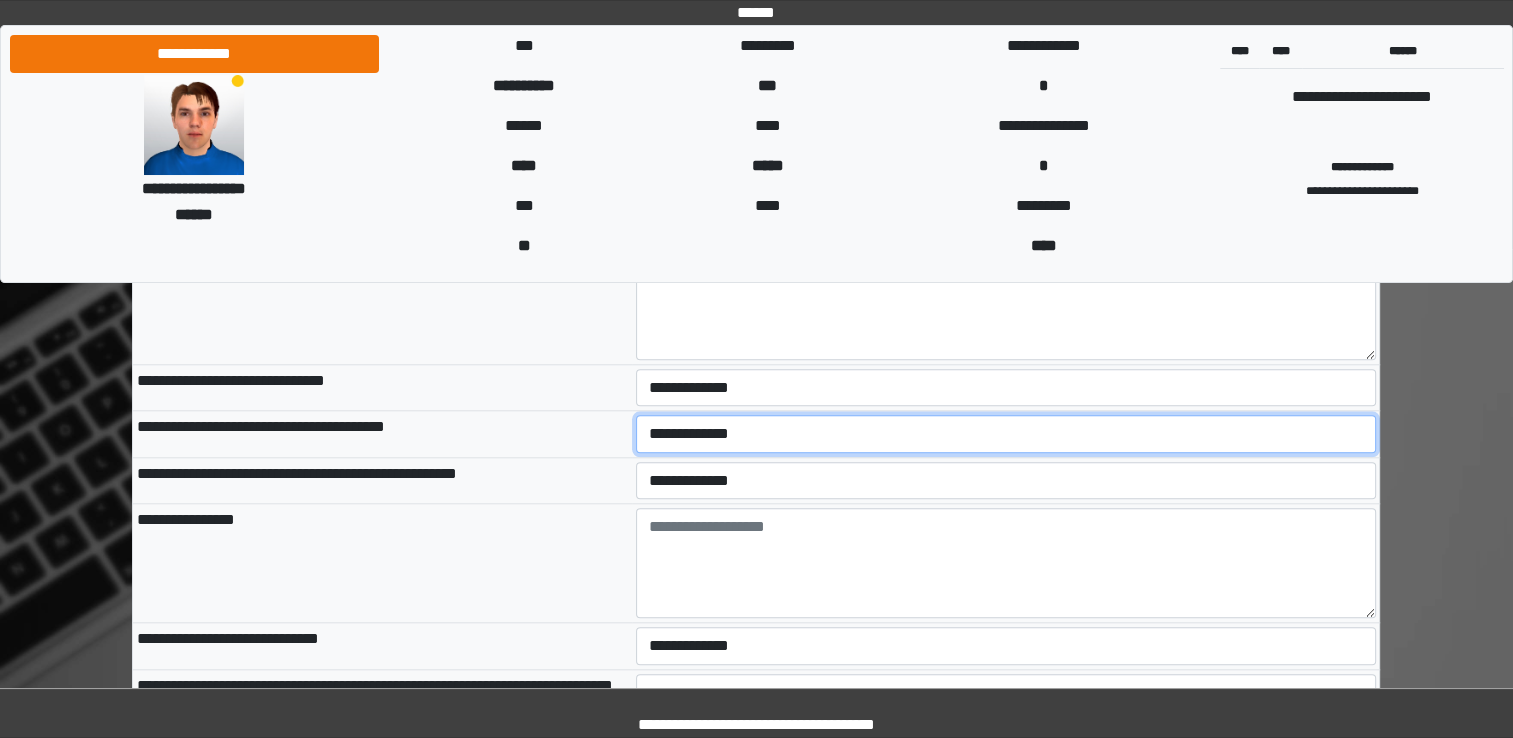 scroll, scrollTop: 9455, scrollLeft: 0, axis: vertical 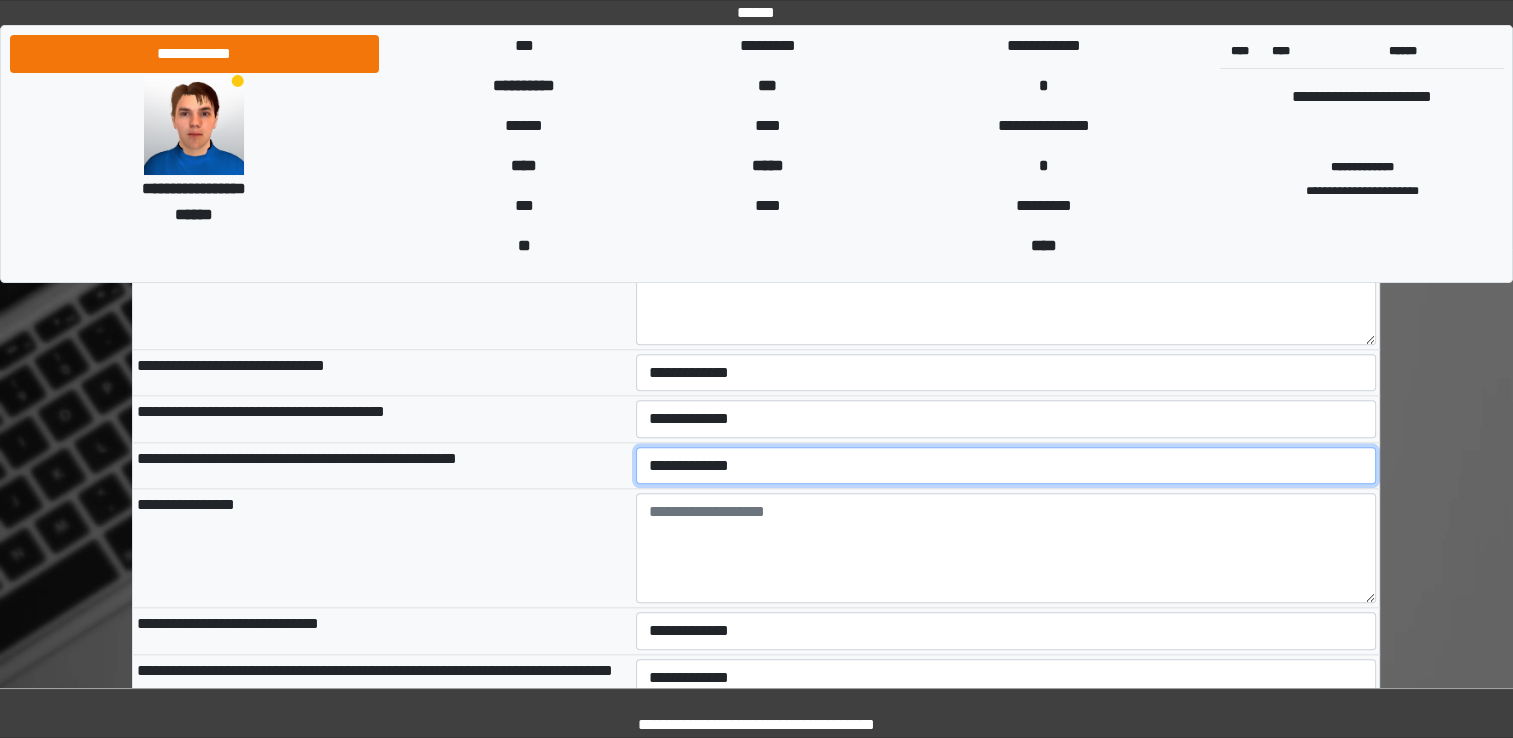 click on "**********" at bounding box center [1006, 466] 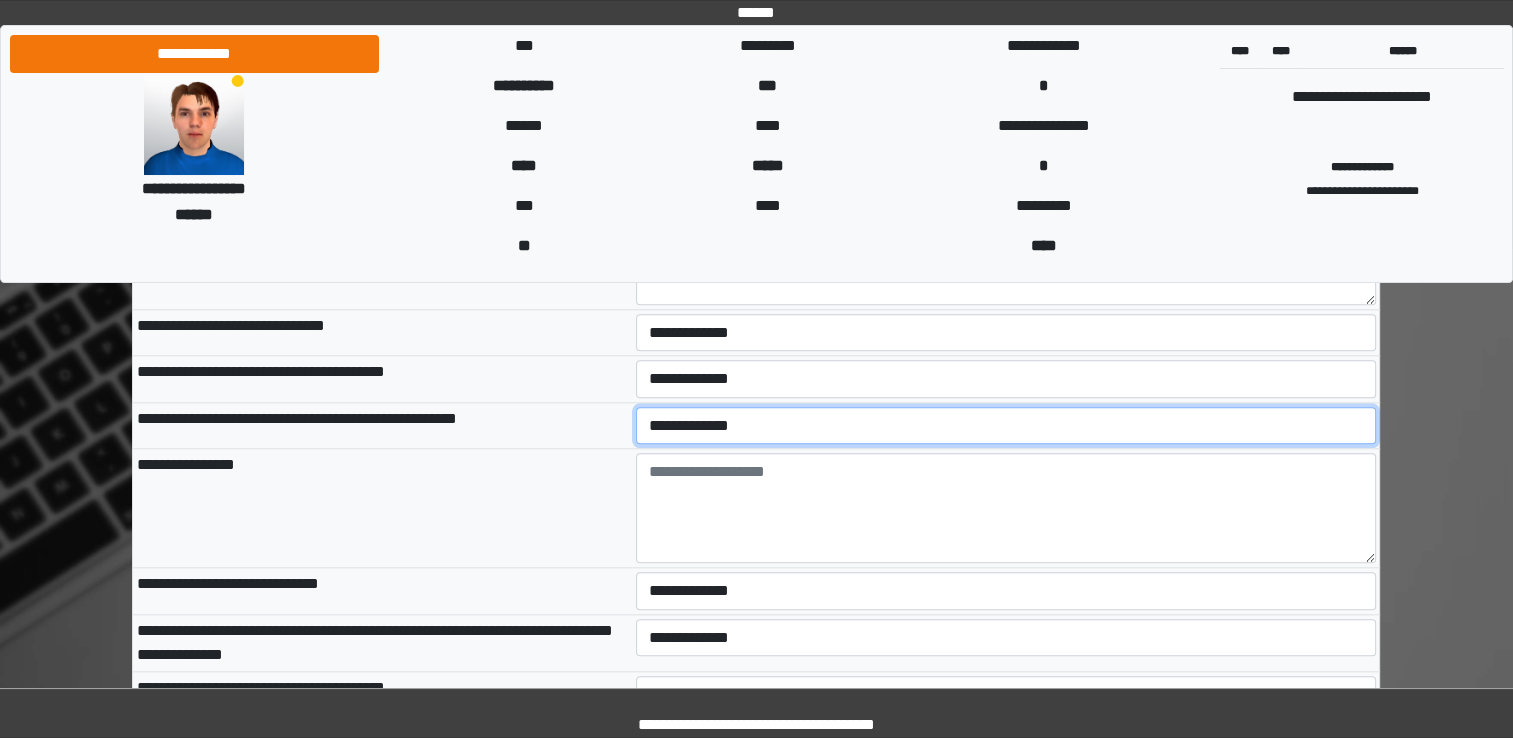 scroll, scrollTop: 9575, scrollLeft: 0, axis: vertical 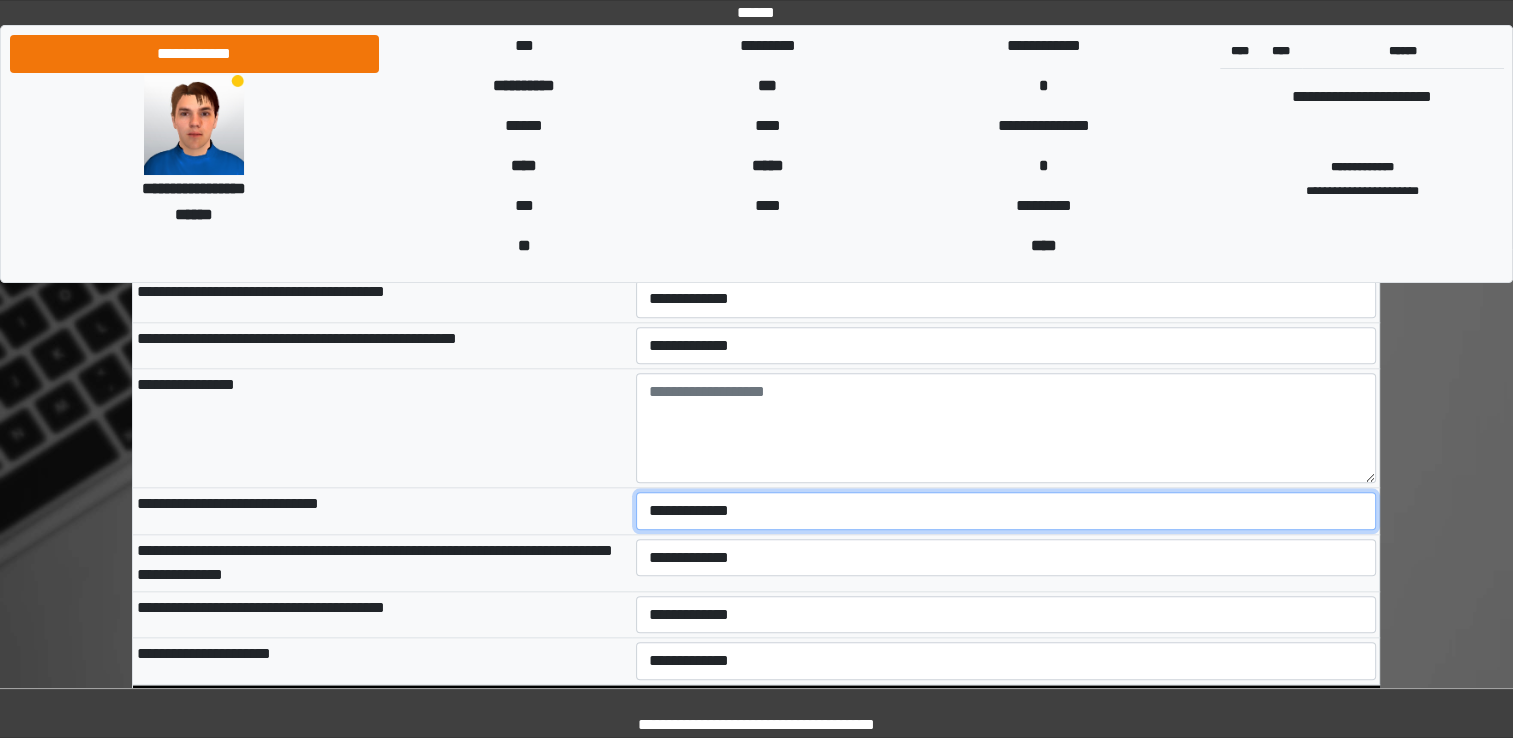 click on "**********" at bounding box center [1006, 511] 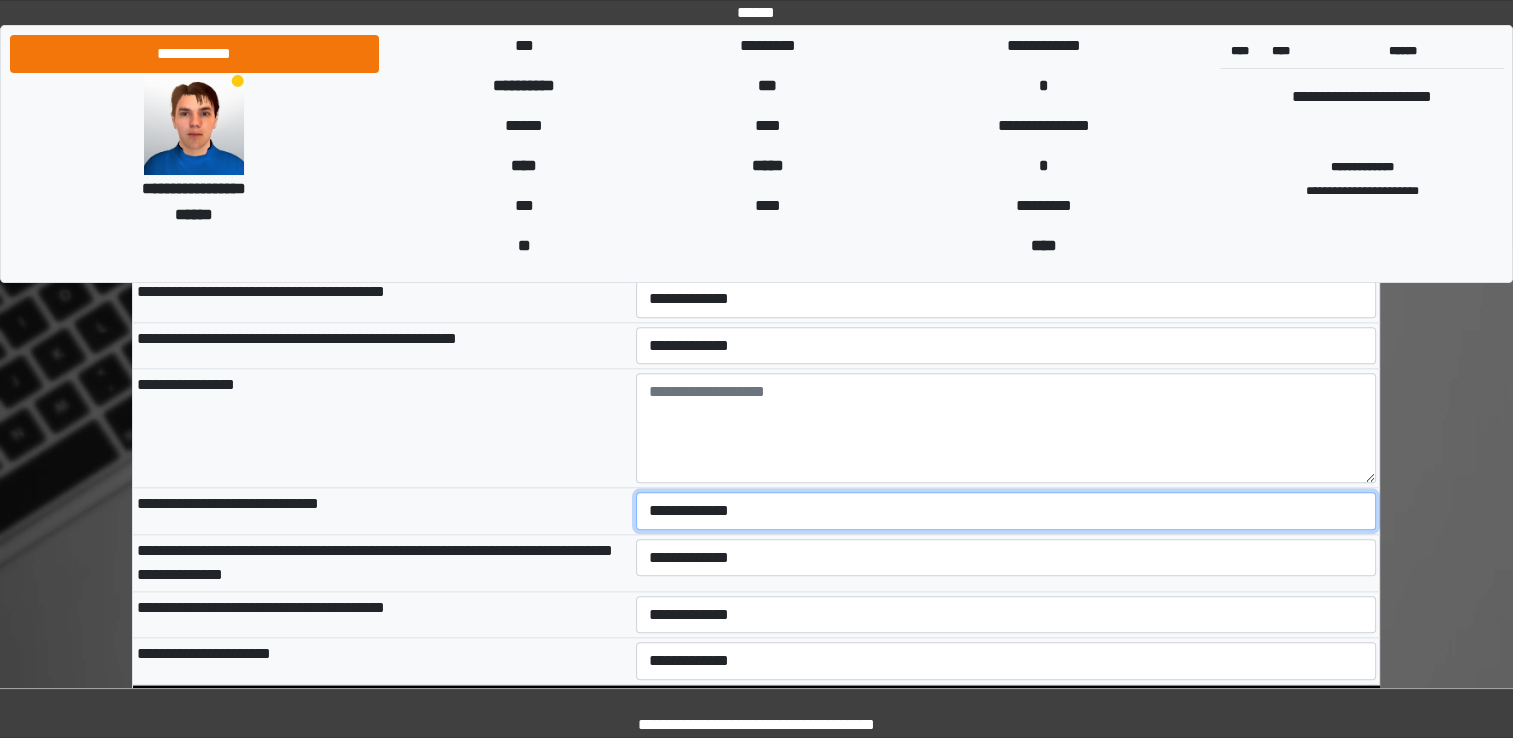 select on "*" 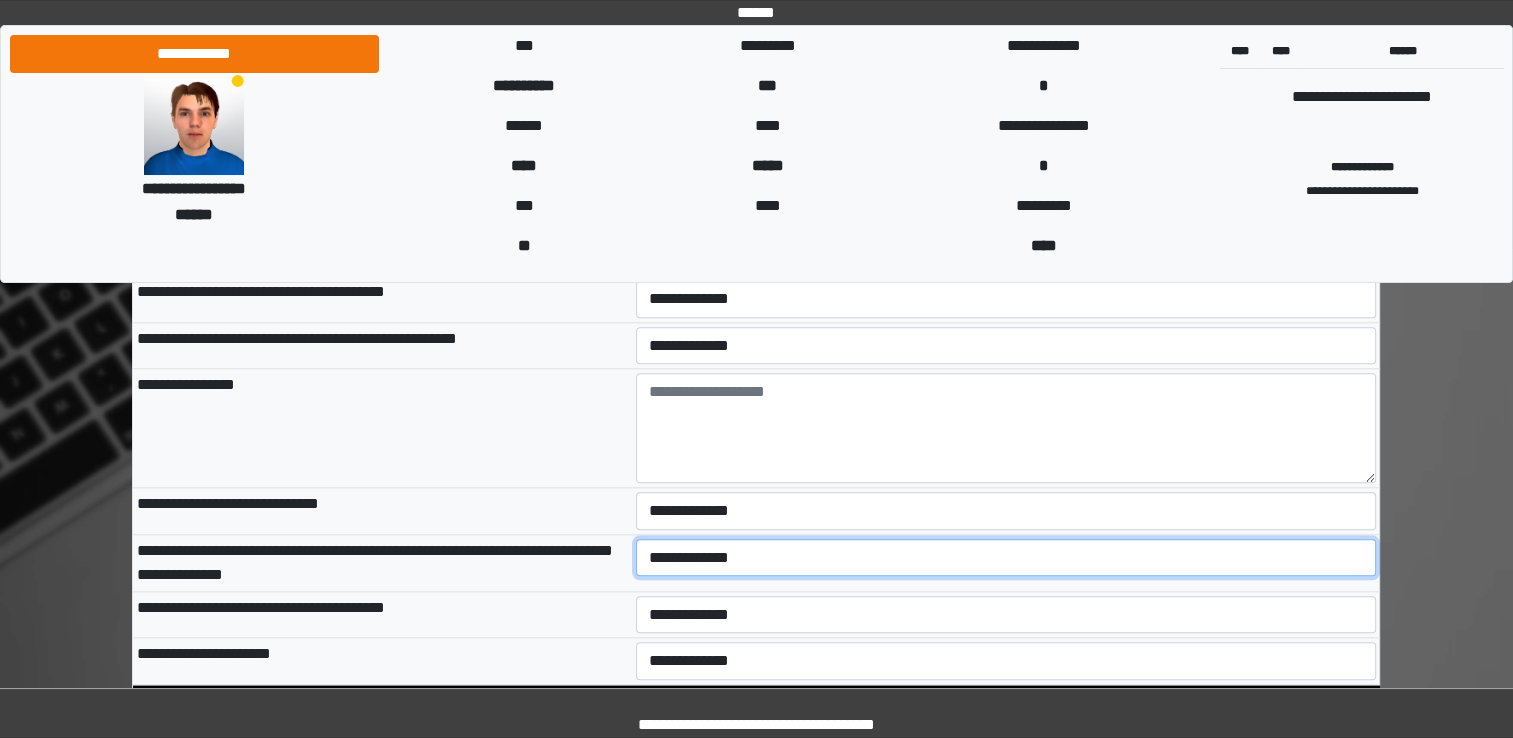 click on "**********" at bounding box center (1006, 558) 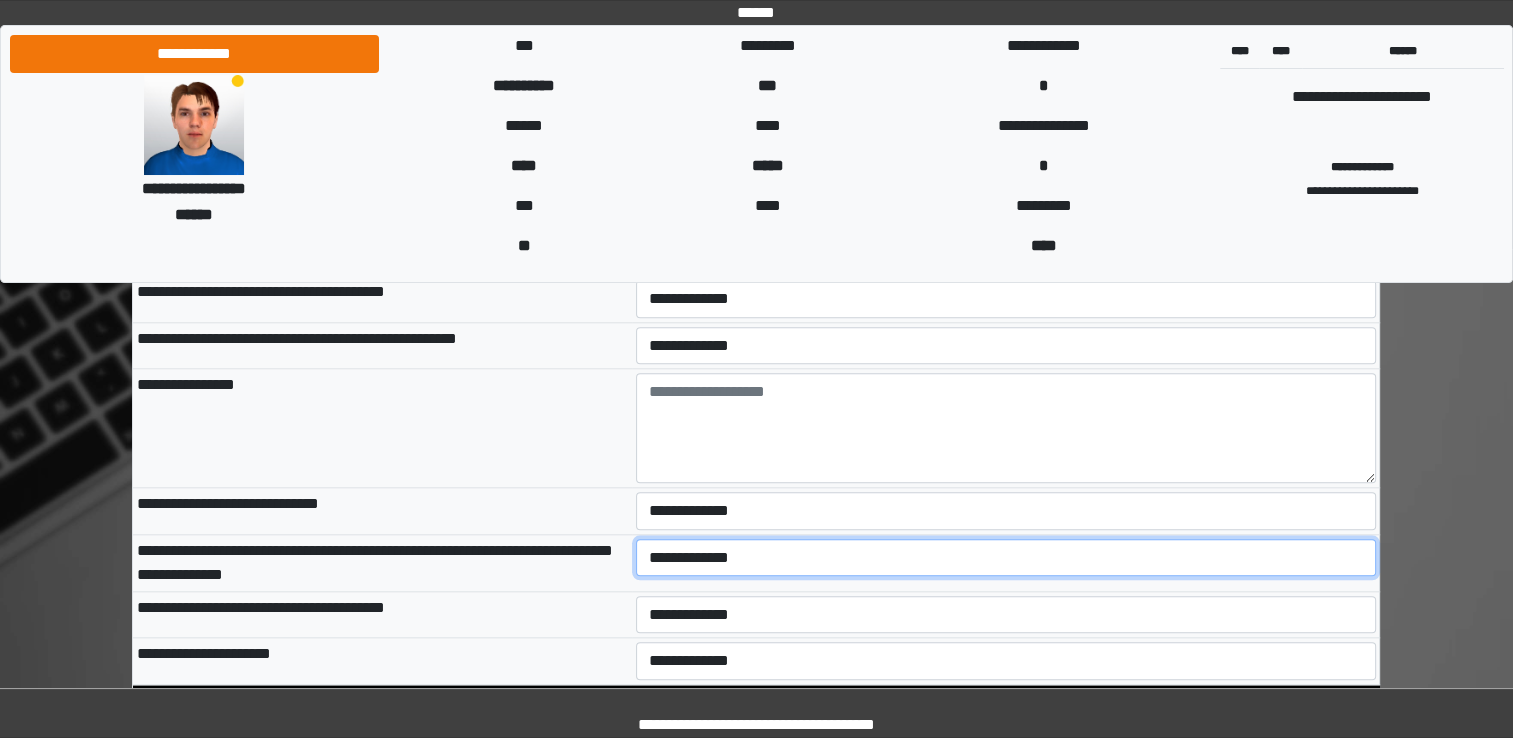 select on "*" 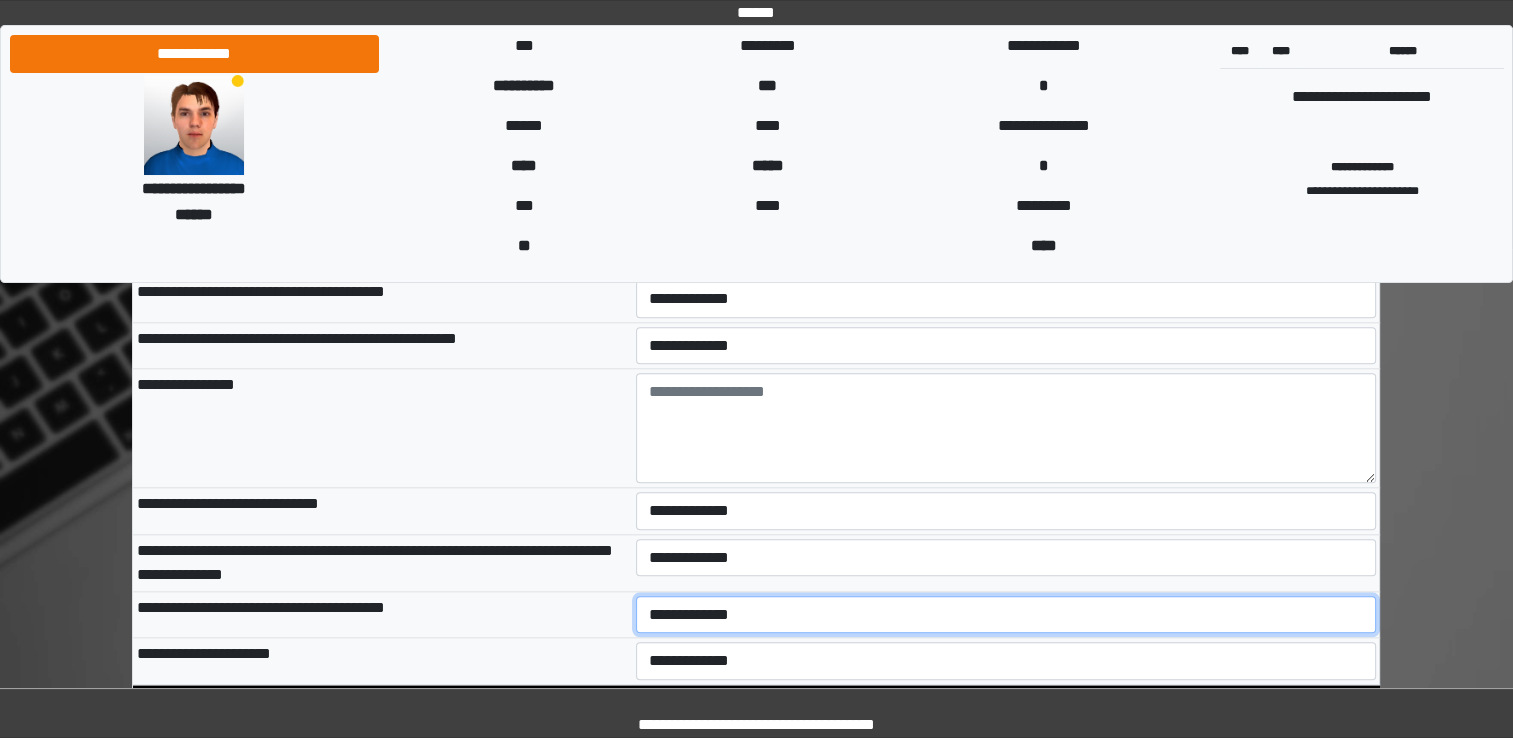 click on "**********" at bounding box center (1006, 615) 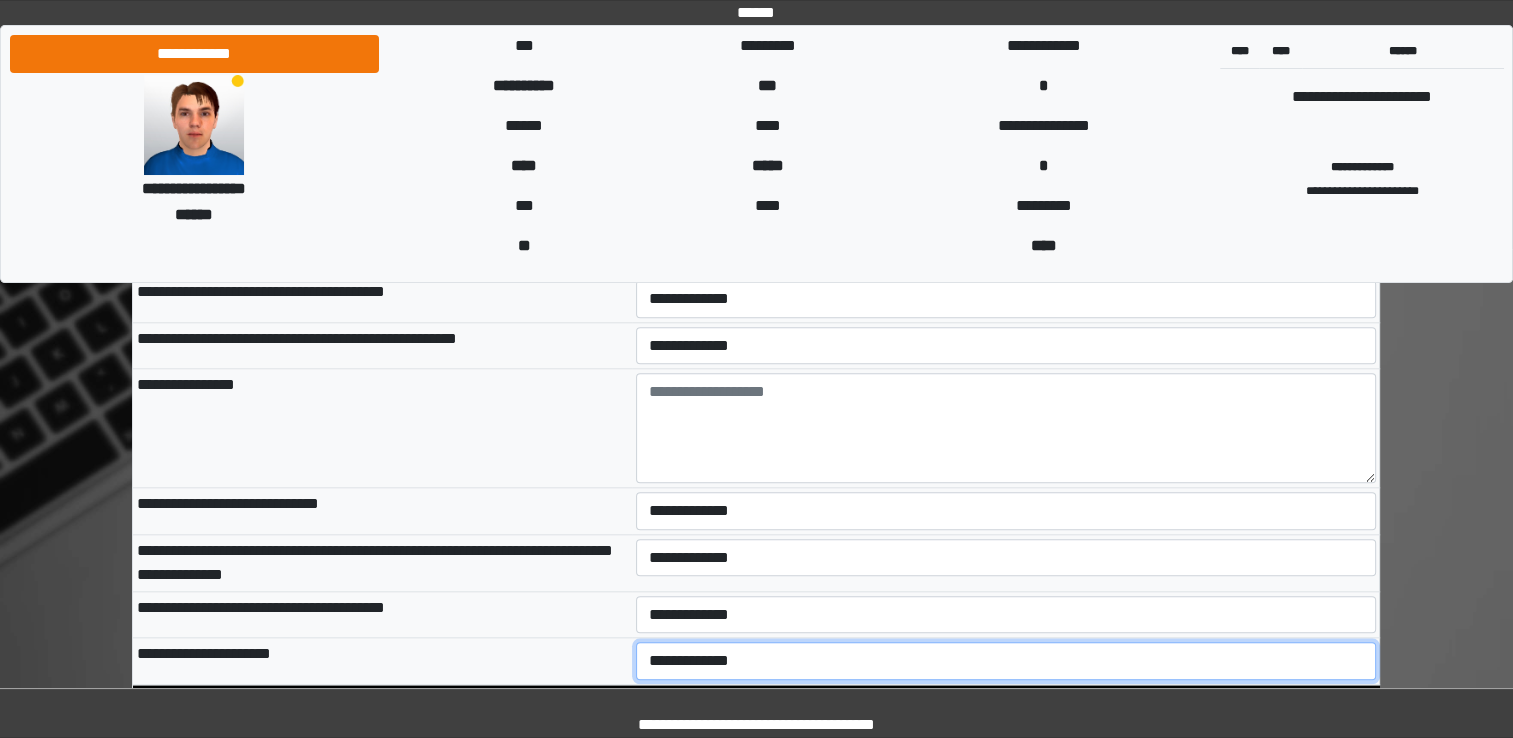 click on "**********" at bounding box center [1006, 661] 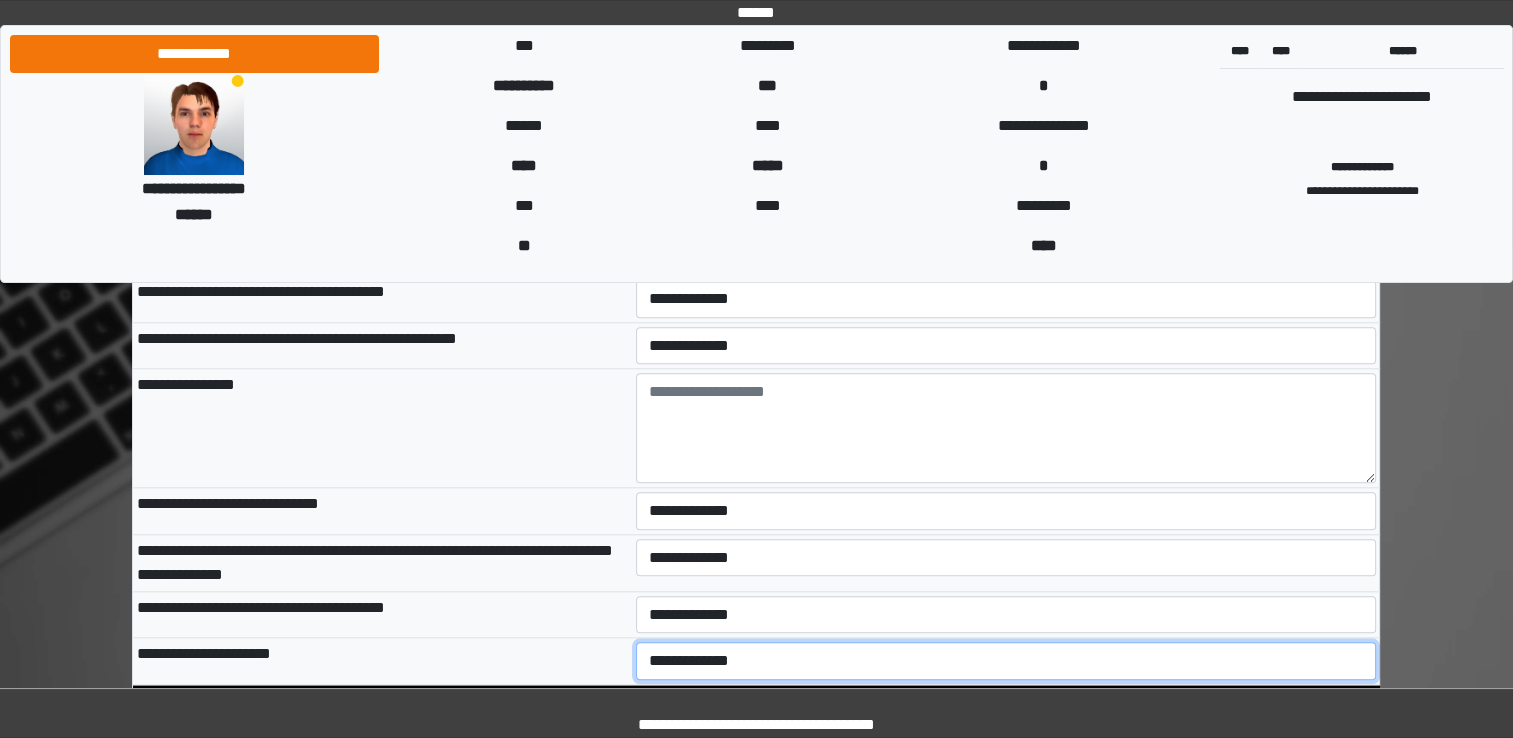 select on "*" 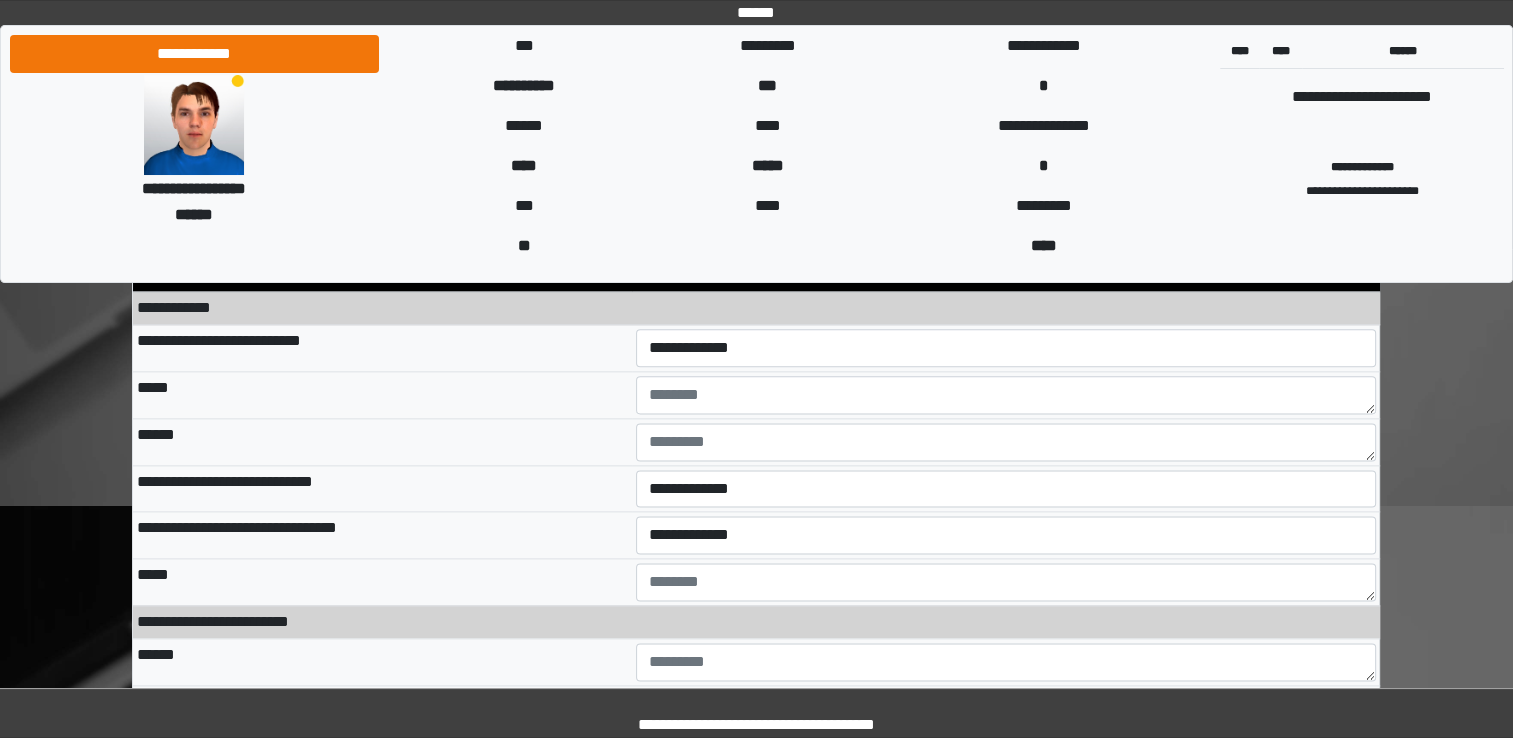 scroll, scrollTop: 10015, scrollLeft: 0, axis: vertical 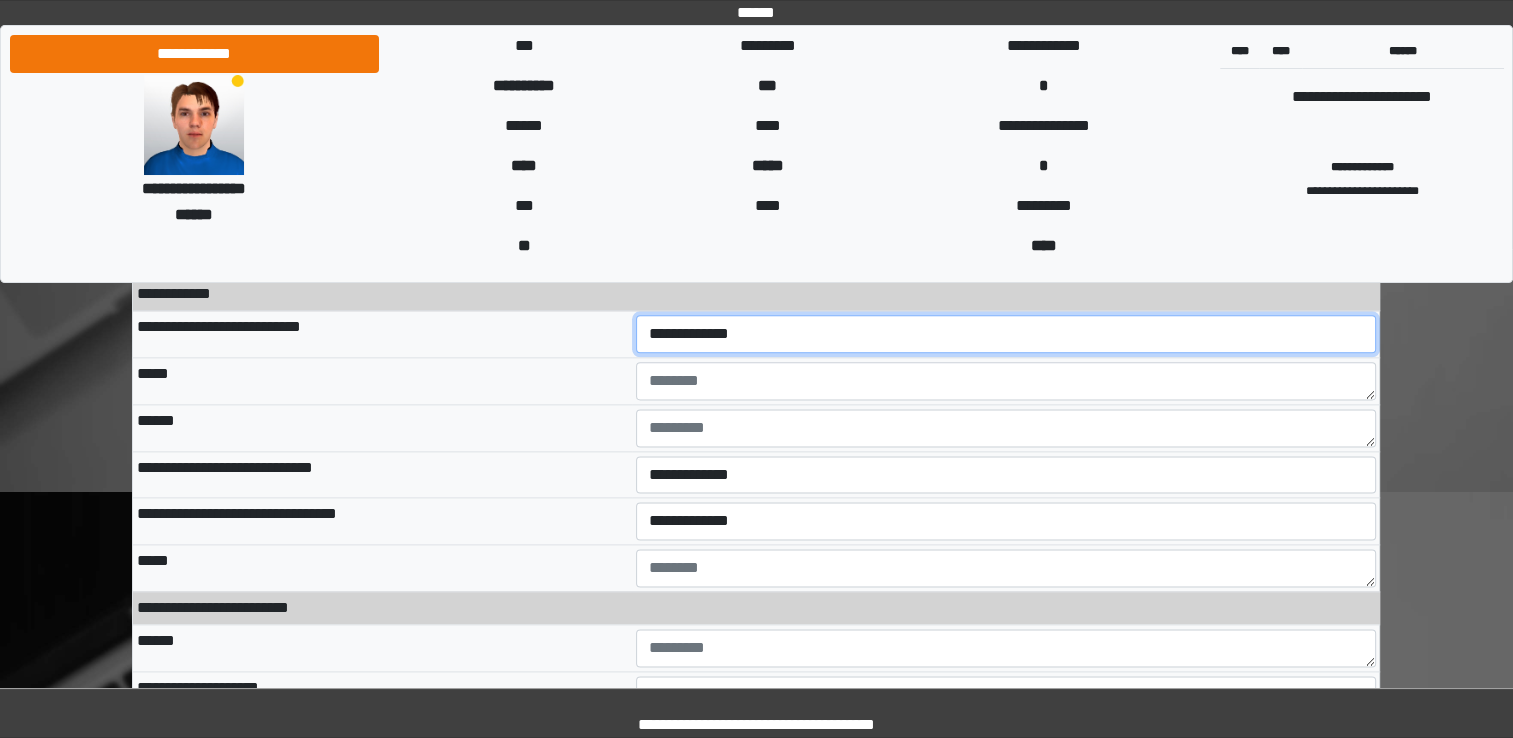 click on "**********" at bounding box center (1006, 334) 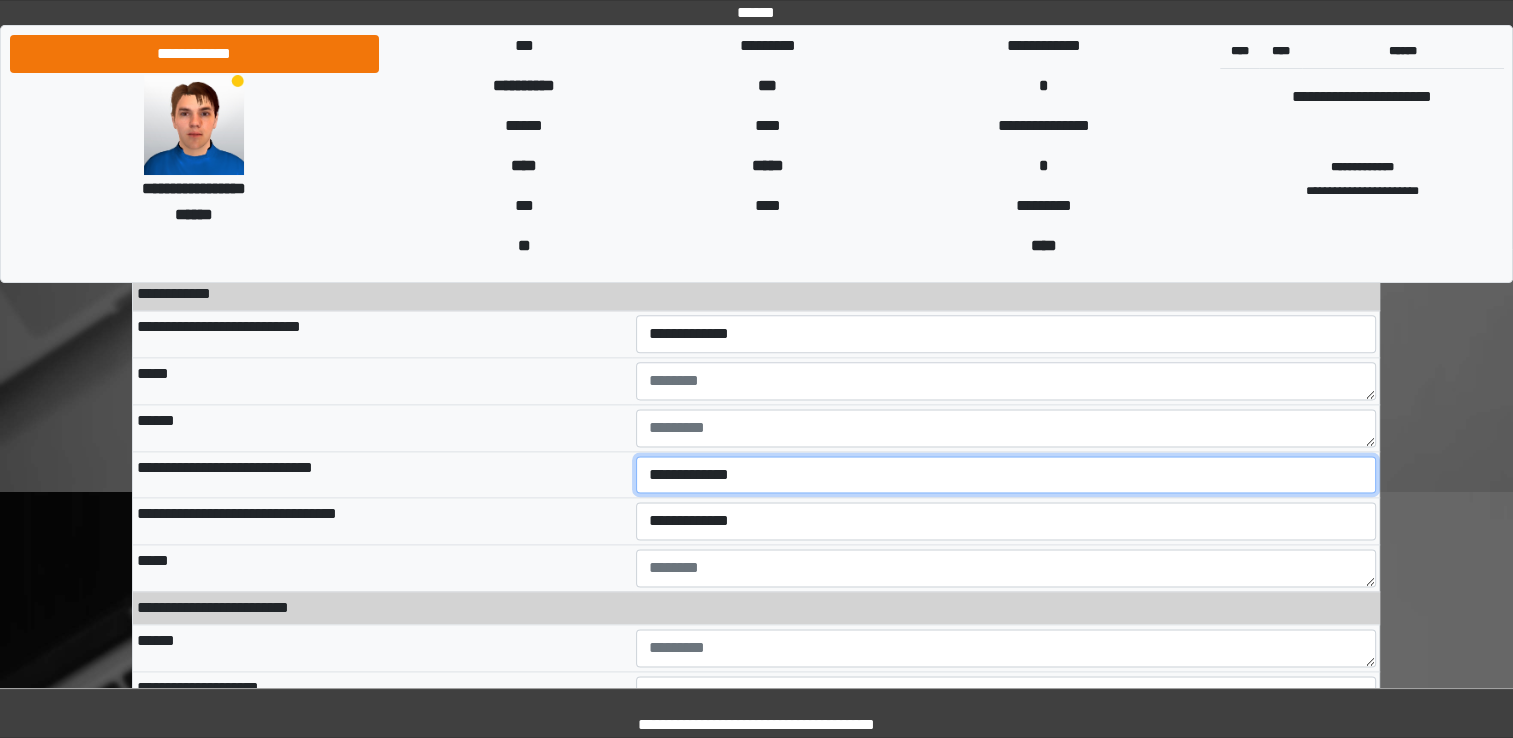 click on "**********" at bounding box center (1006, 475) 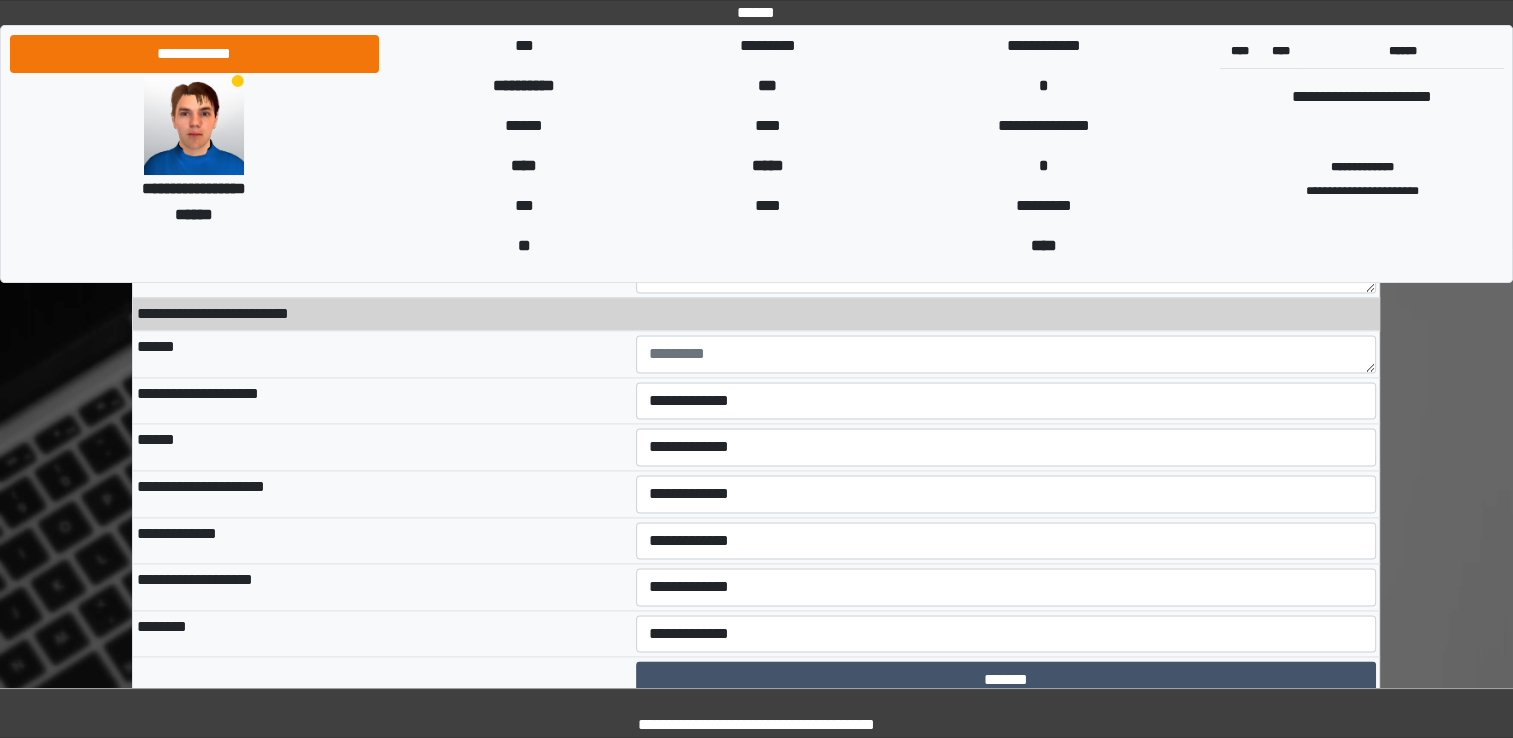 scroll, scrollTop: 10348, scrollLeft: 0, axis: vertical 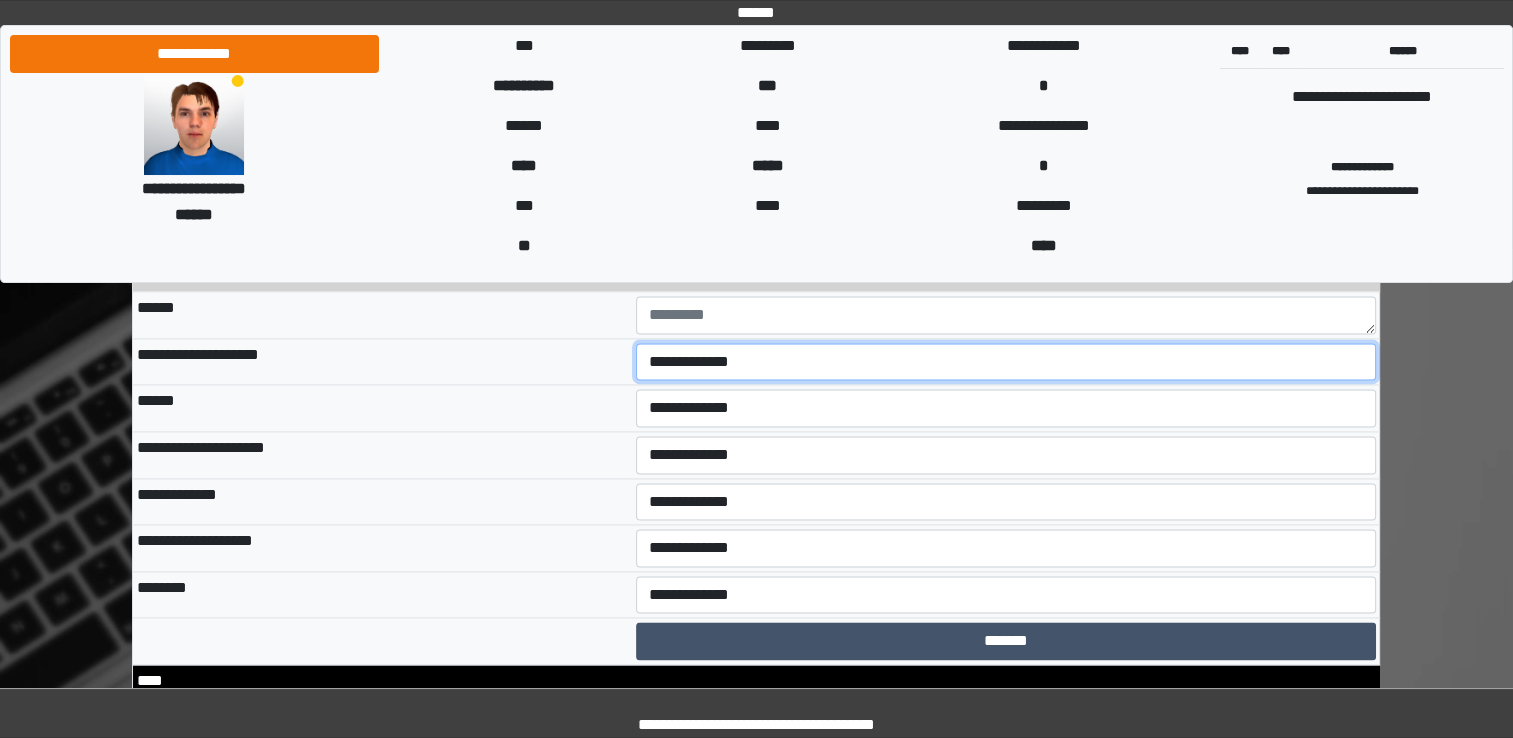 click on "**********" at bounding box center [1006, 362] 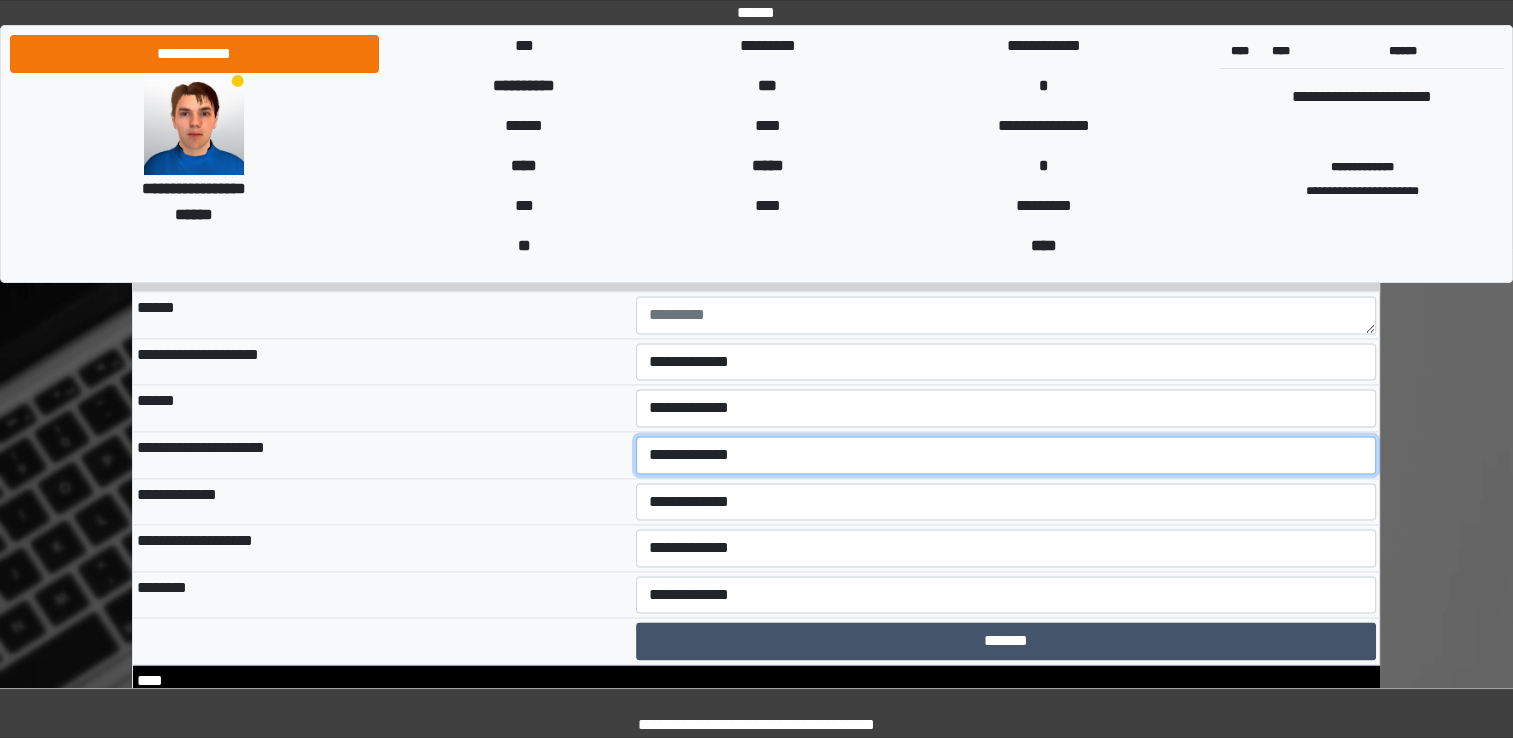 click on "**********" at bounding box center [1006, 455] 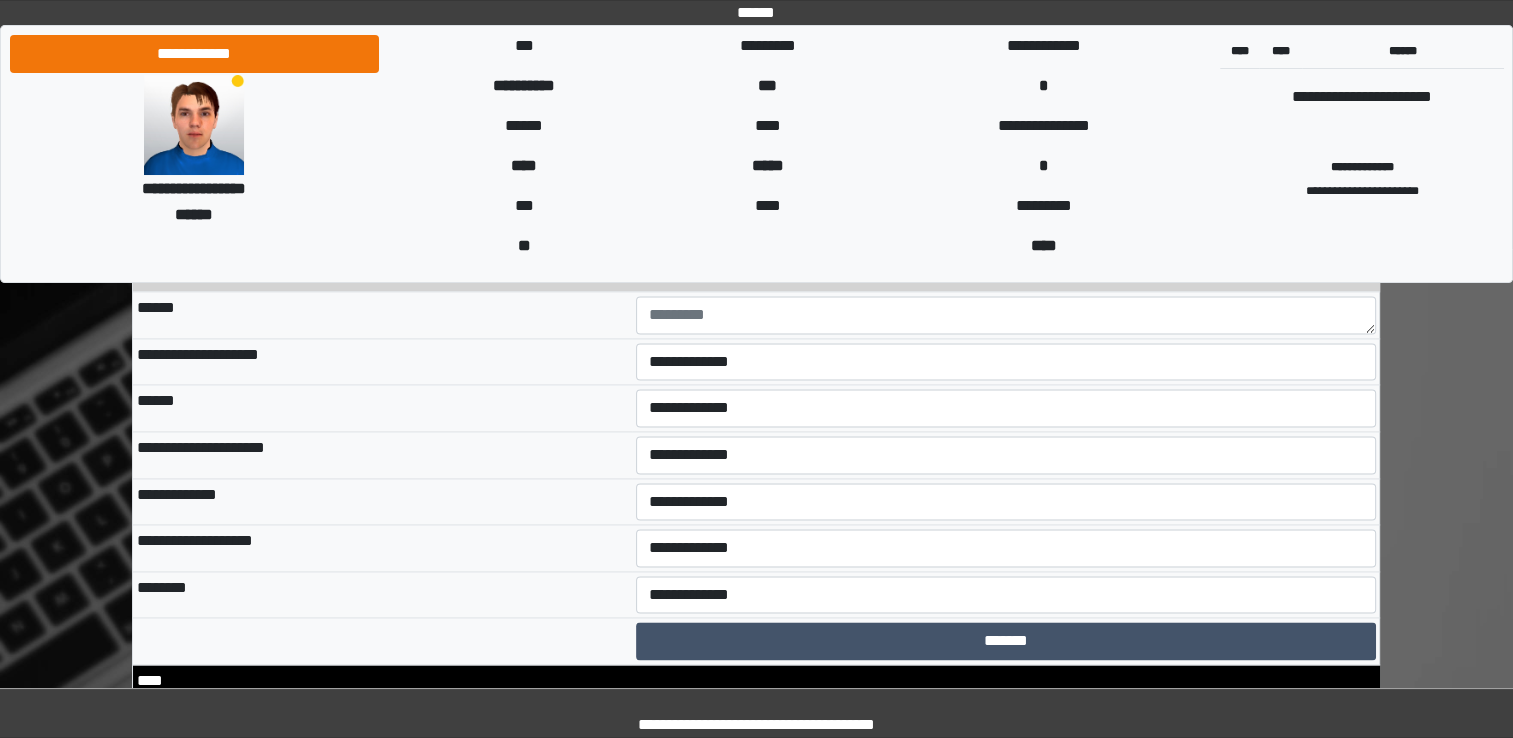 click on "**********" at bounding box center [382, 455] 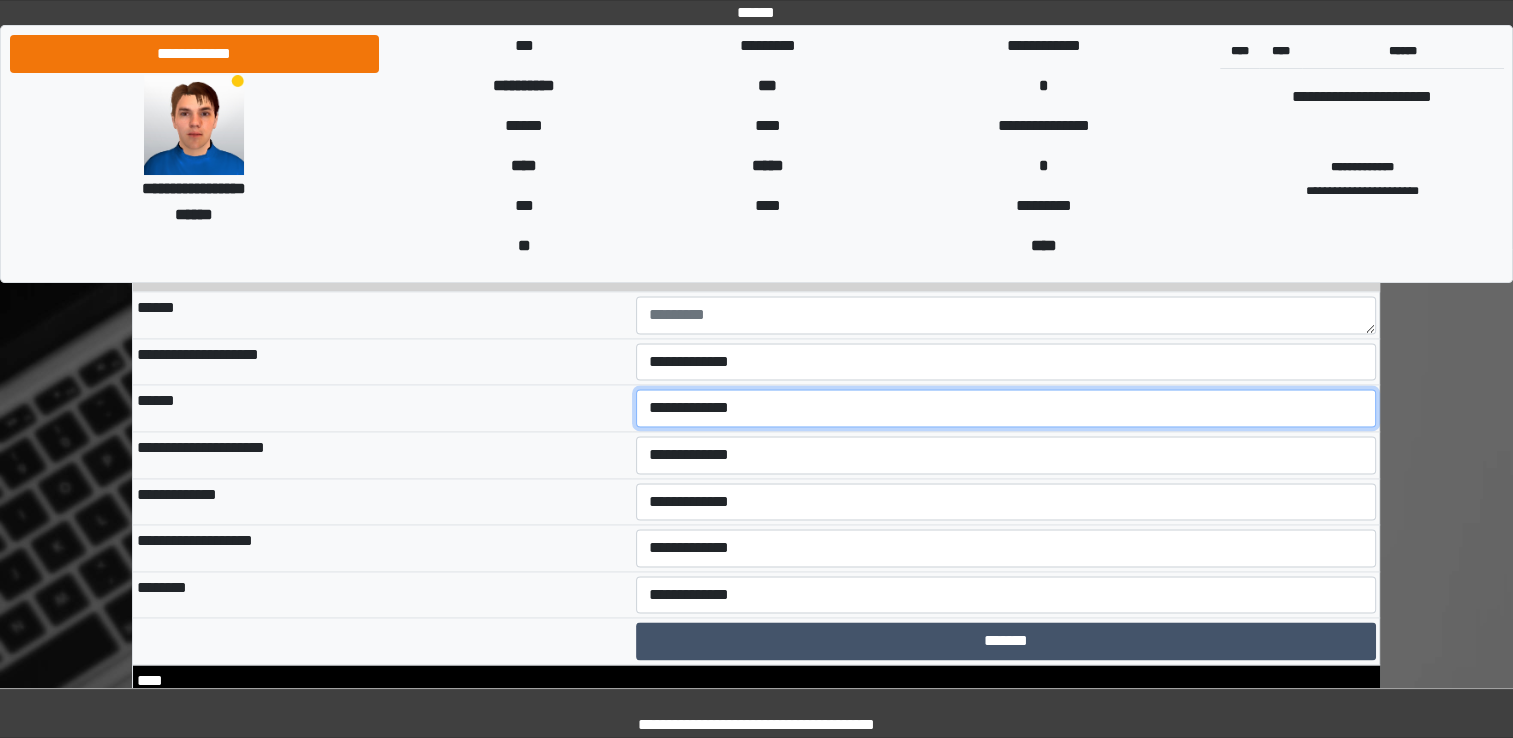 click on "**********" at bounding box center [1006, 408] 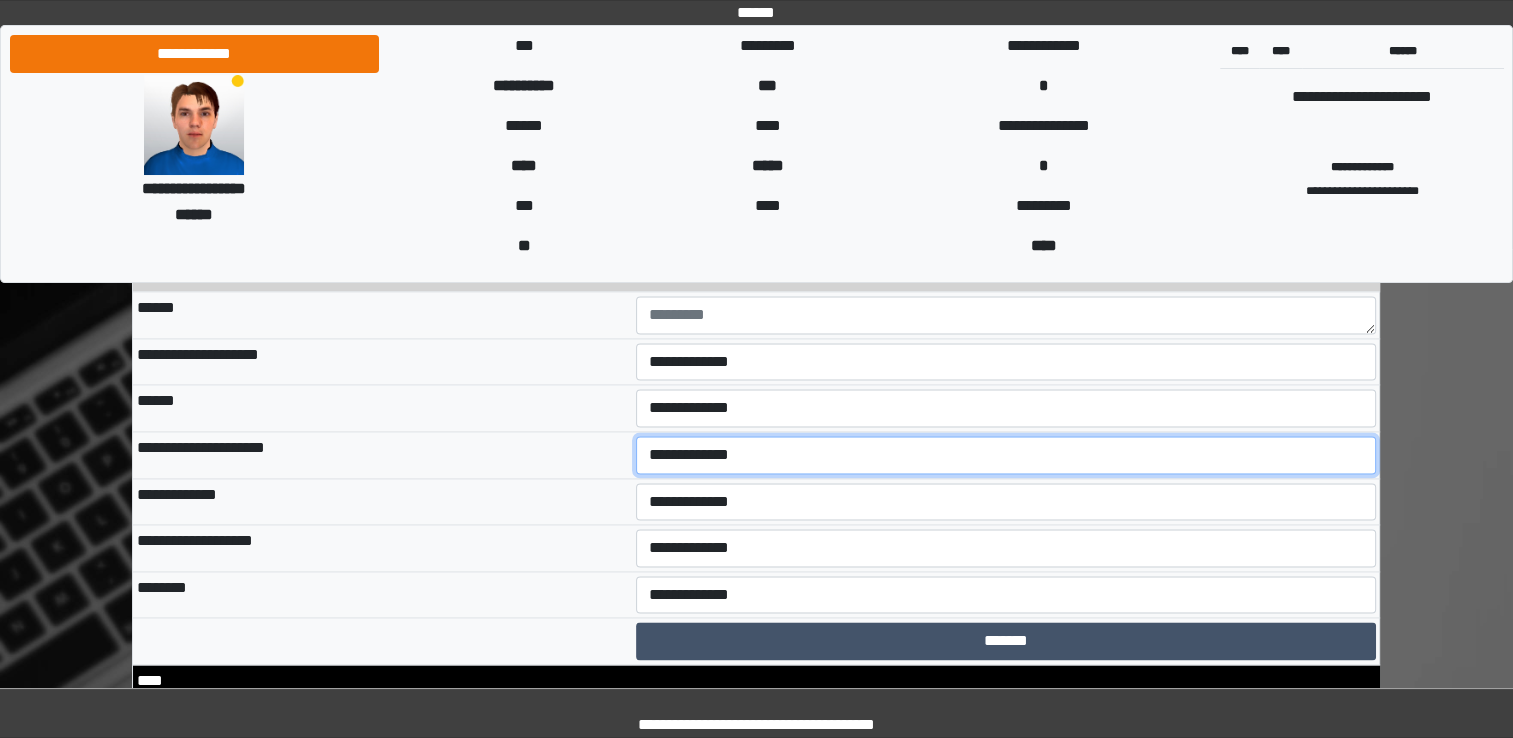 click on "**********" at bounding box center (1006, 455) 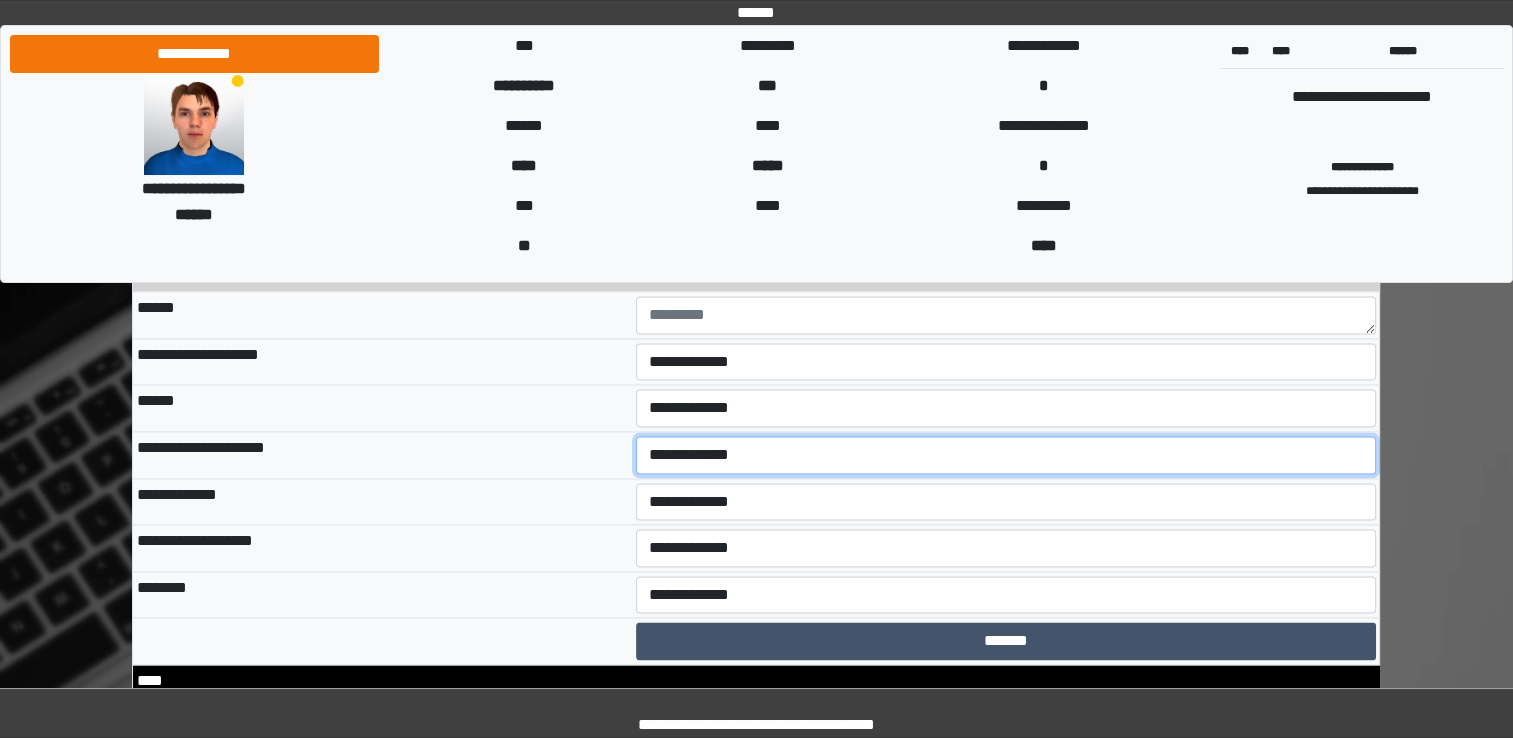 select on "*" 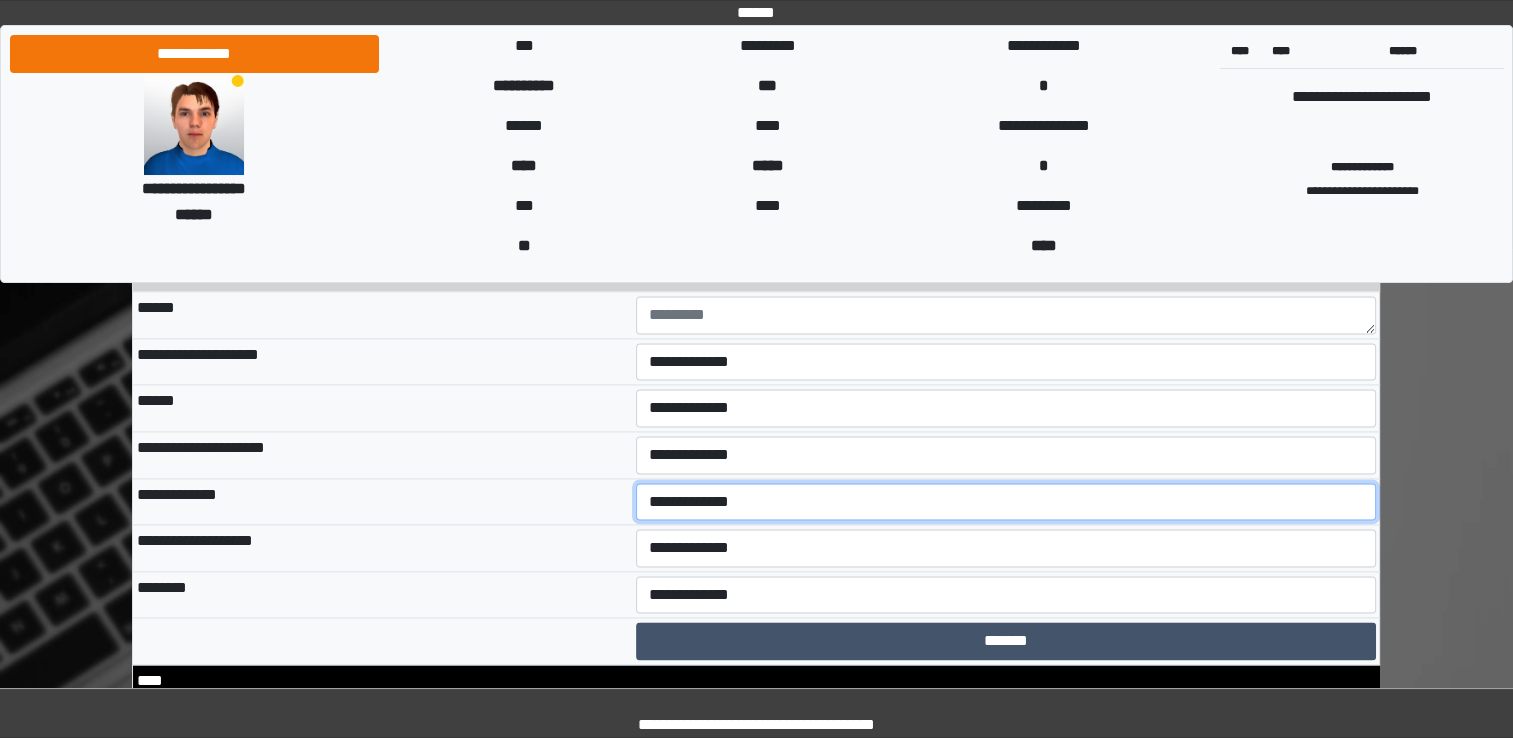 click on "**********" at bounding box center [1006, 502] 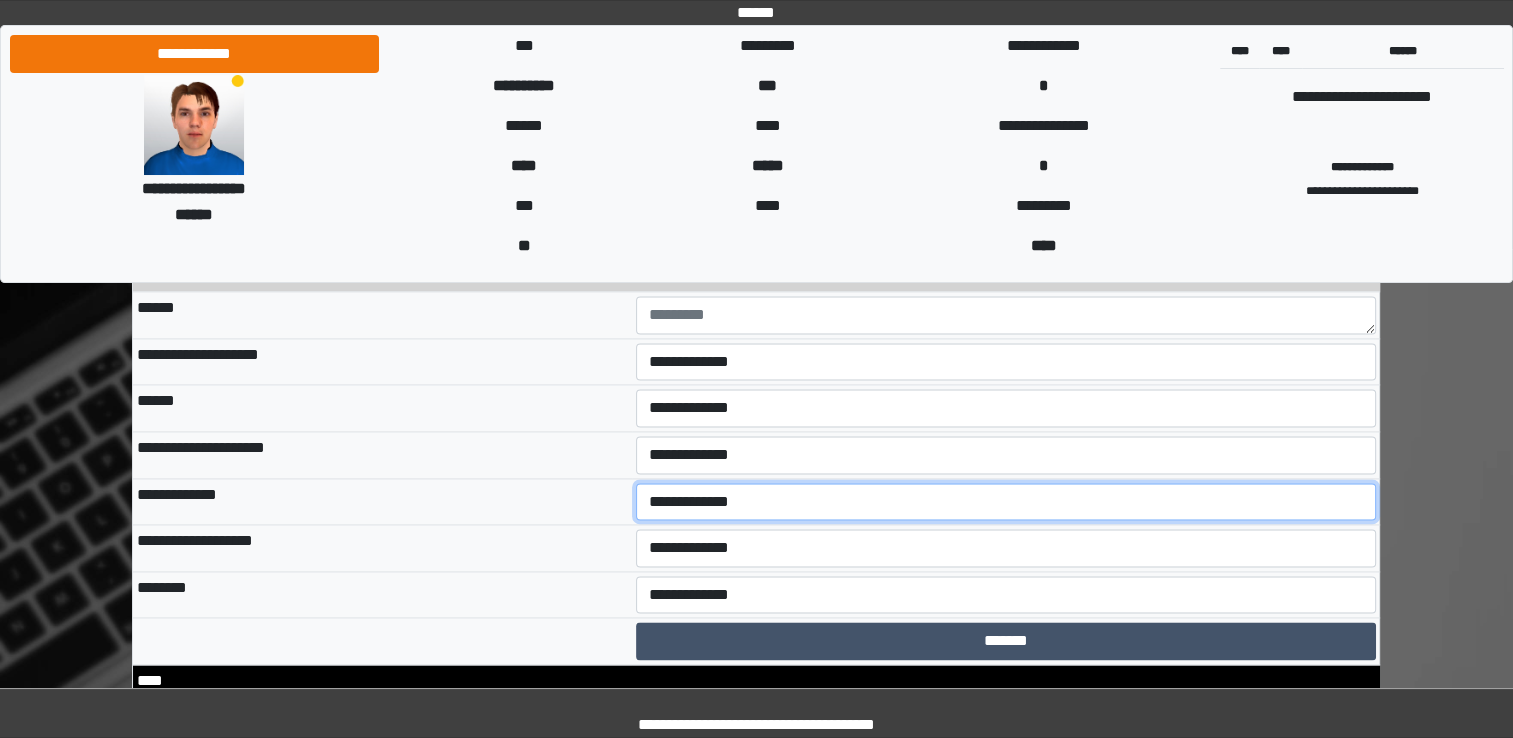 select on "*" 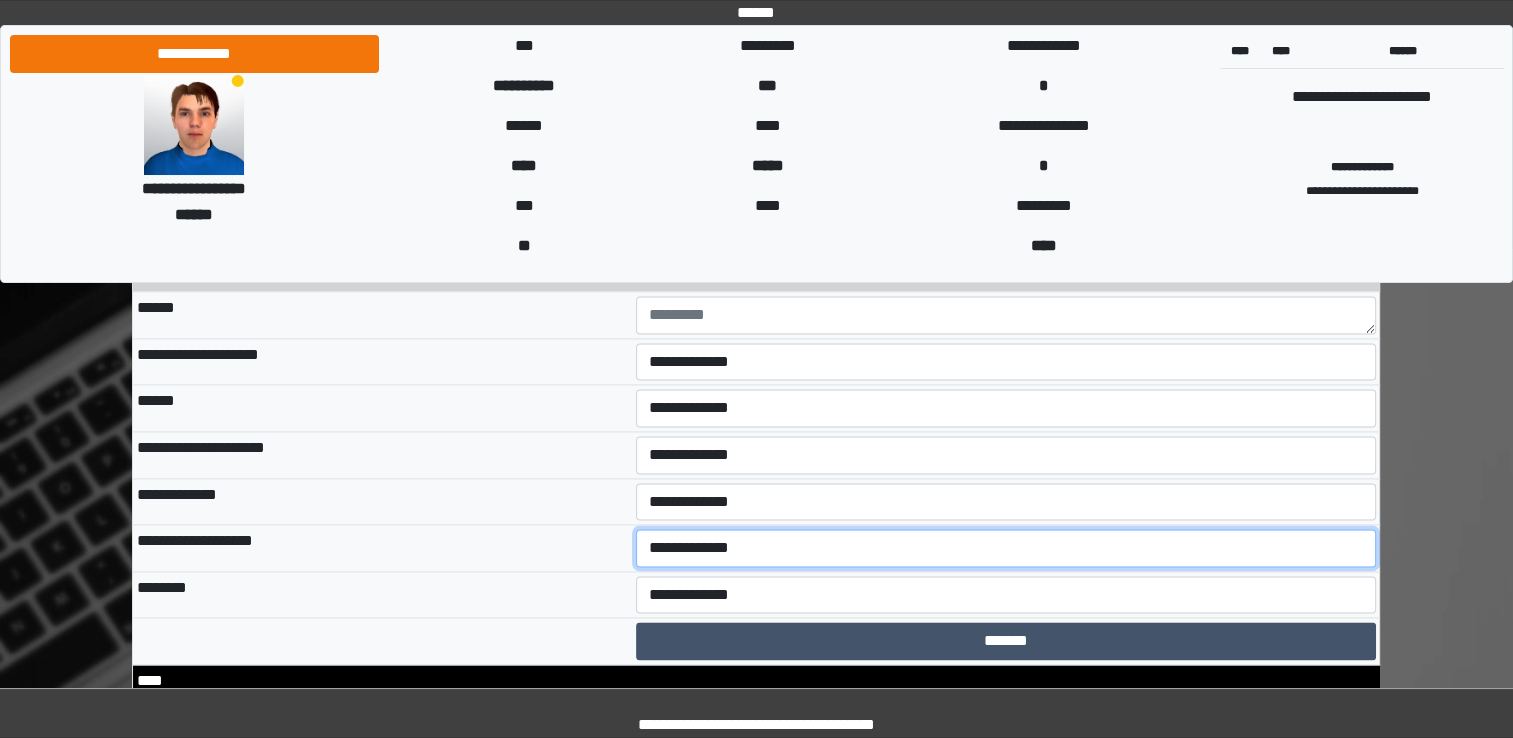 click on "**********" at bounding box center [1006, 548] 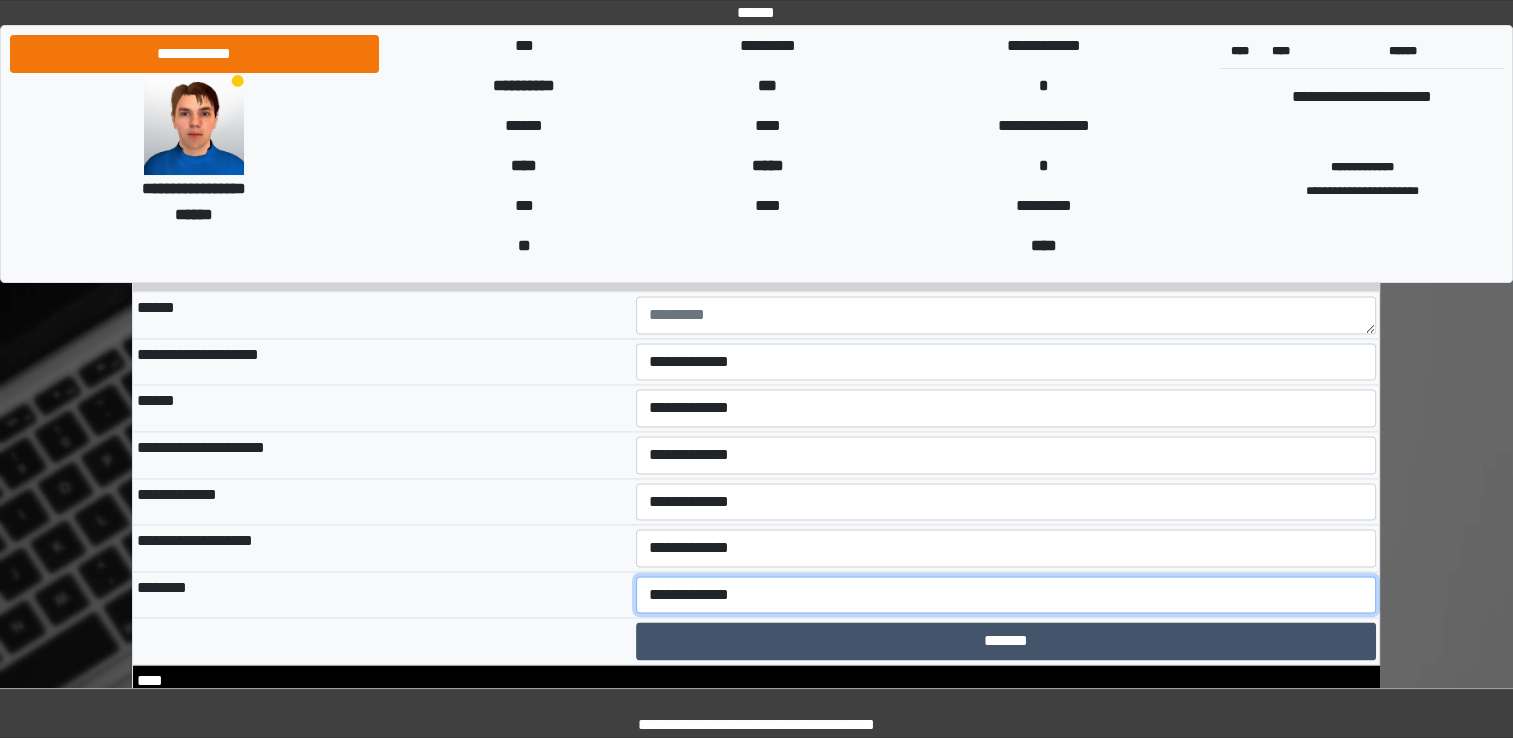 click on "**********" at bounding box center (1006, 595) 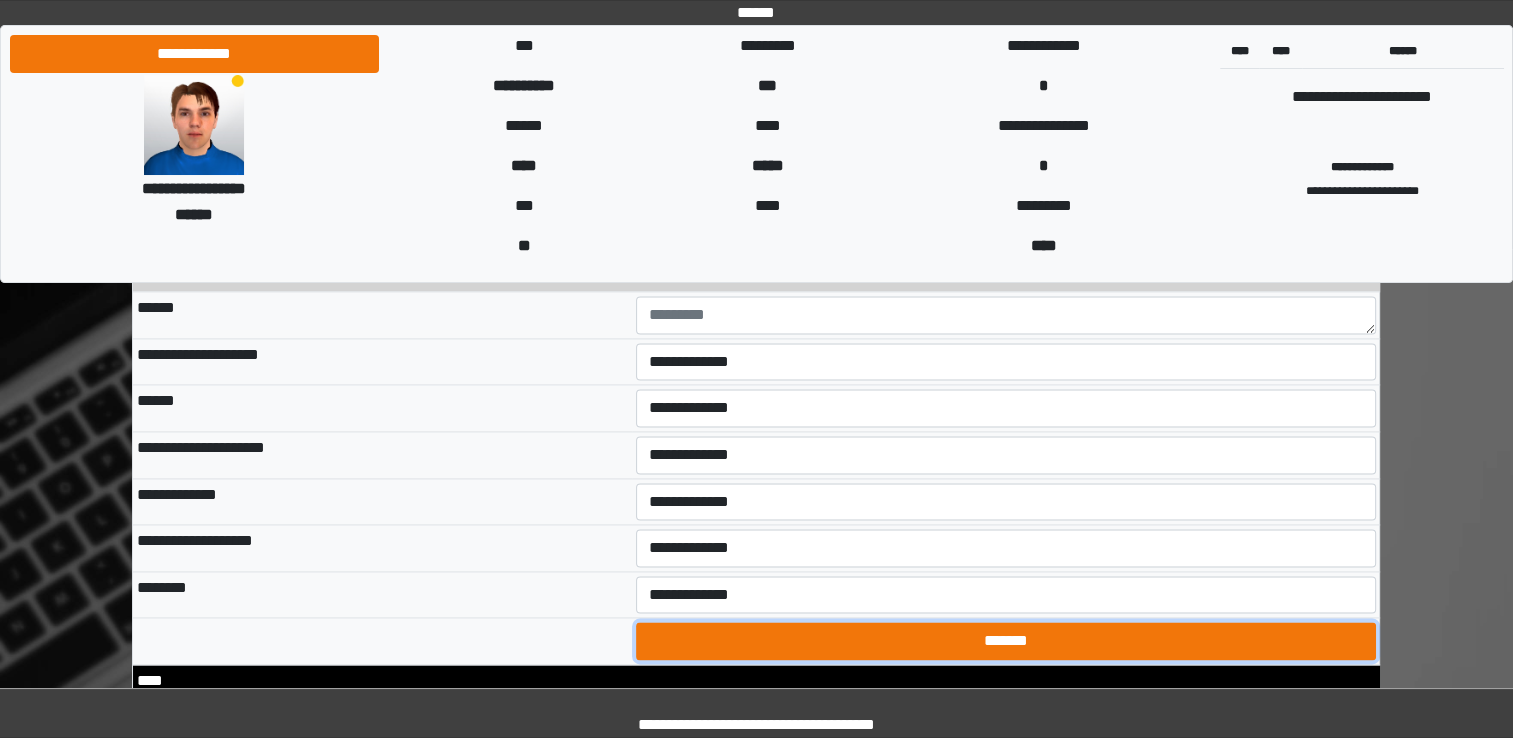 click on "*******" at bounding box center (1006, 641) 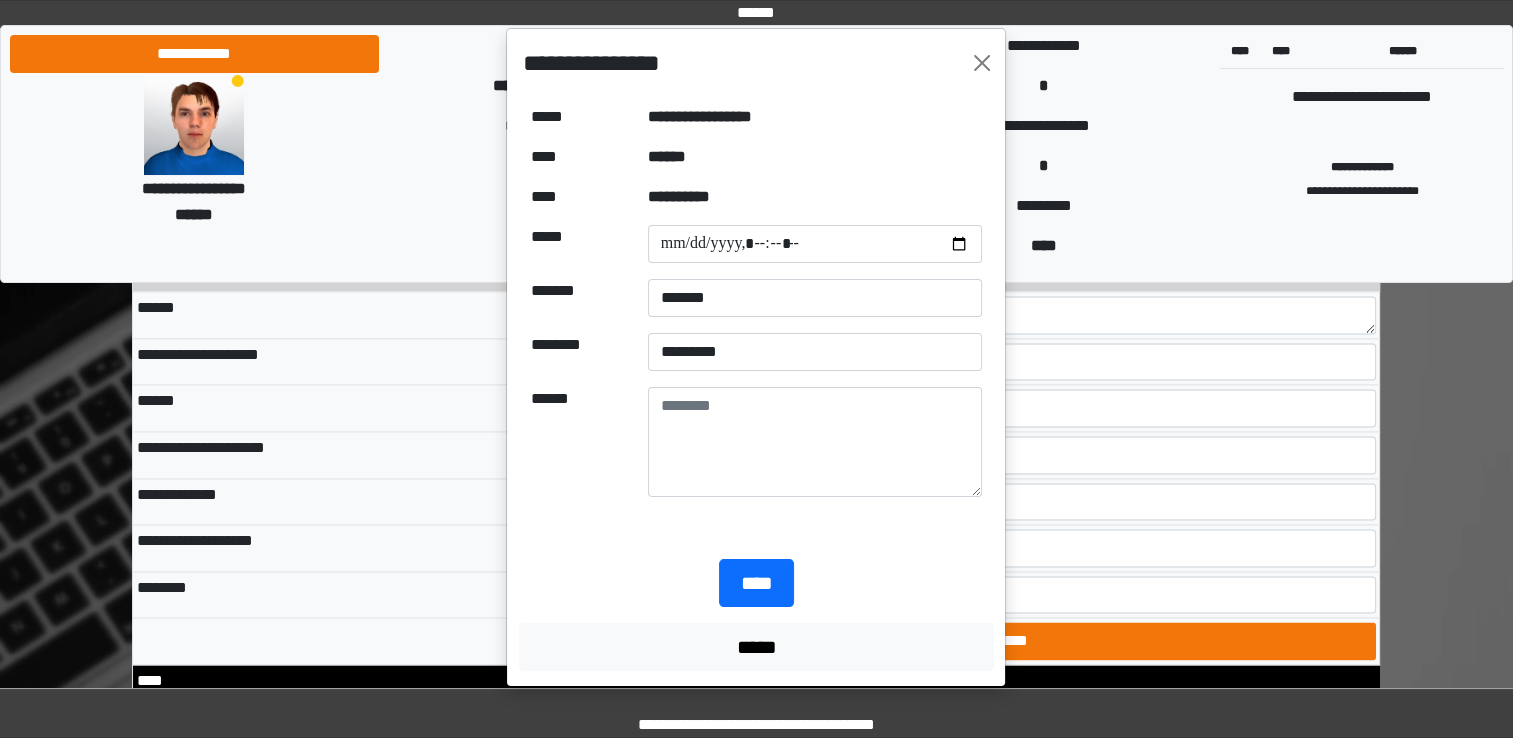 click on "****
*****" at bounding box center (756, 614) 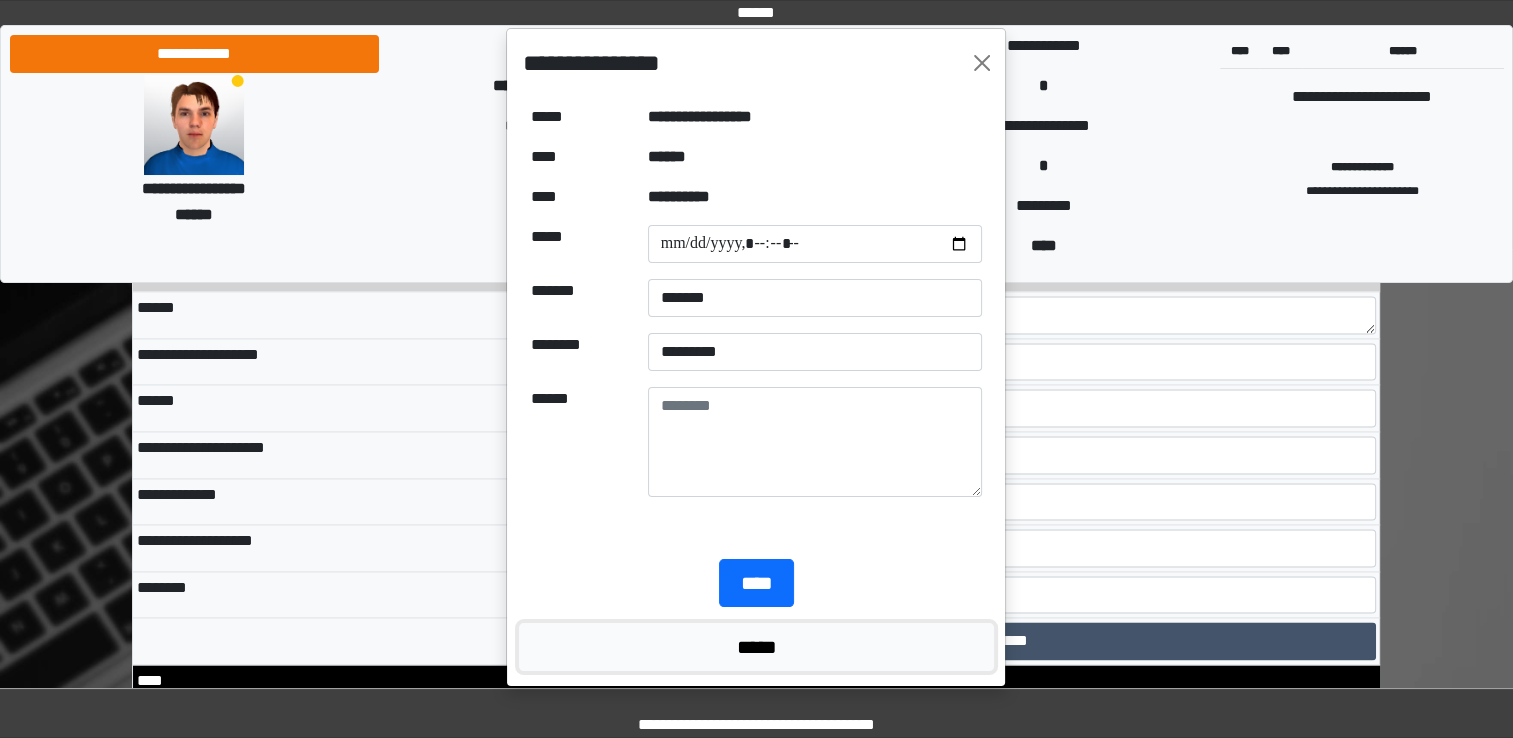 click on "*****" at bounding box center [756, 647] 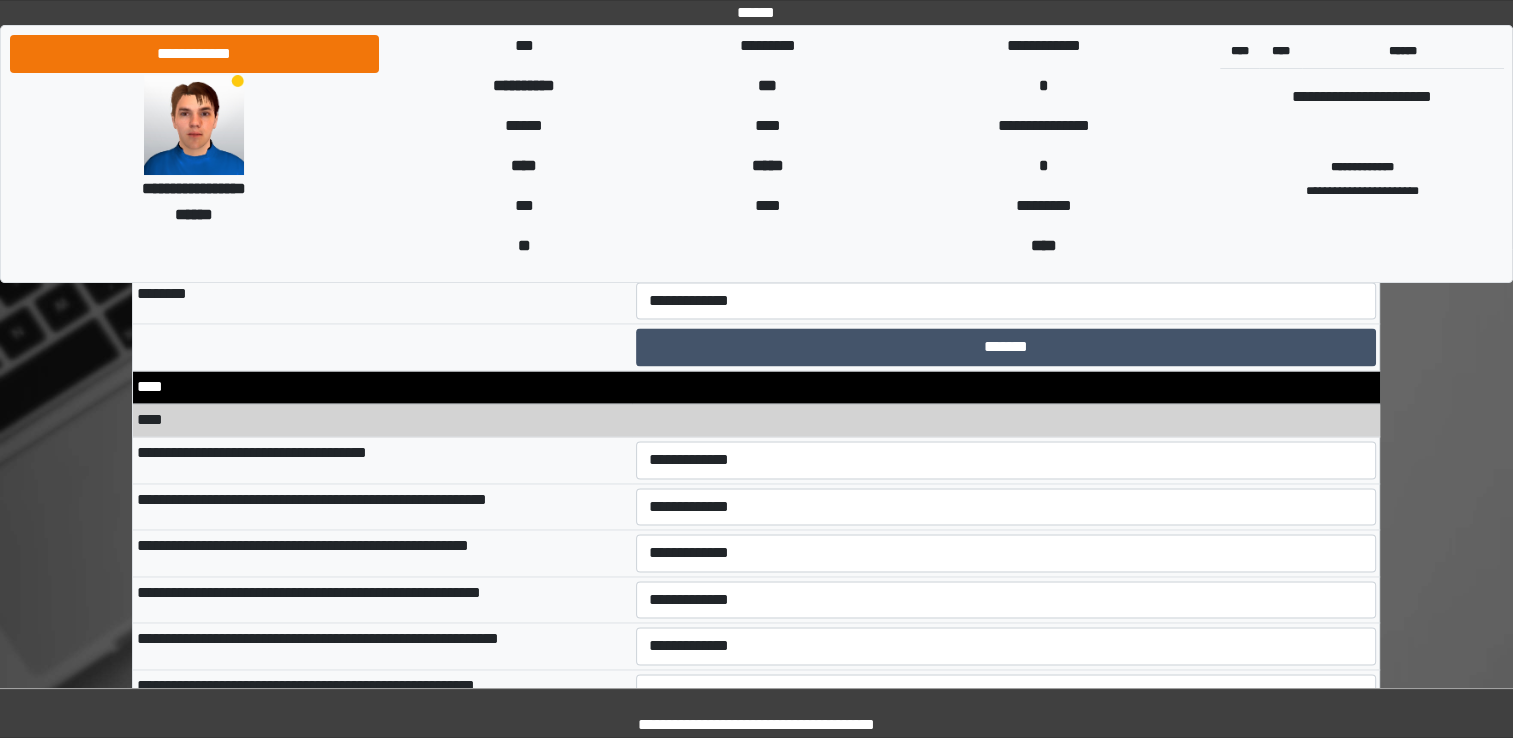 scroll, scrollTop: 10668, scrollLeft: 0, axis: vertical 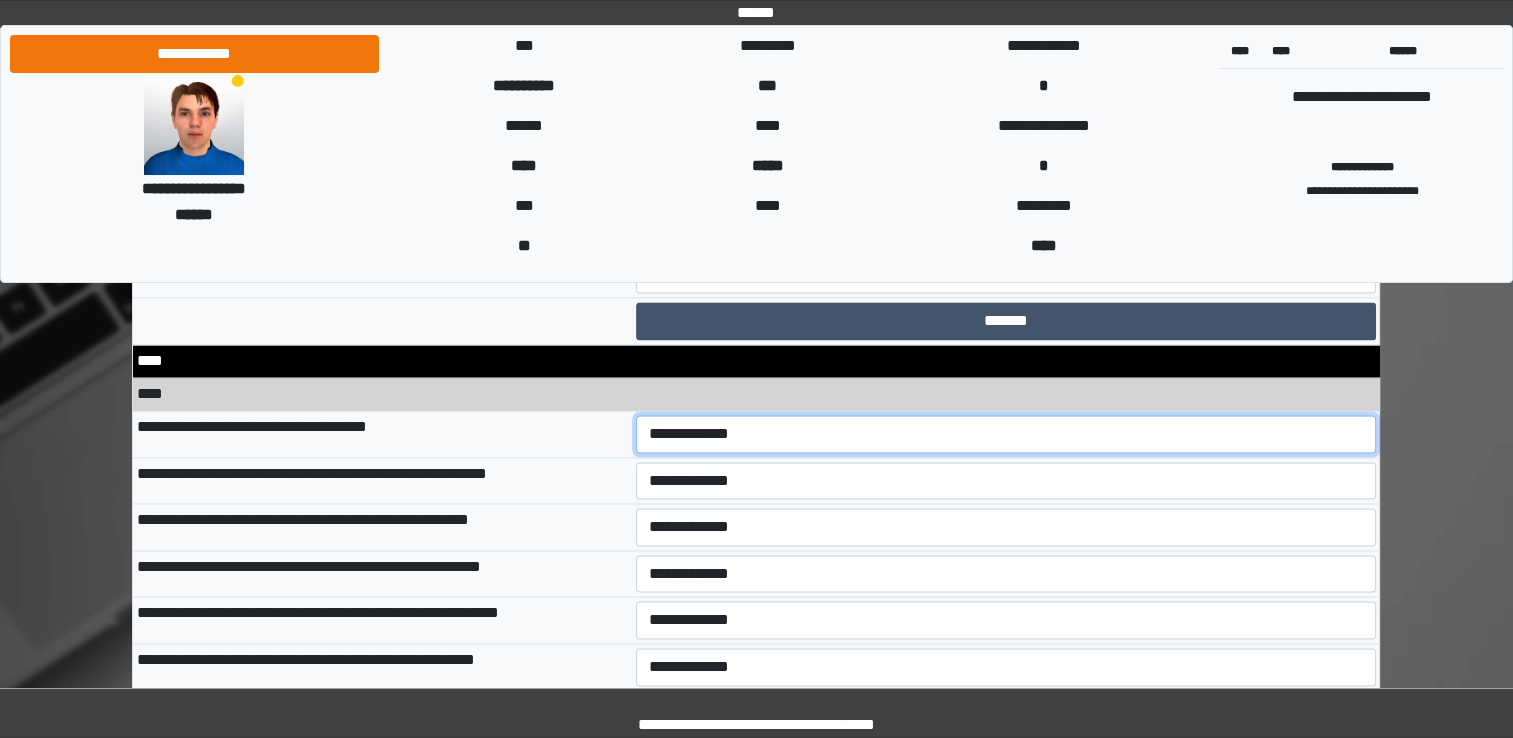 click on "**********" at bounding box center (1006, 434) 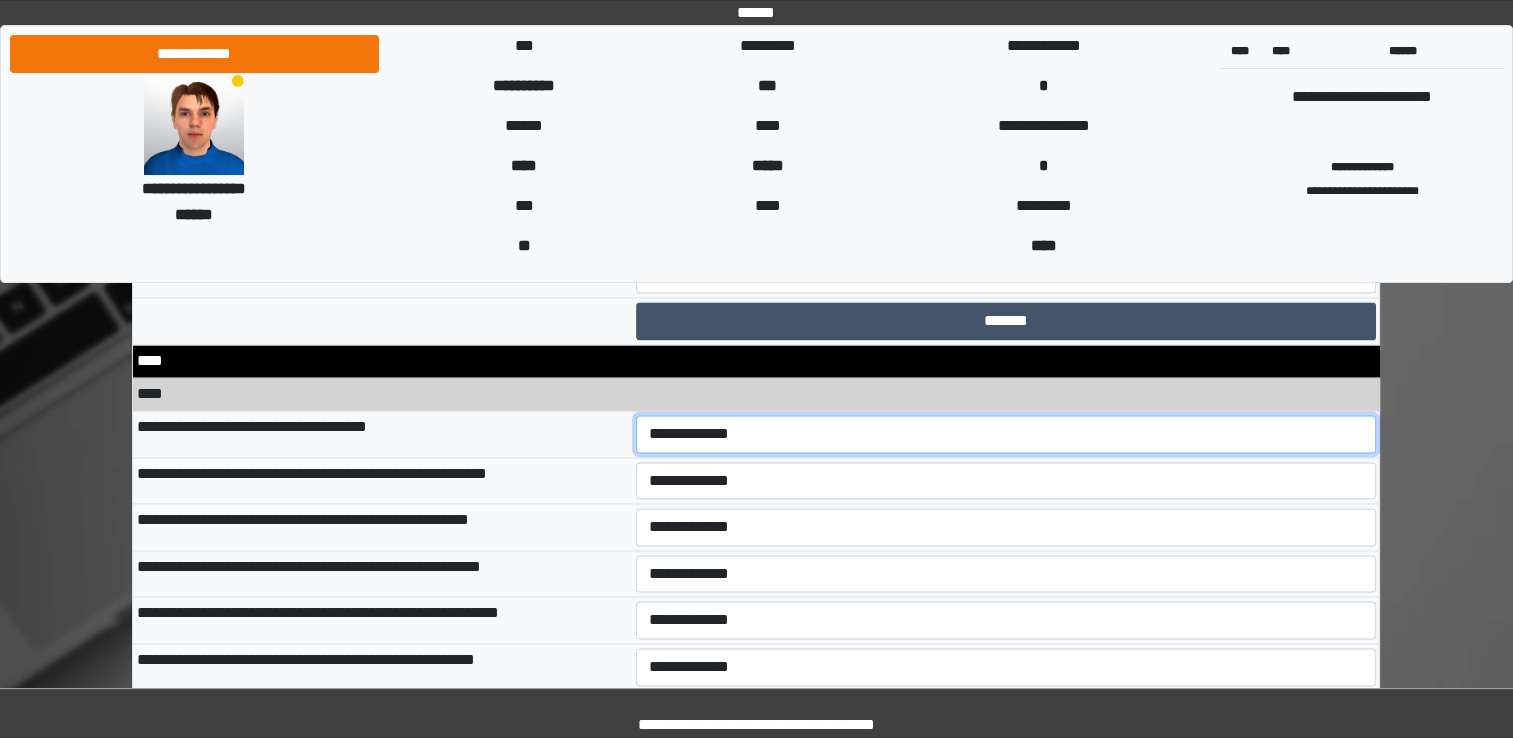 select on "*" 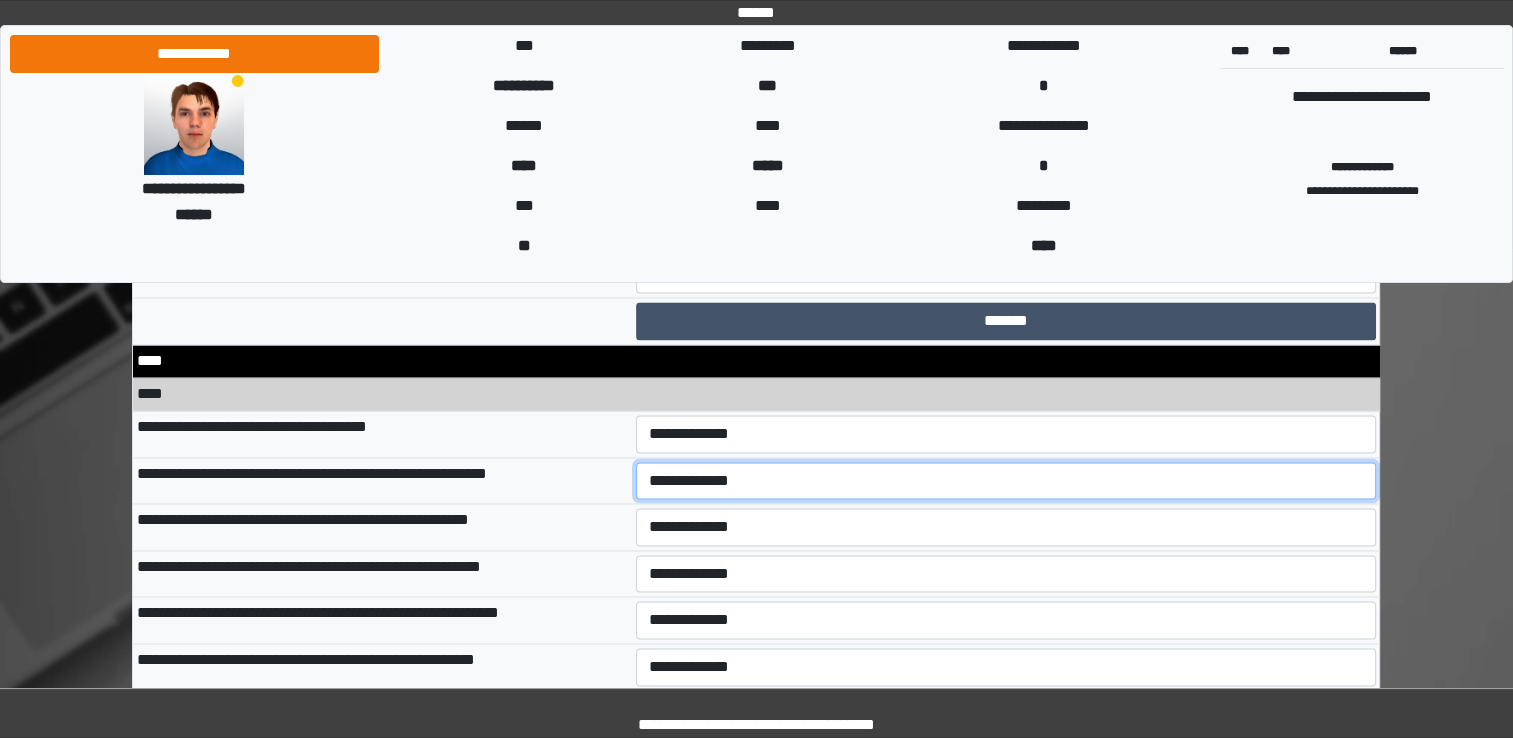 click on "**********" at bounding box center (1006, 481) 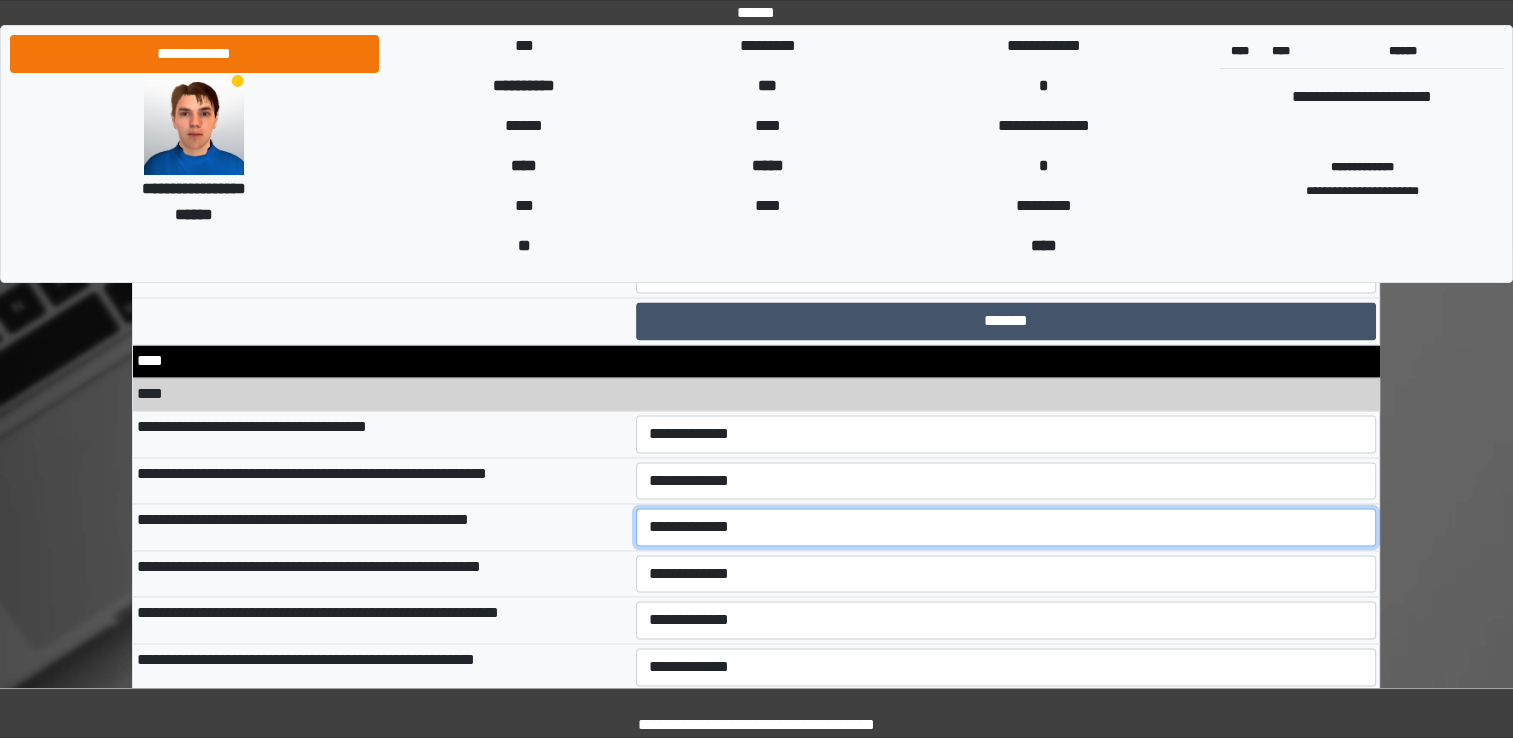 click on "**********" at bounding box center (1006, 527) 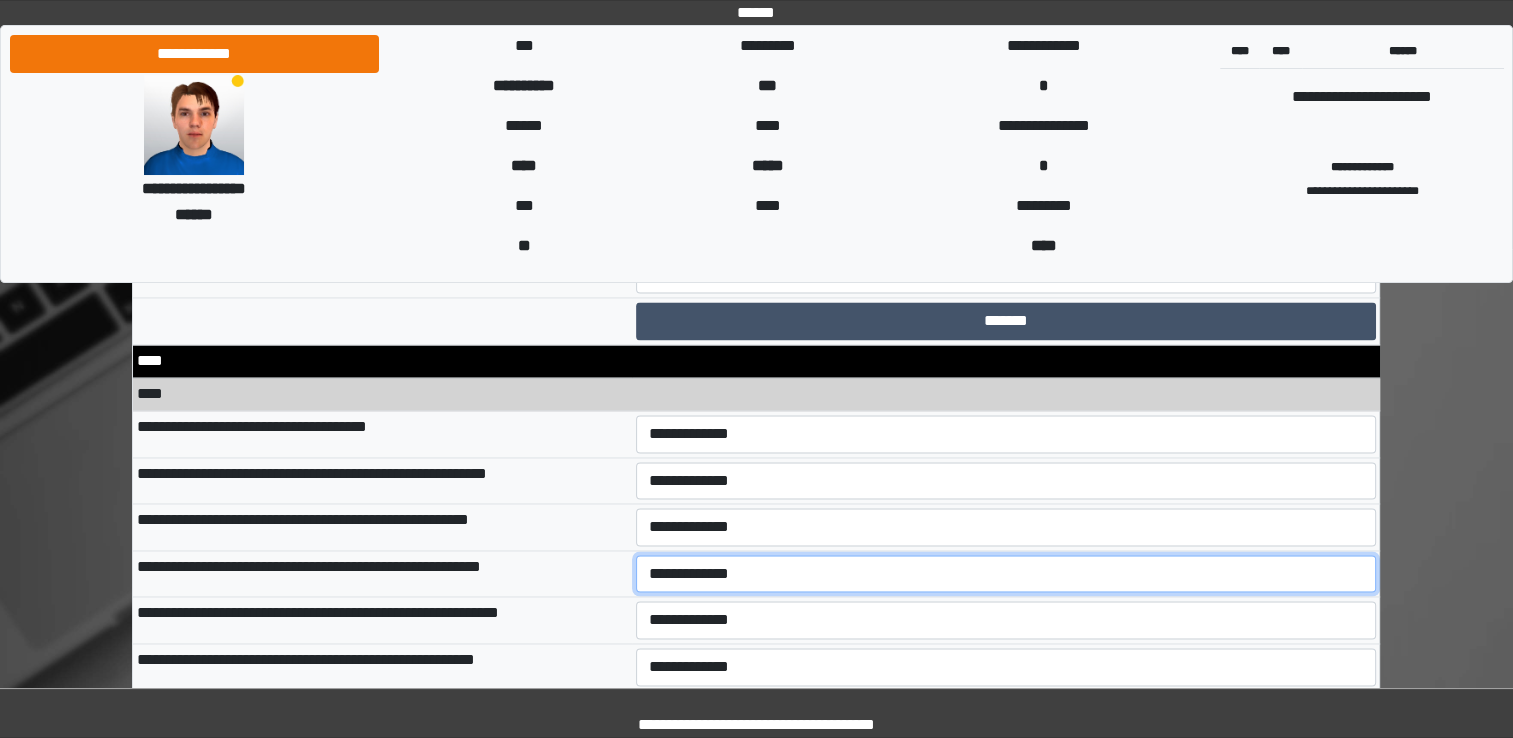 click on "**********" at bounding box center (1006, 574) 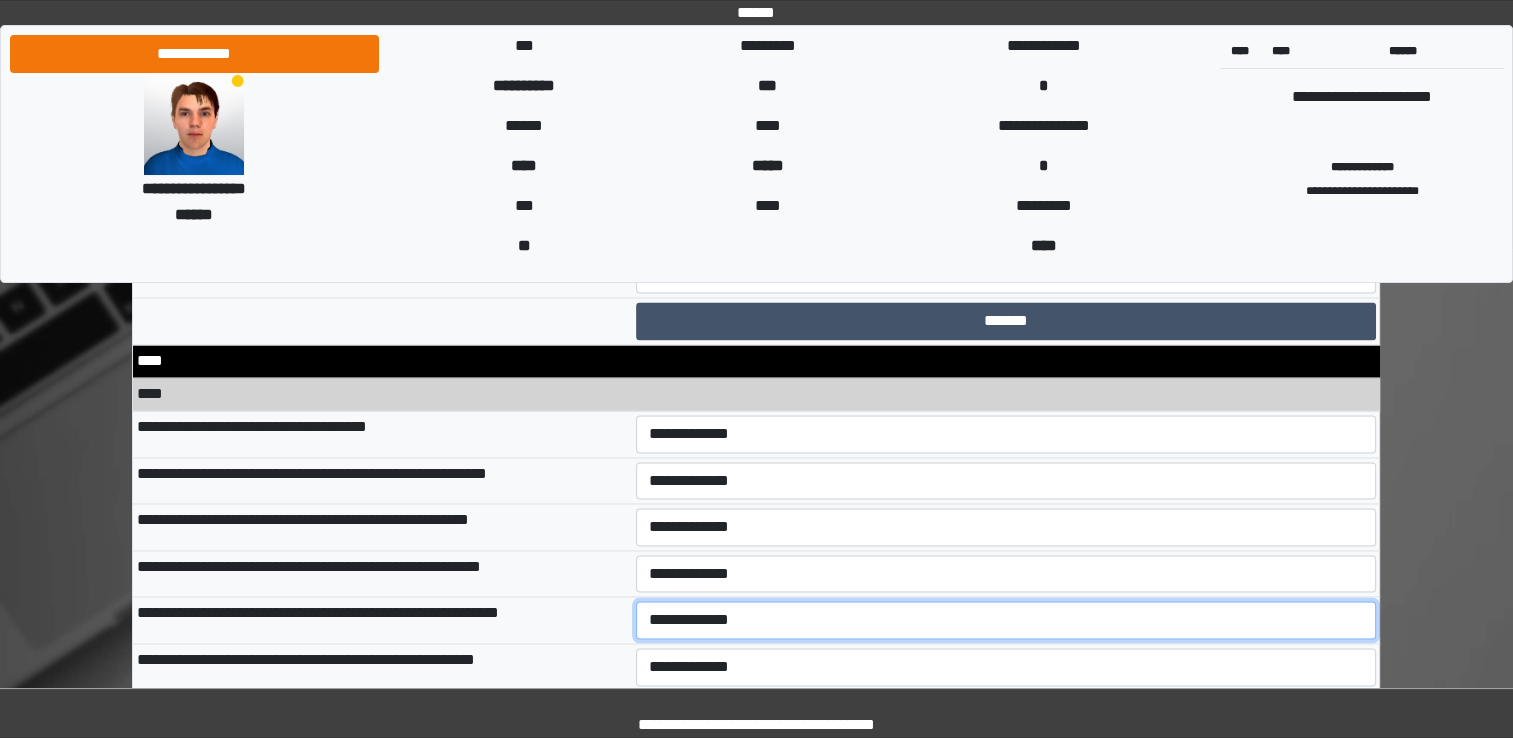 click on "**********" at bounding box center [1006, 620] 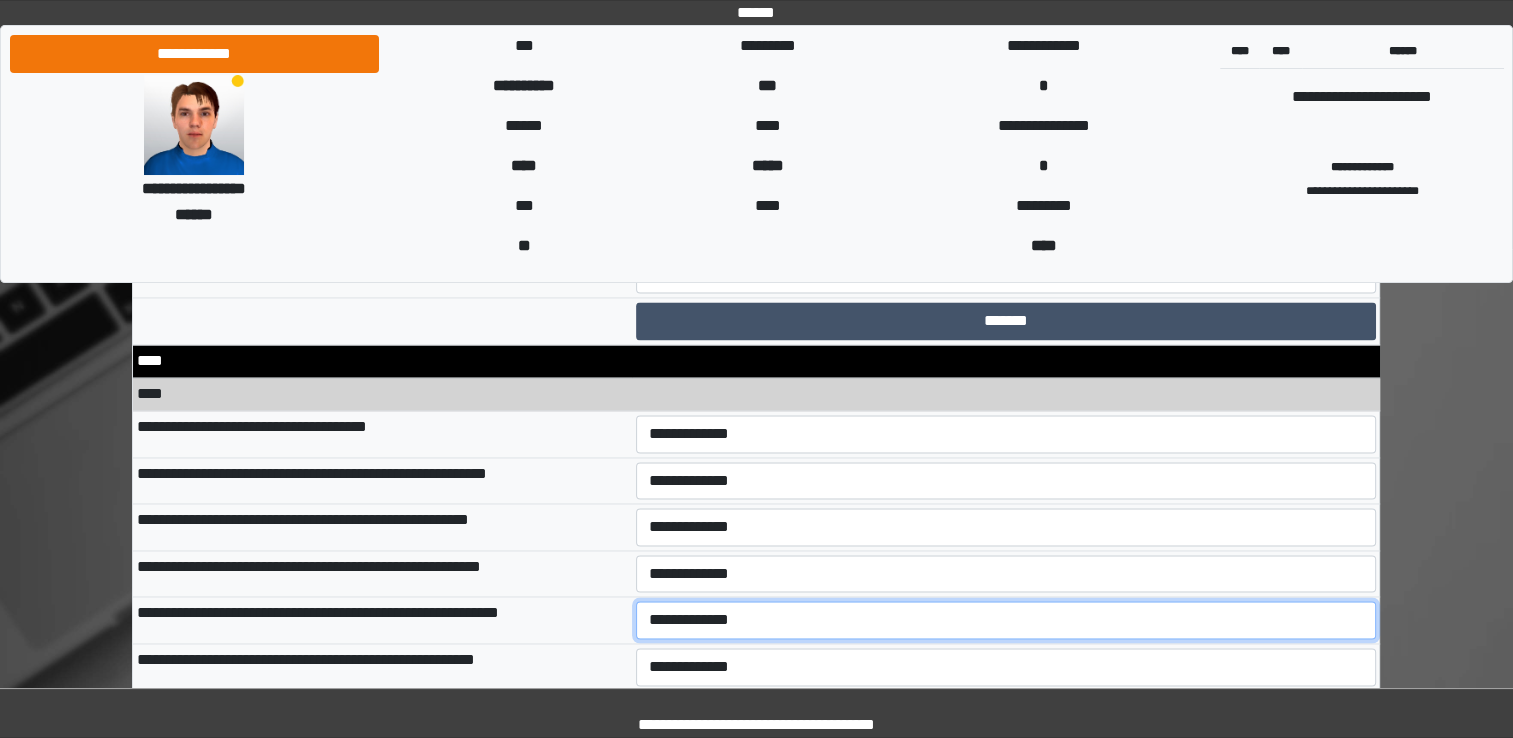 select on "*" 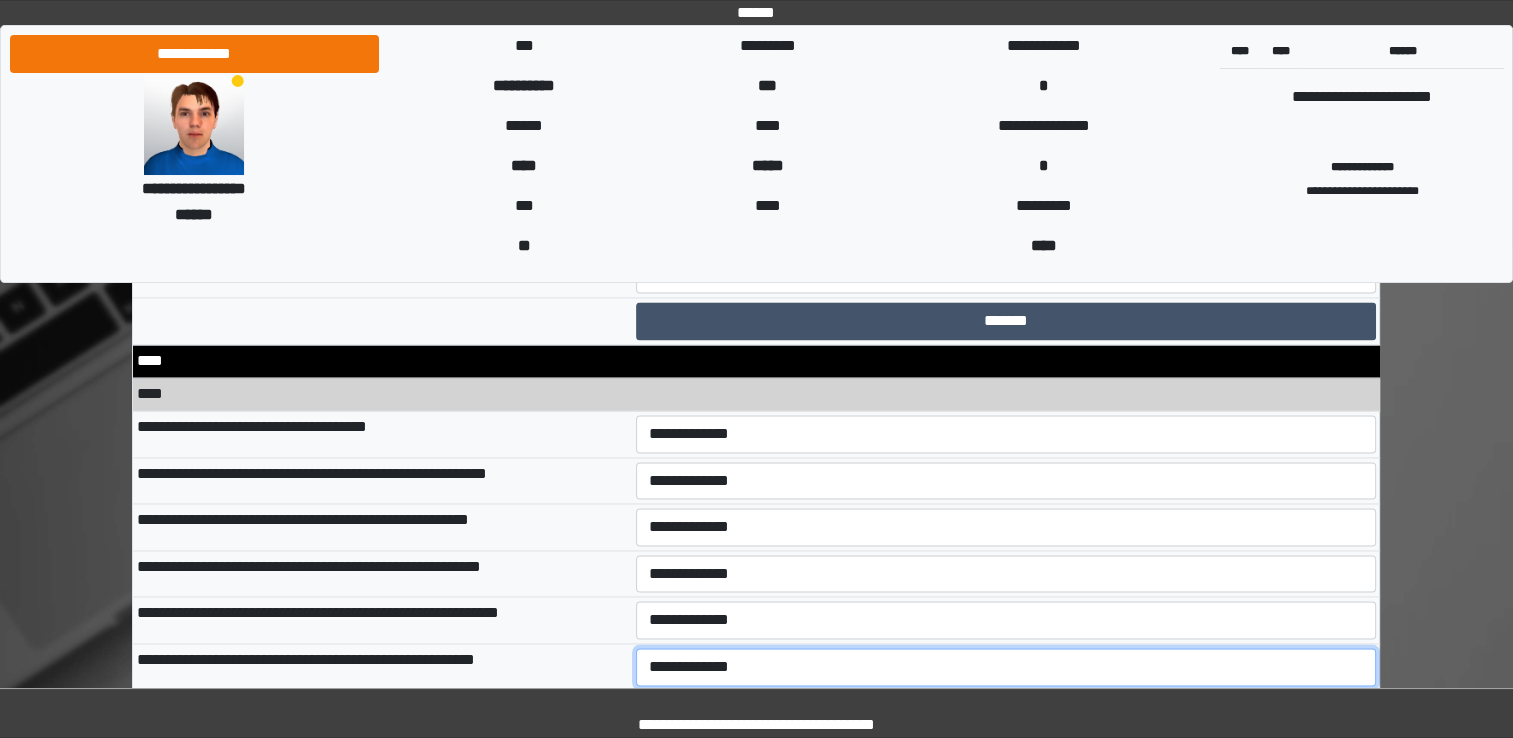 click on "**********" at bounding box center (1006, 667) 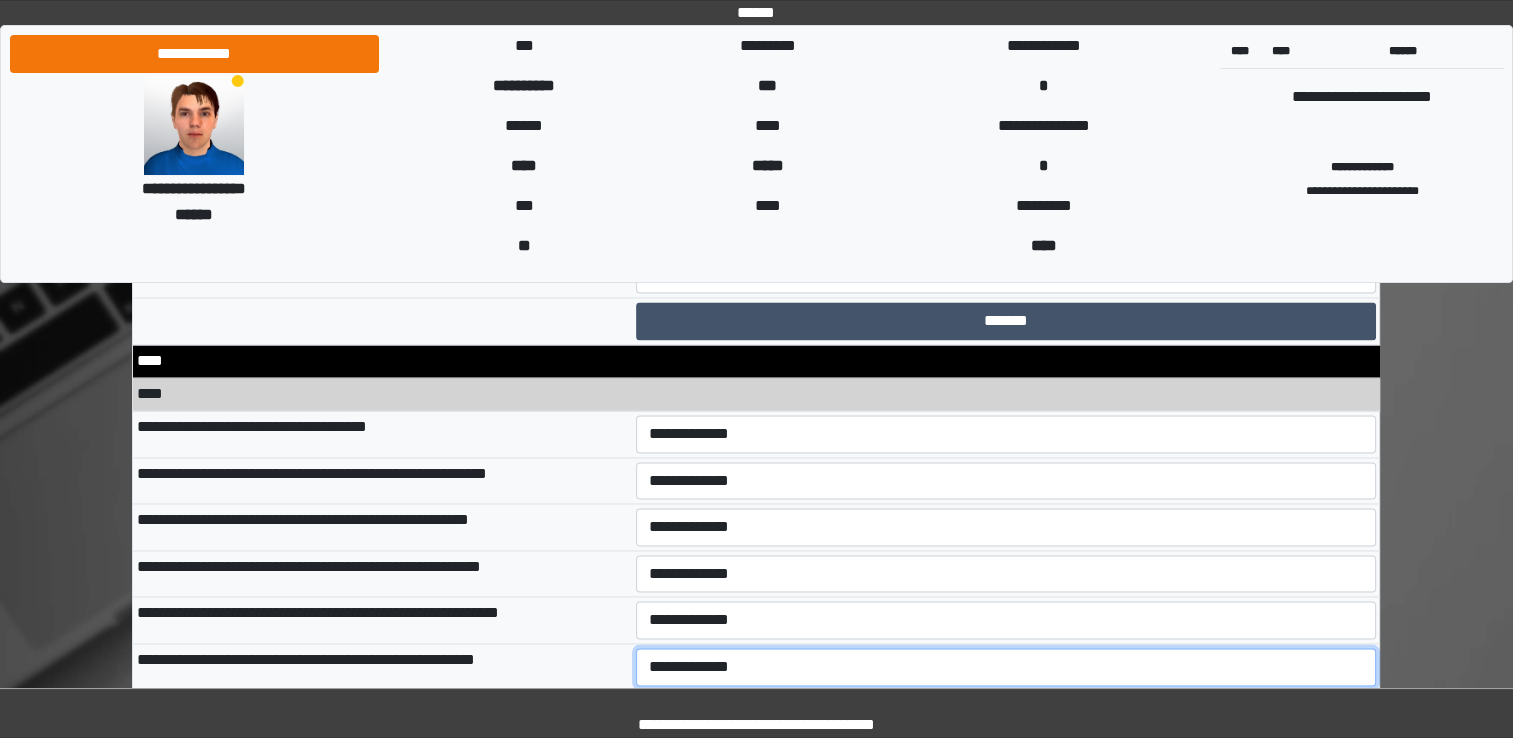 click on "**********" at bounding box center [1006, 667] 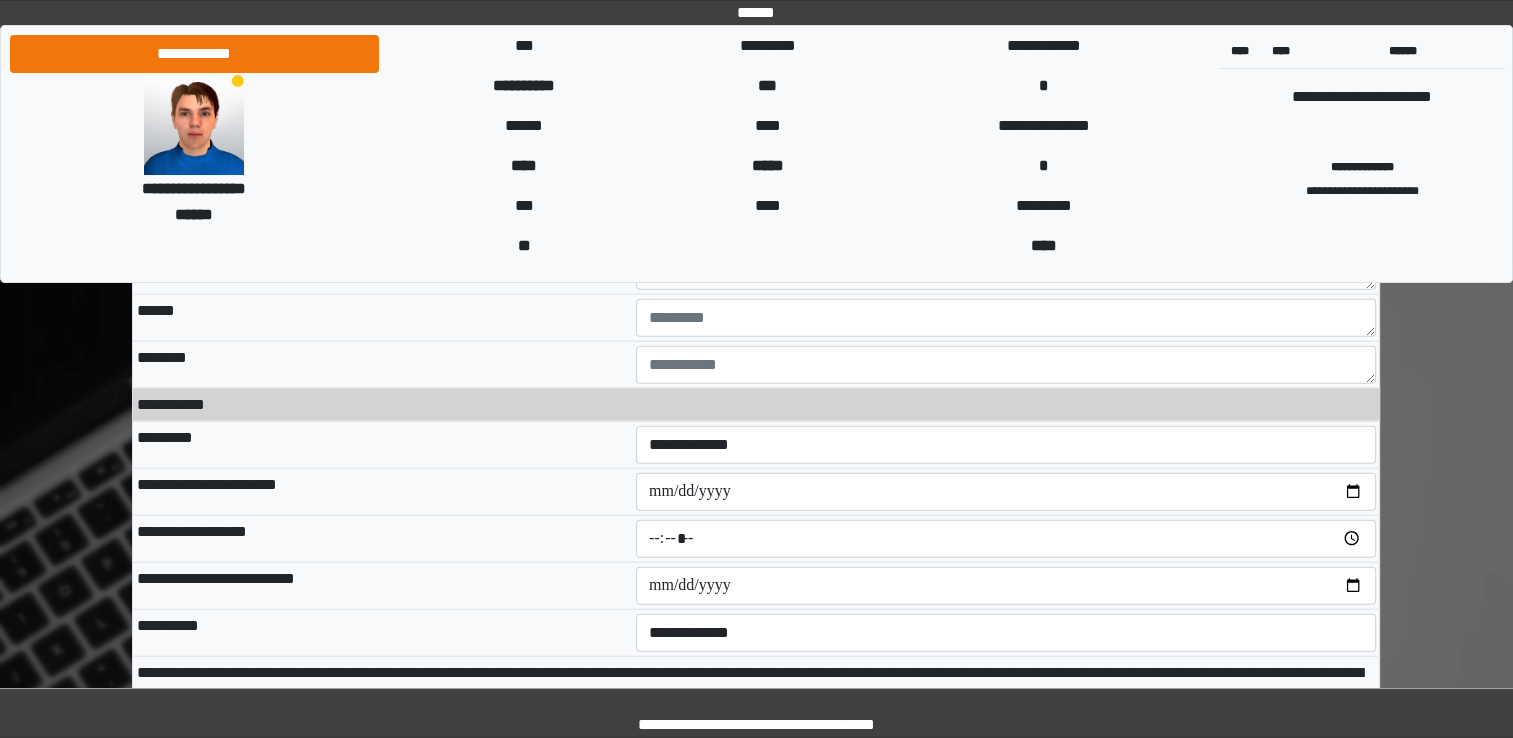 scroll, scrollTop: 12228, scrollLeft: 0, axis: vertical 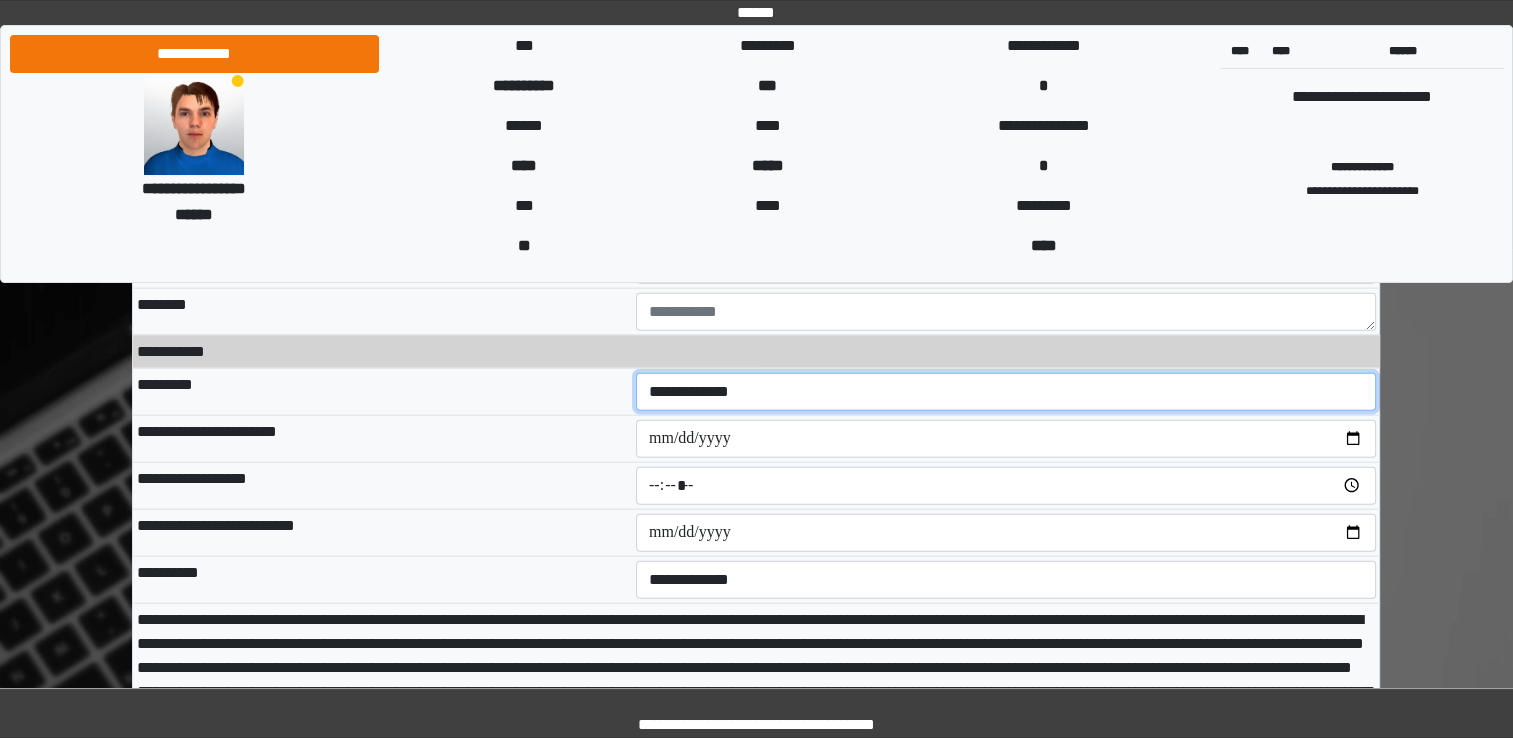 click on "**********" at bounding box center (1006, 392) 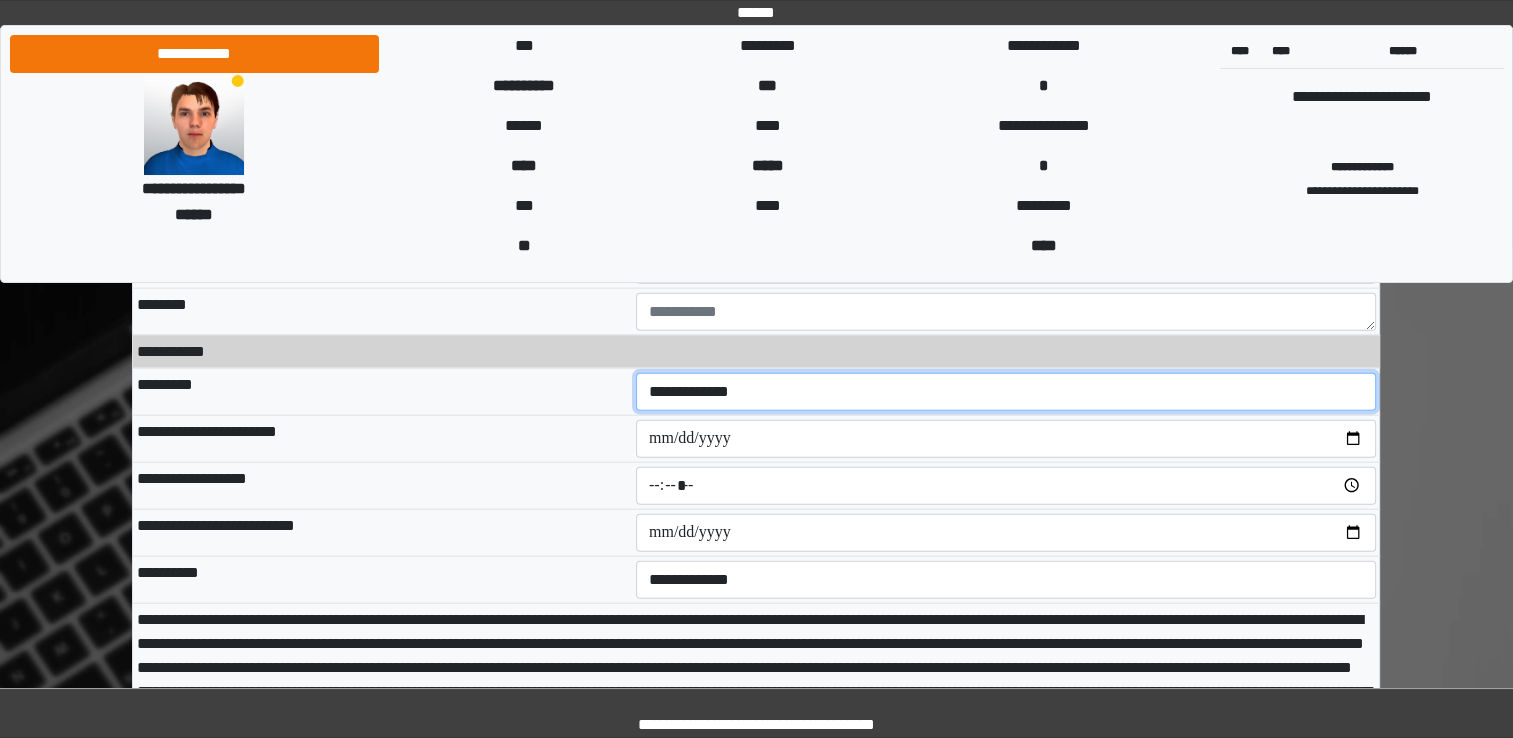 select on "**" 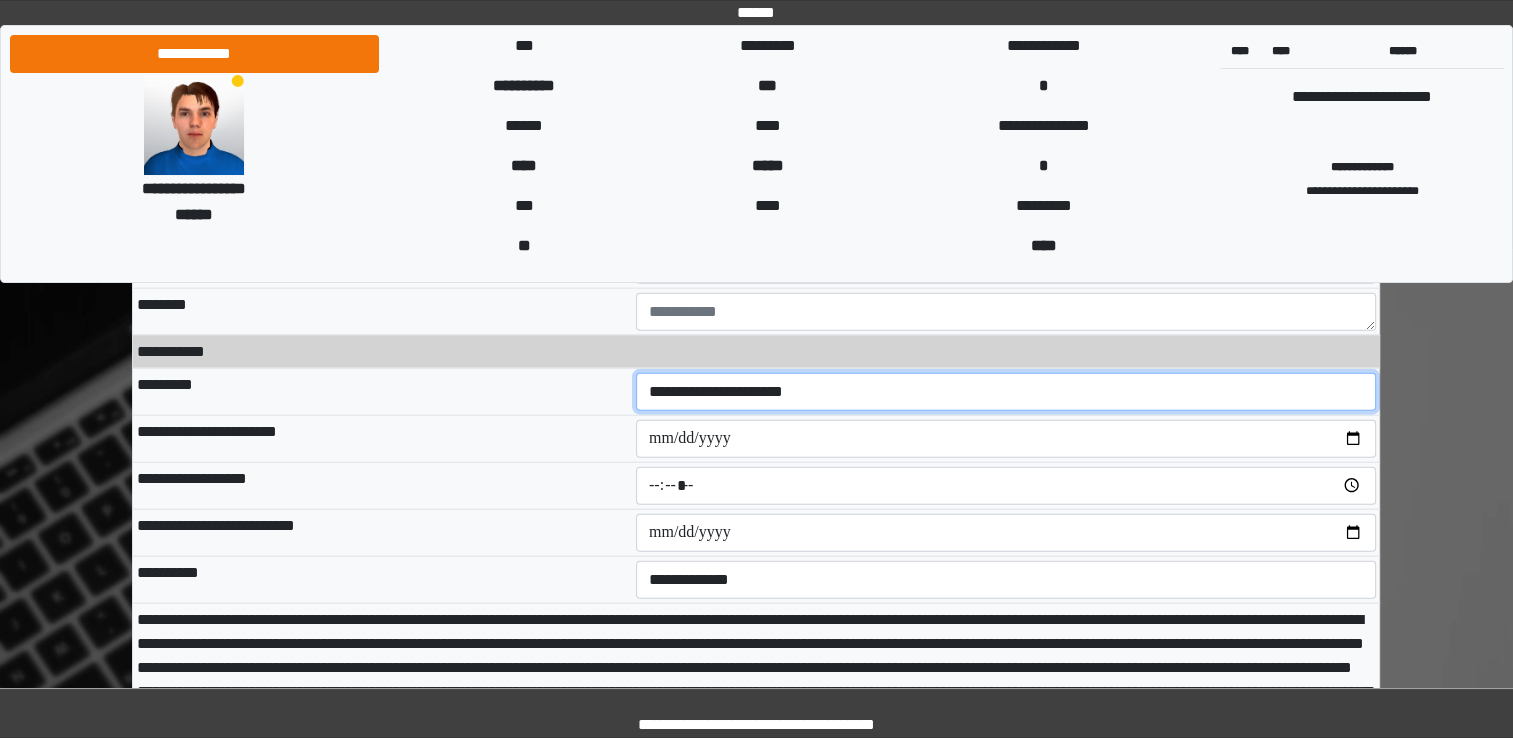 click on "**********" at bounding box center [1006, 392] 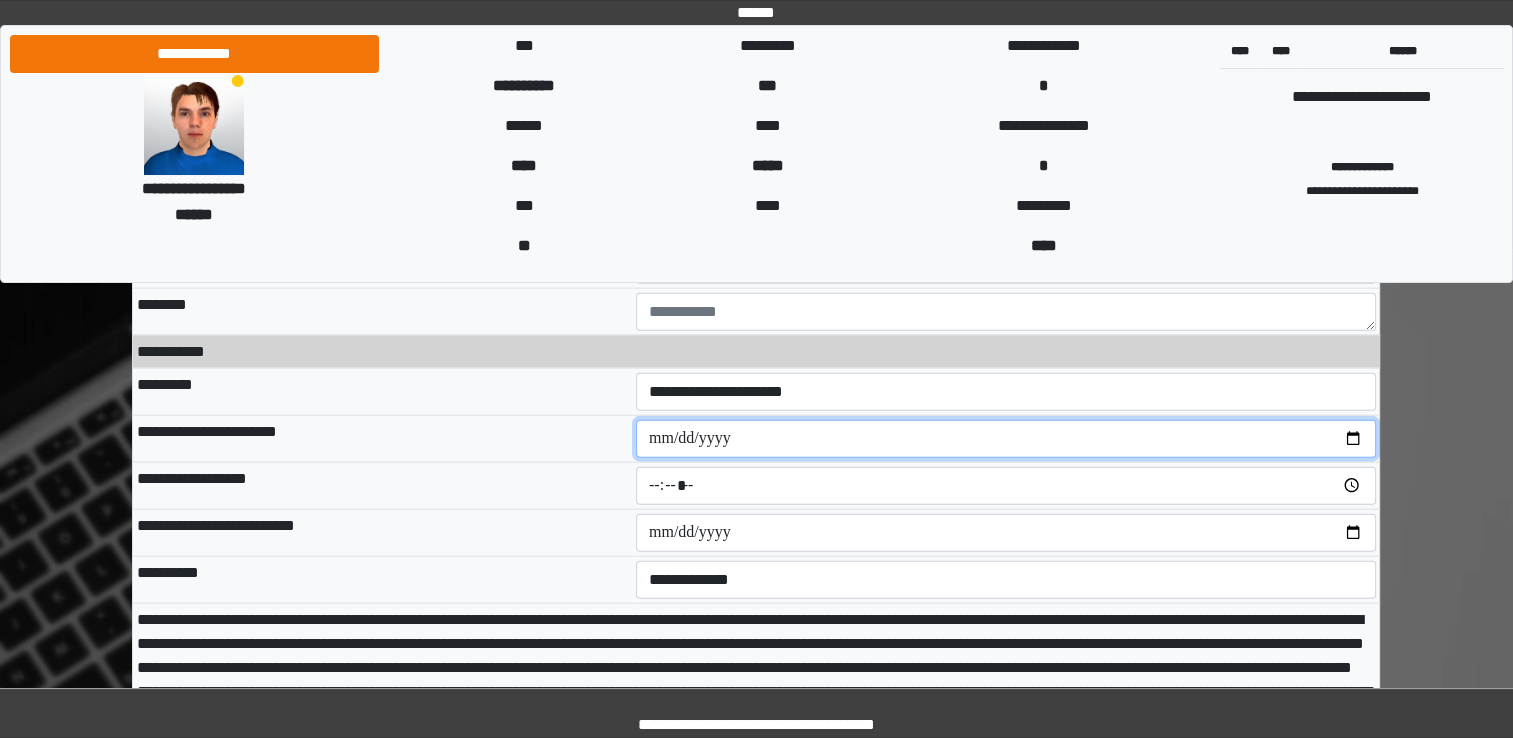 click at bounding box center [1006, 439] 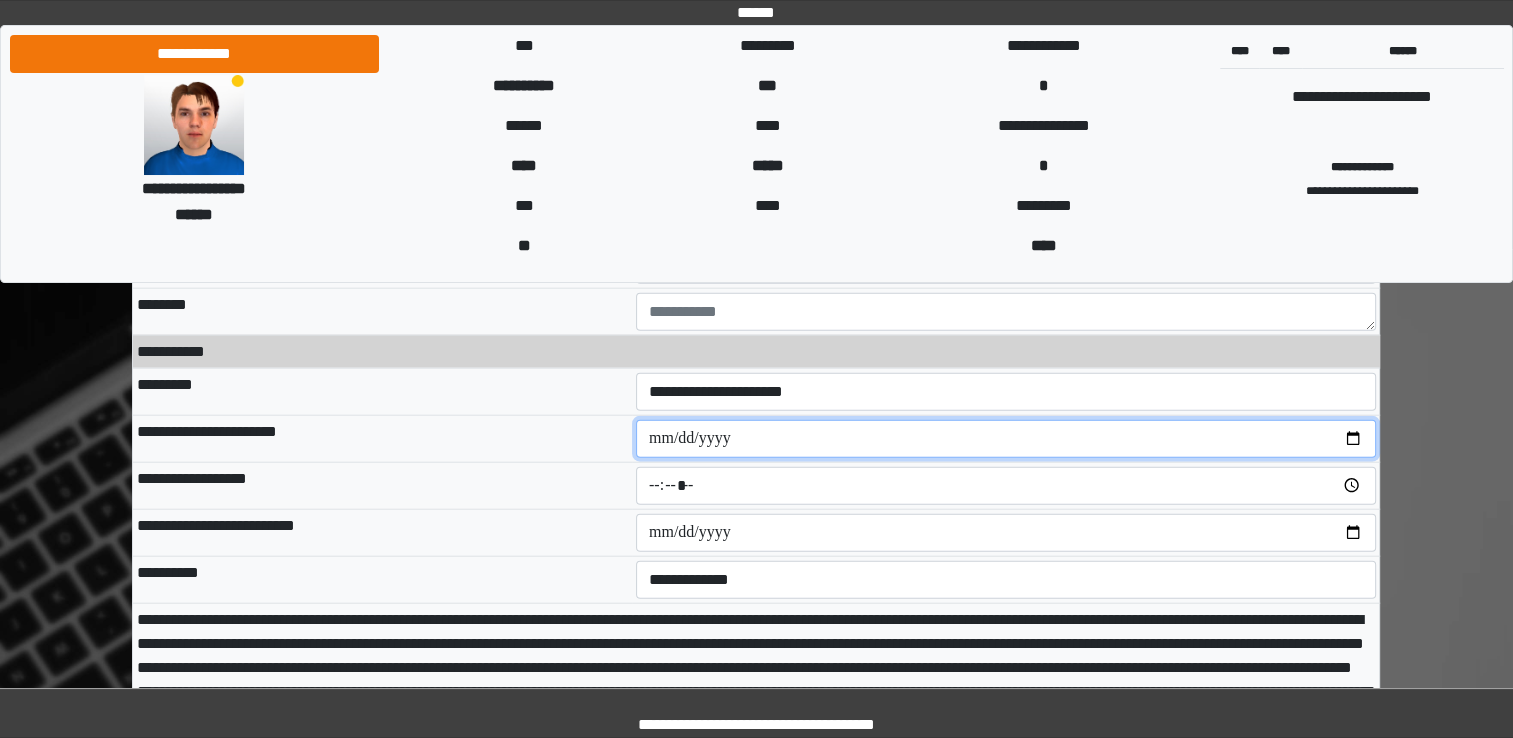 type on "**********" 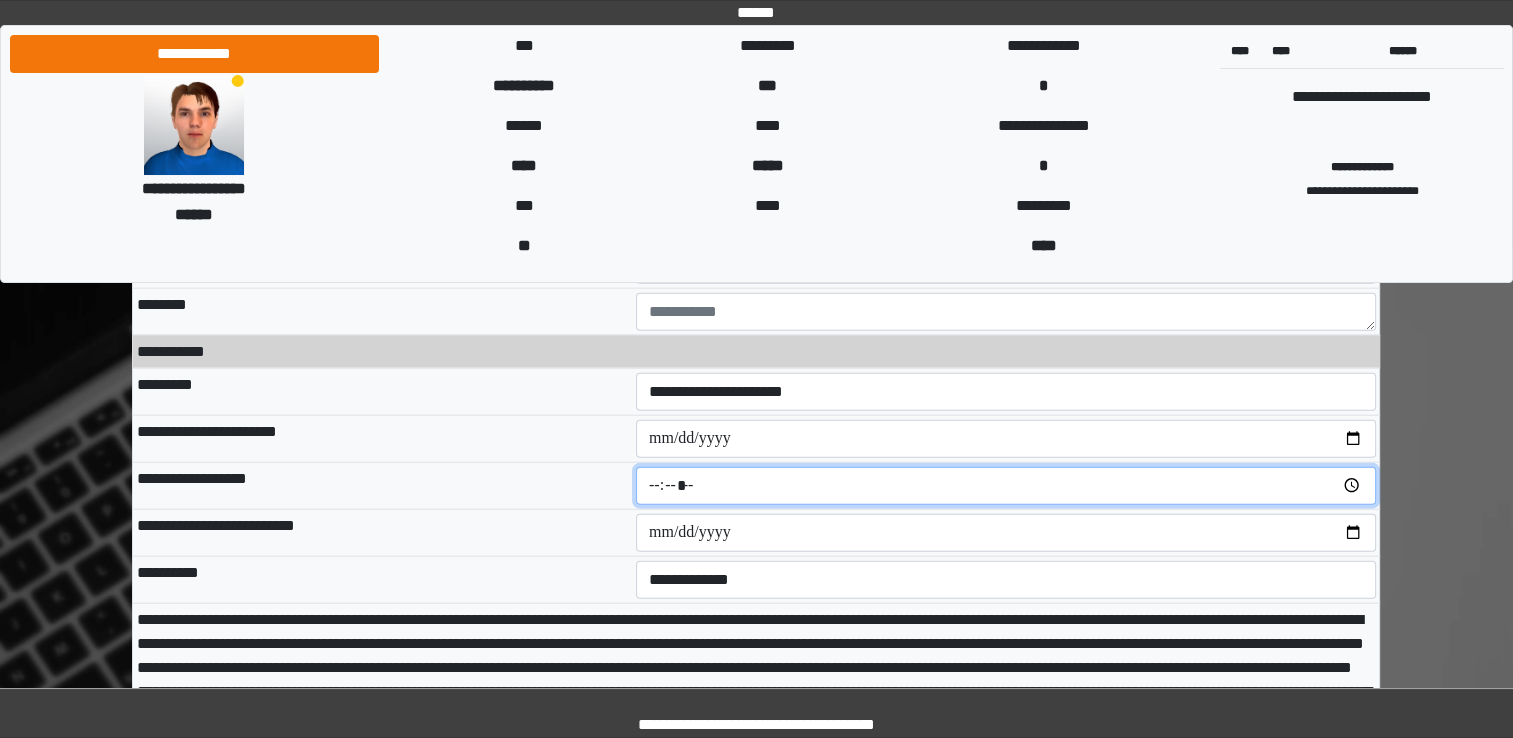 click at bounding box center (1006, 486) 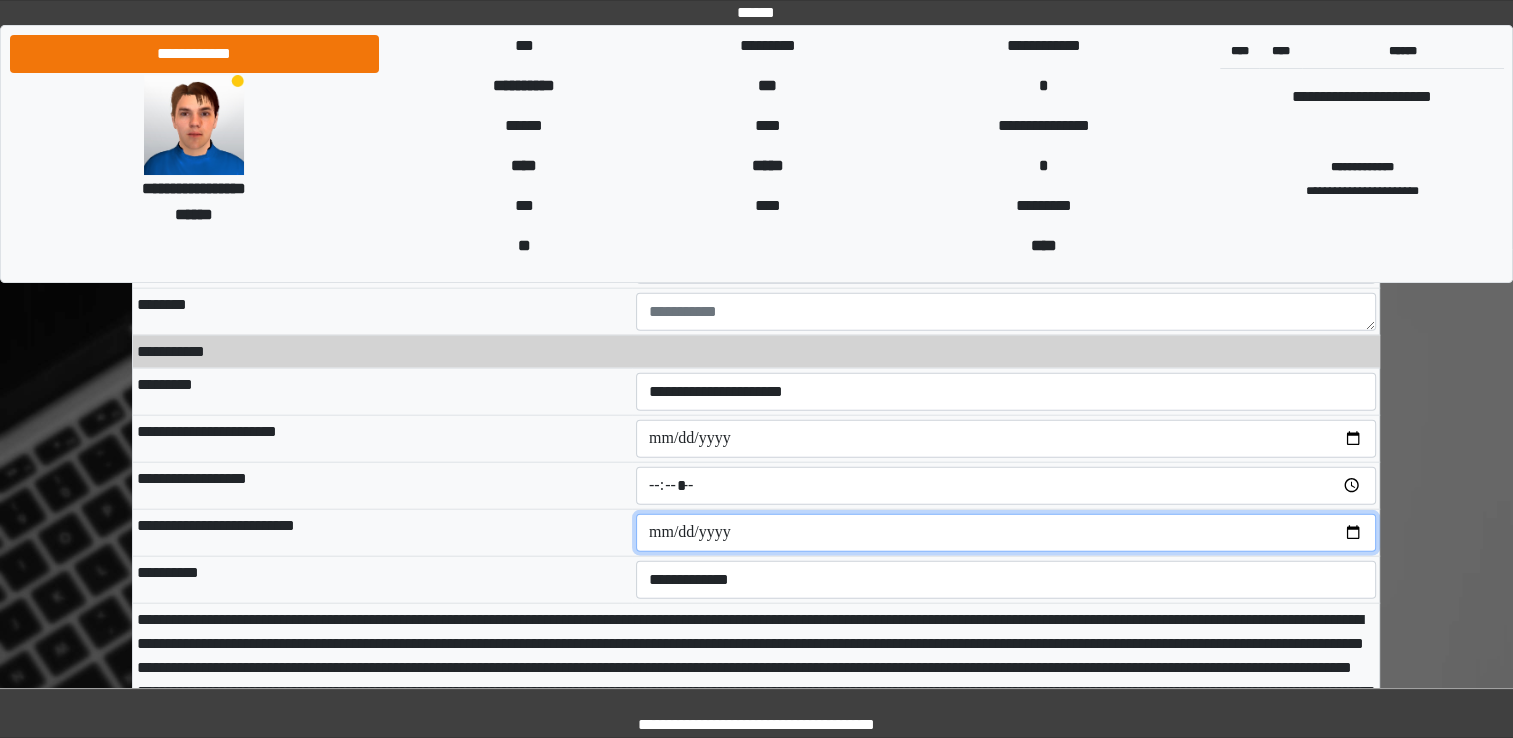 type on "*****" 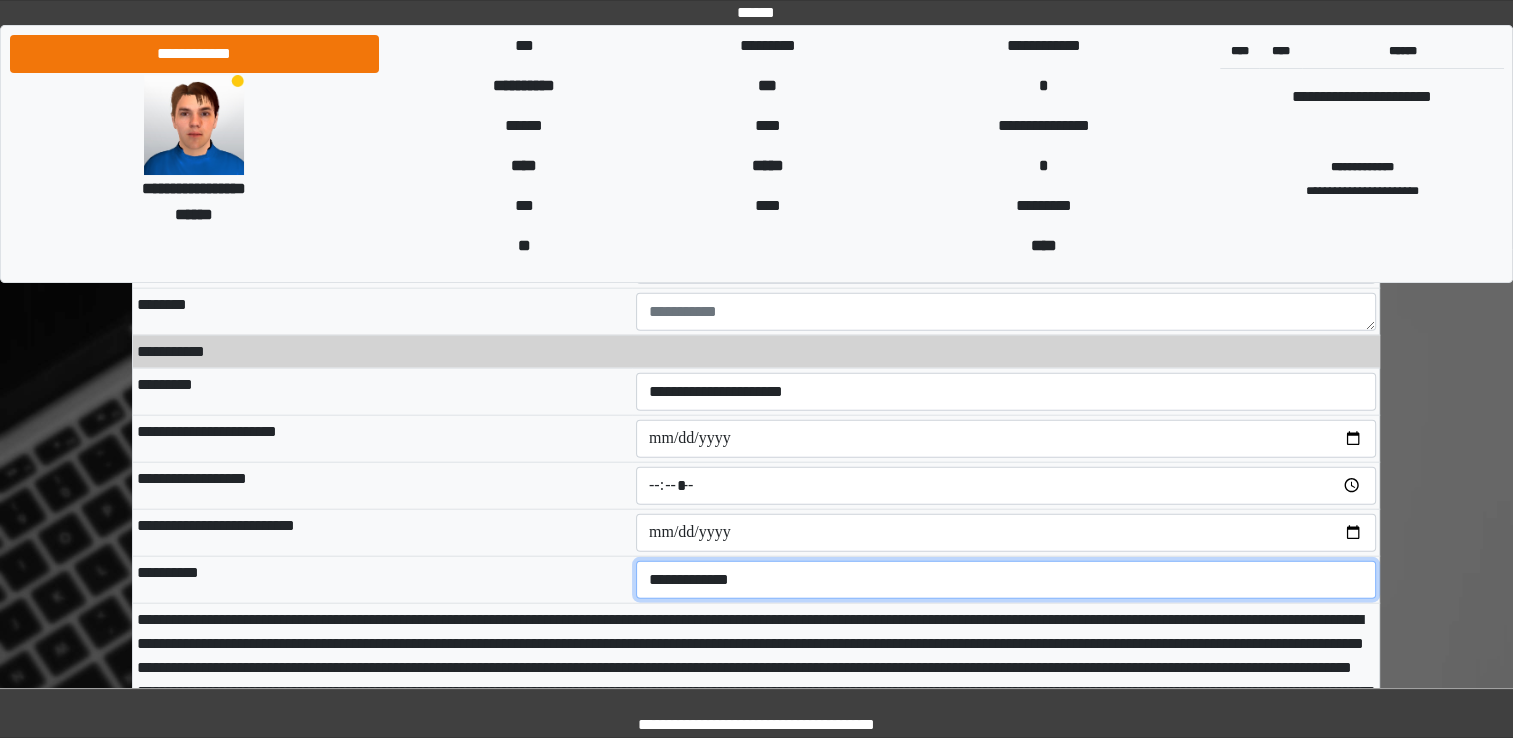 click on "**********" at bounding box center (1006, 580) 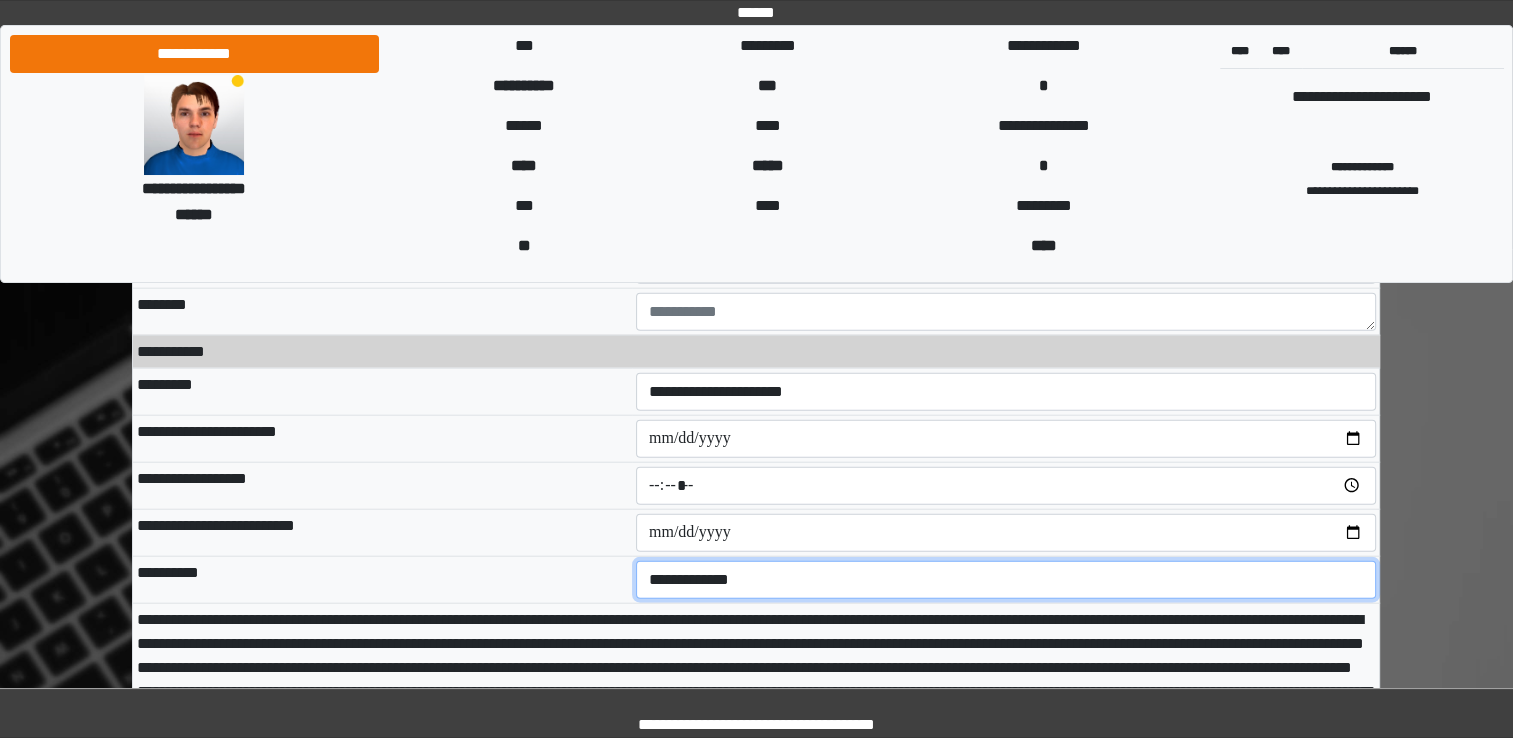 select on "****" 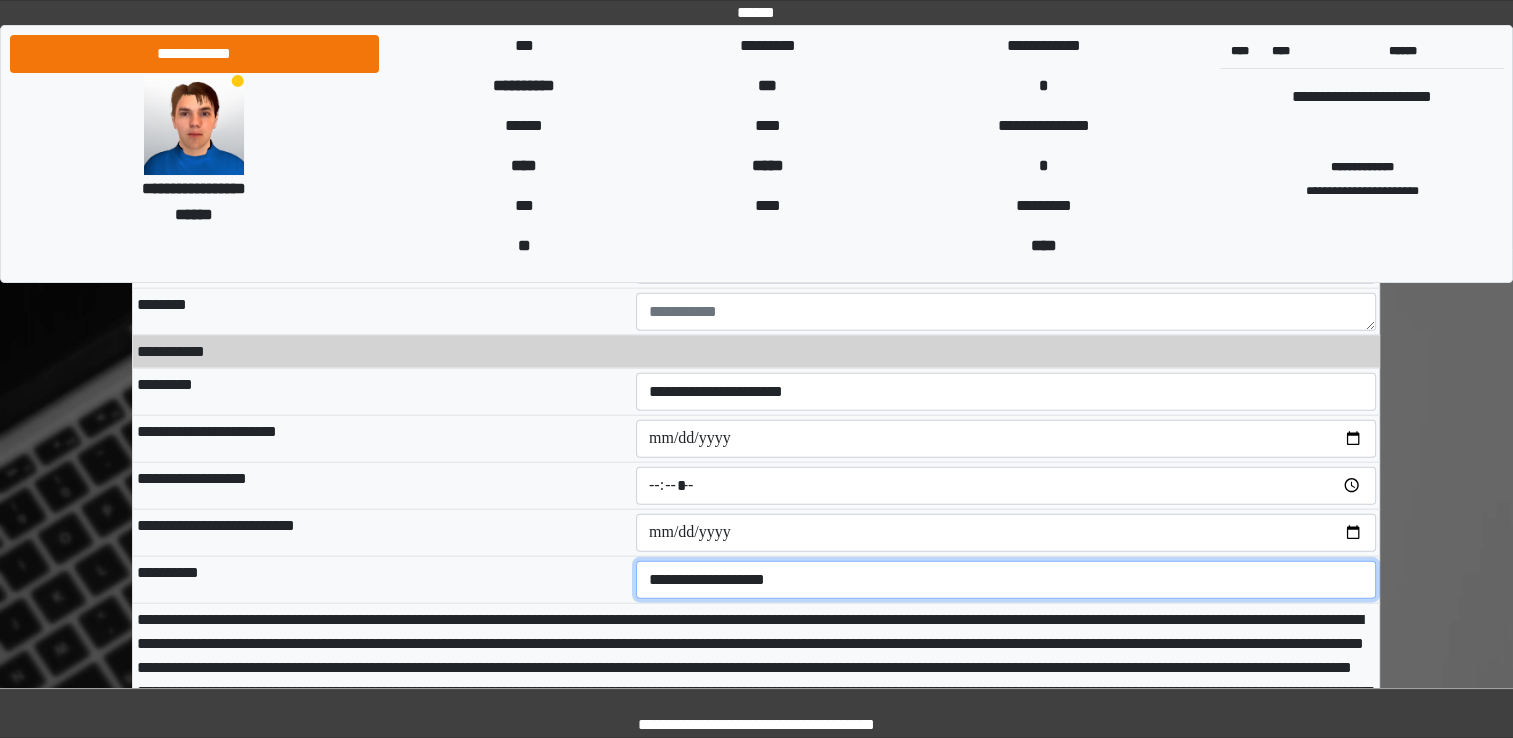 click on "**********" at bounding box center [1006, 580] 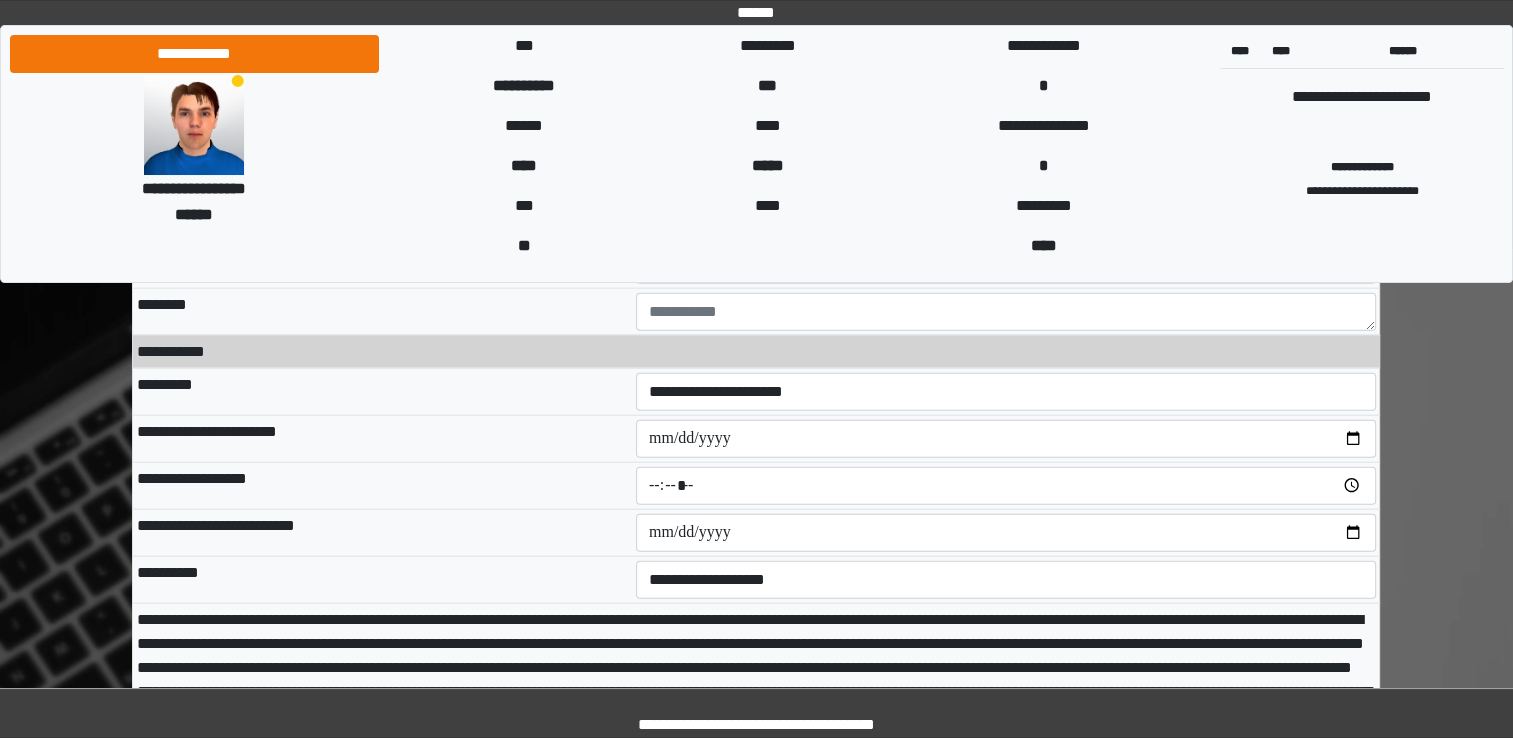 click on "**********" at bounding box center [756, -5513] 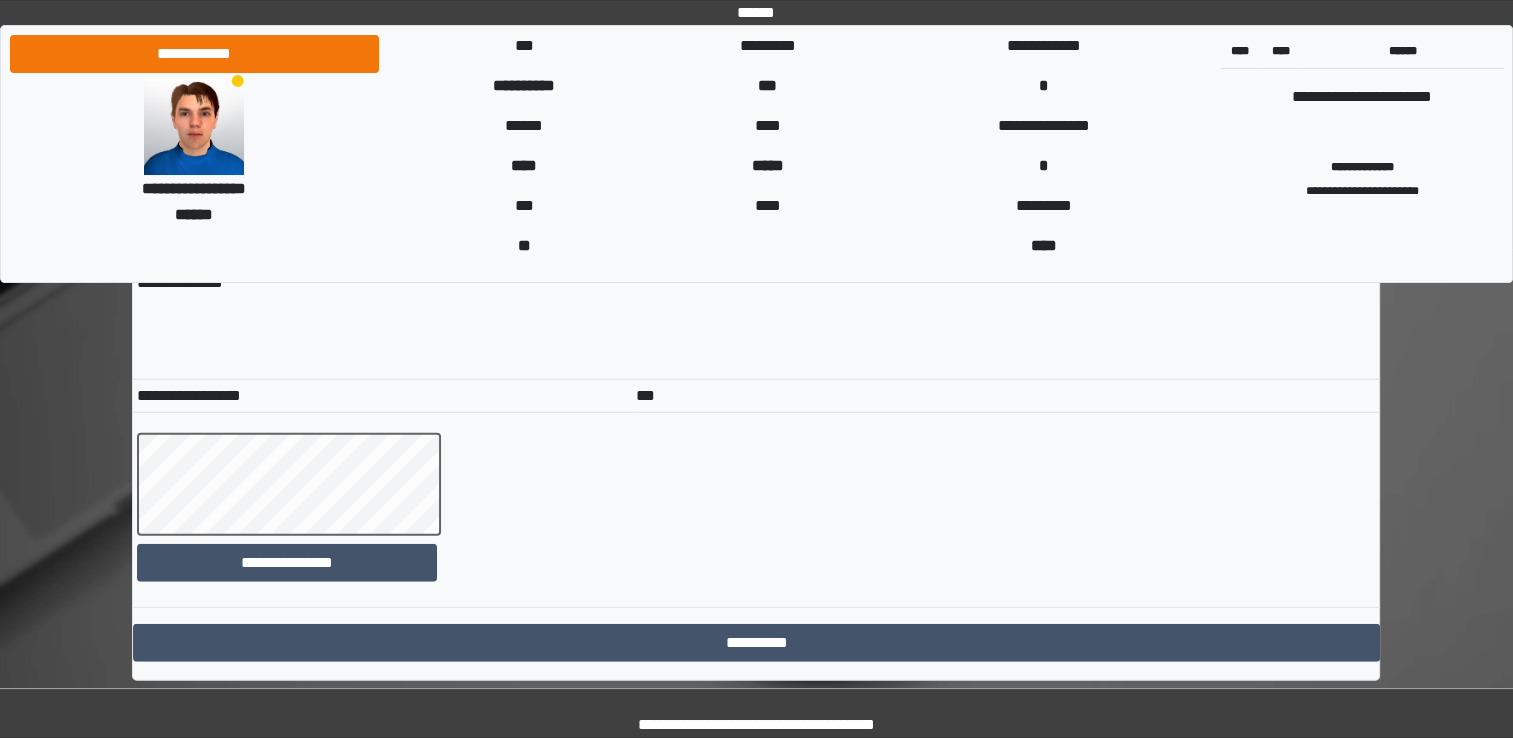 scroll, scrollTop: 12716, scrollLeft: 0, axis: vertical 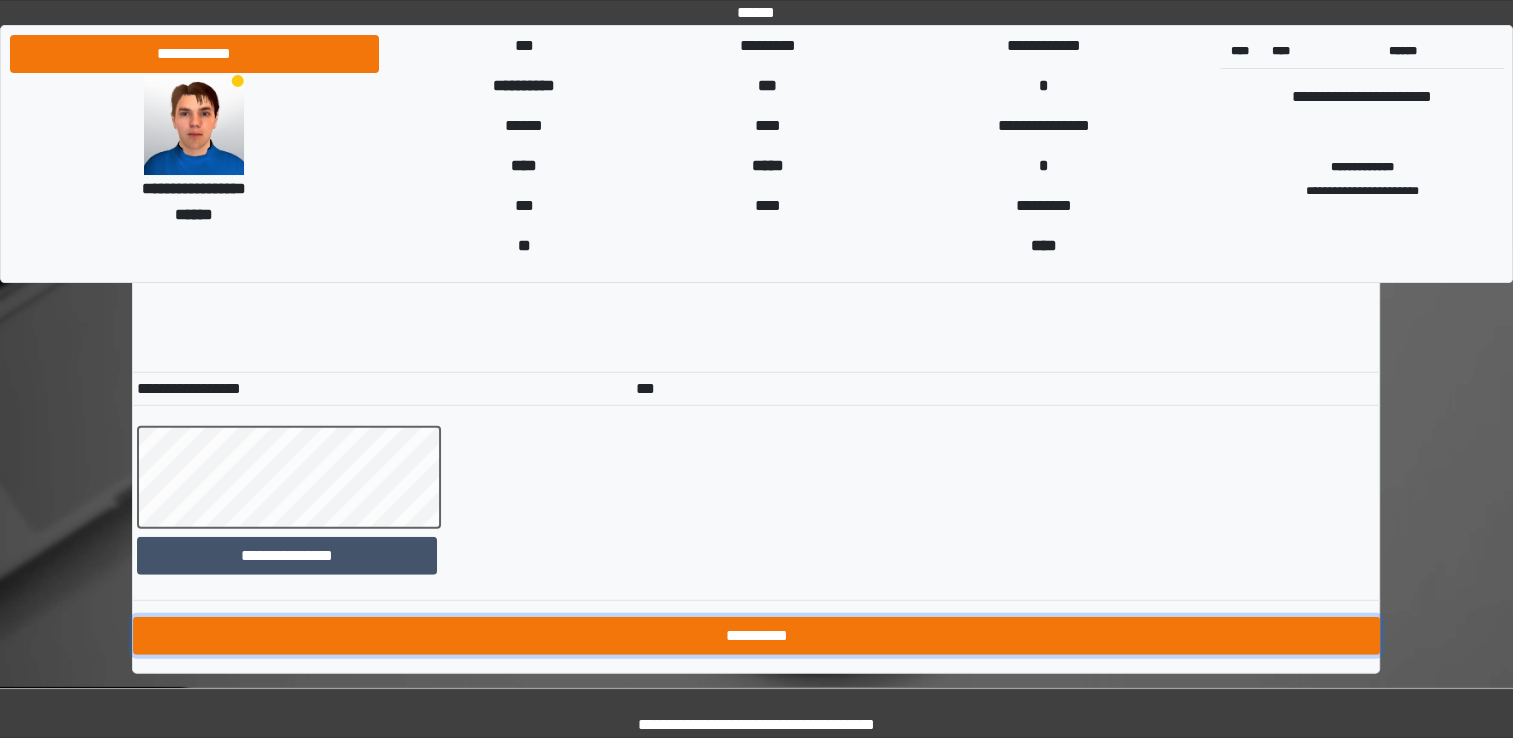 click on "**********" at bounding box center [756, 636] 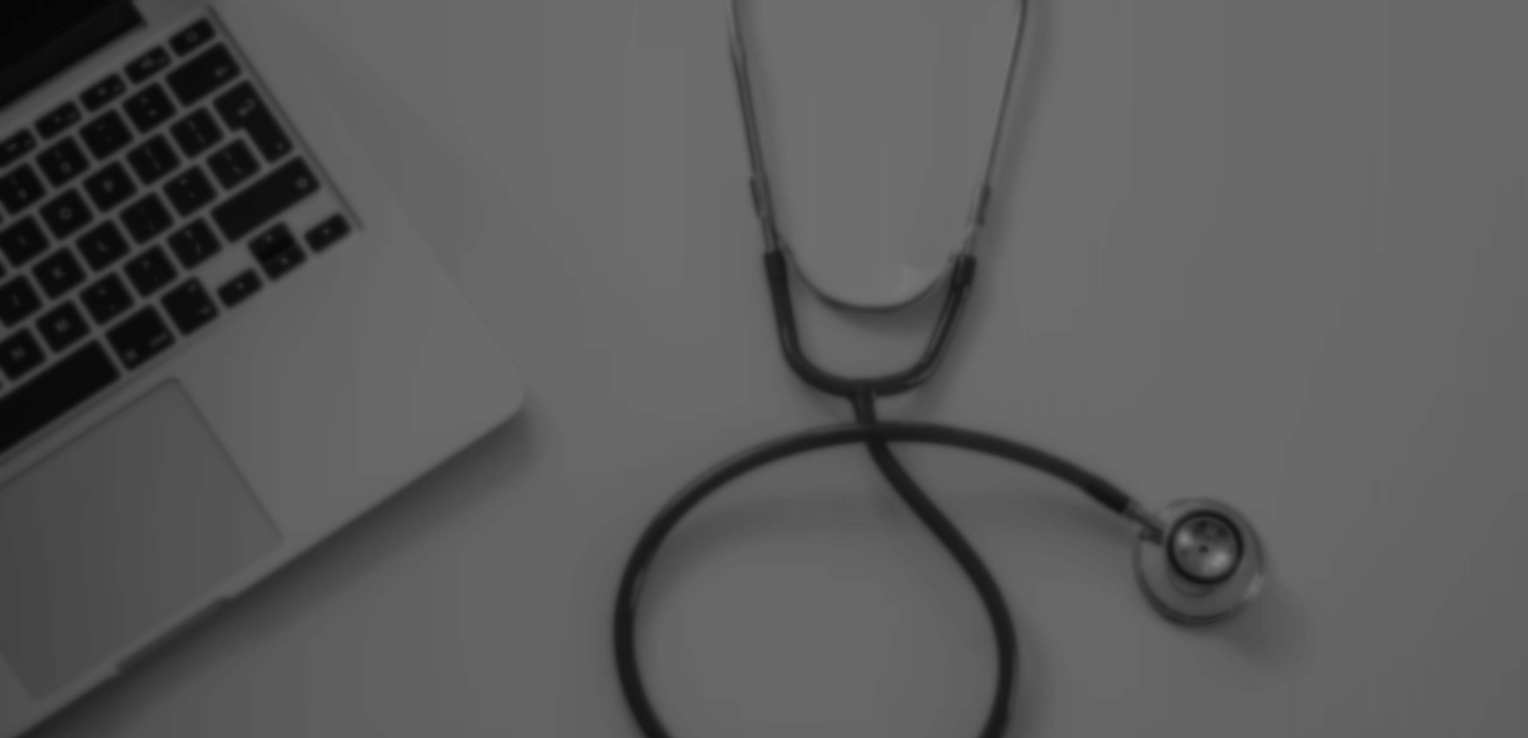 scroll, scrollTop: 0, scrollLeft: 0, axis: both 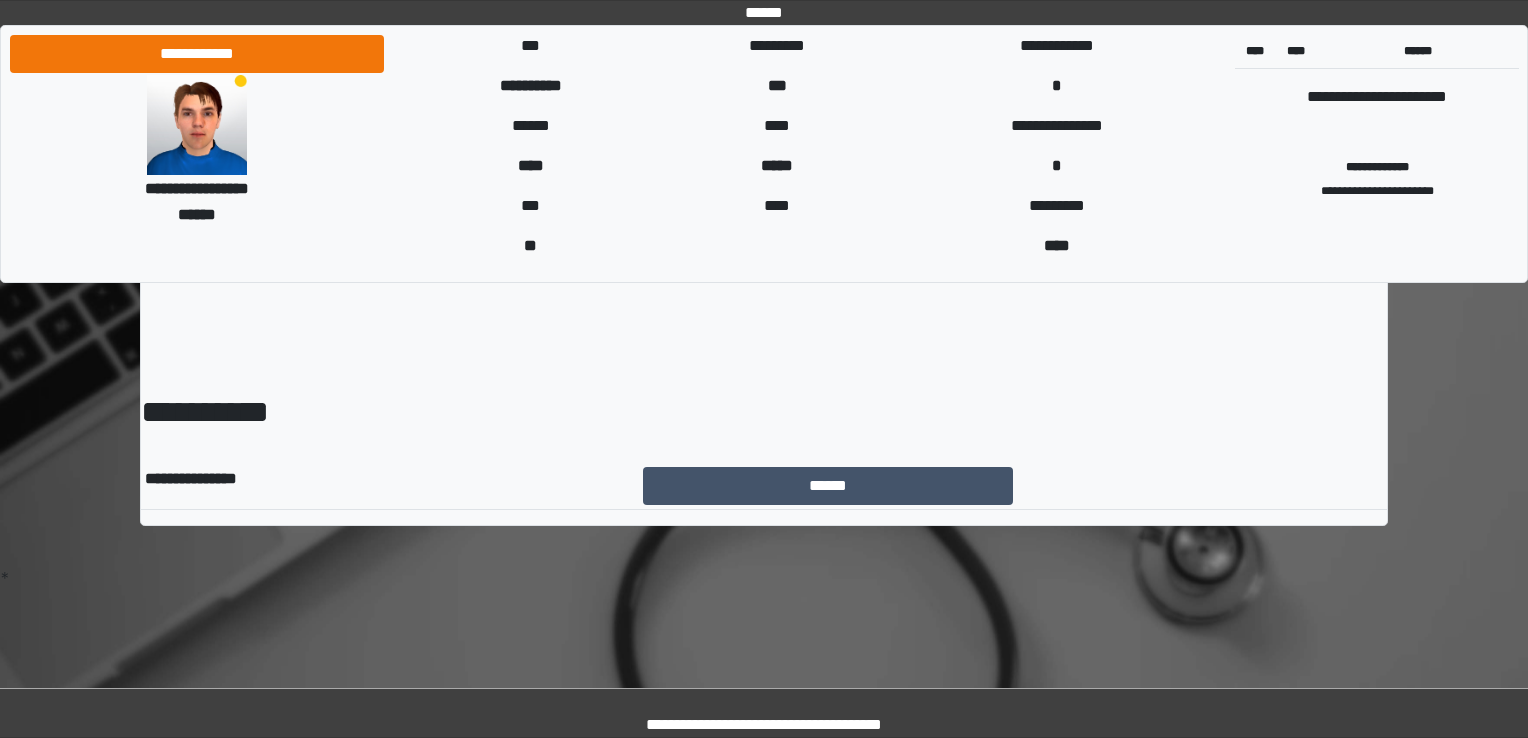 click on "**********" at bounding box center (764, 369) 